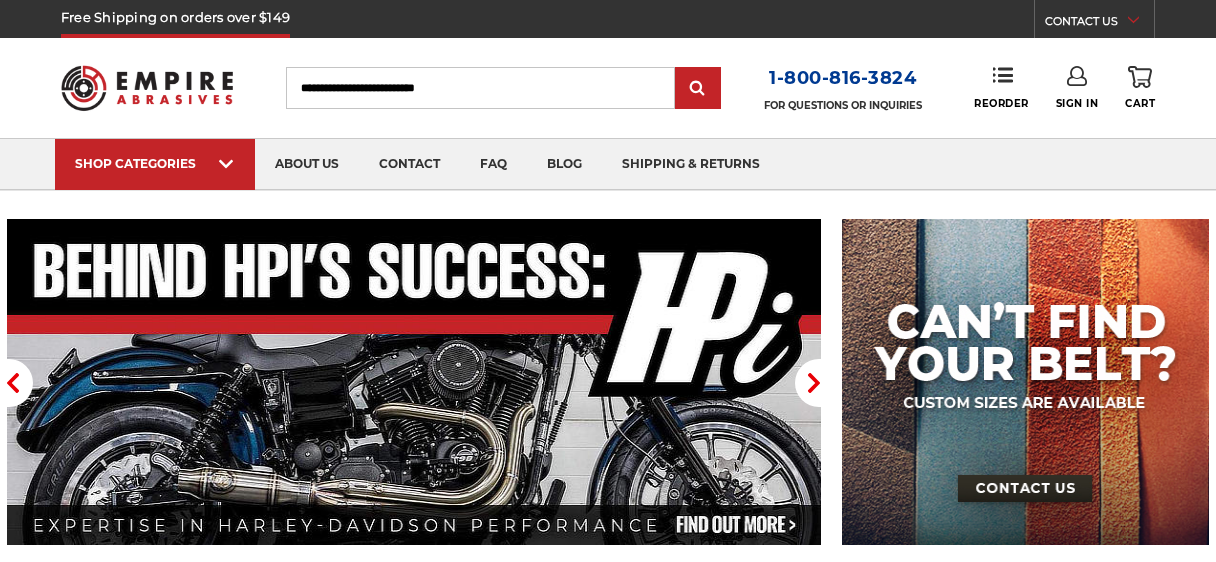 scroll, scrollTop: 0, scrollLeft: 0, axis: both 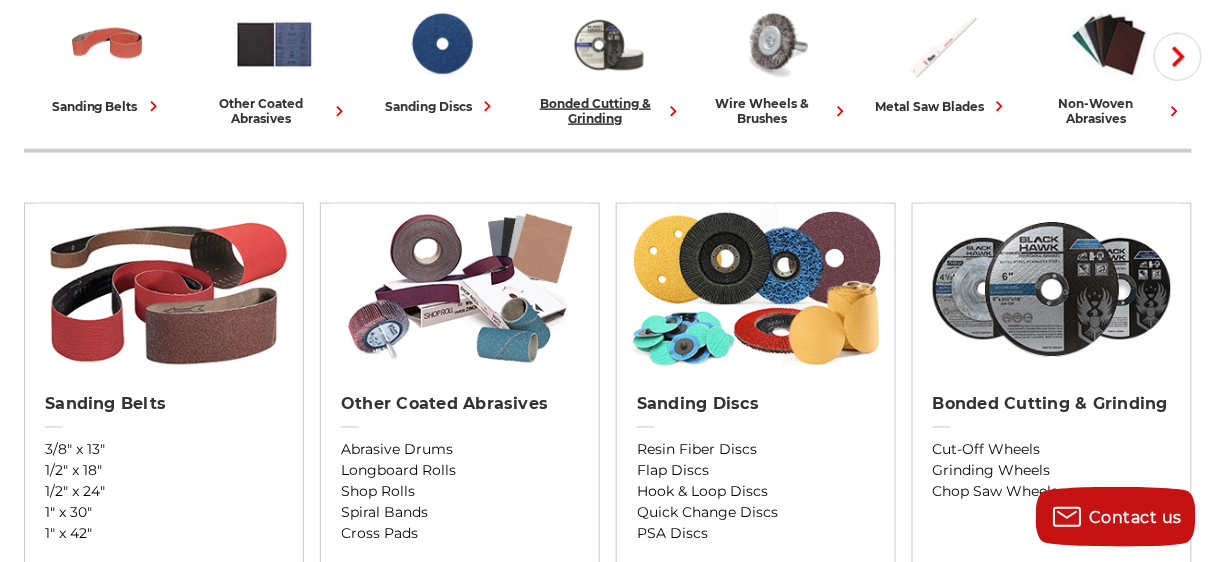 click on "bonded cutting & grinding" at bounding box center [608, 111] 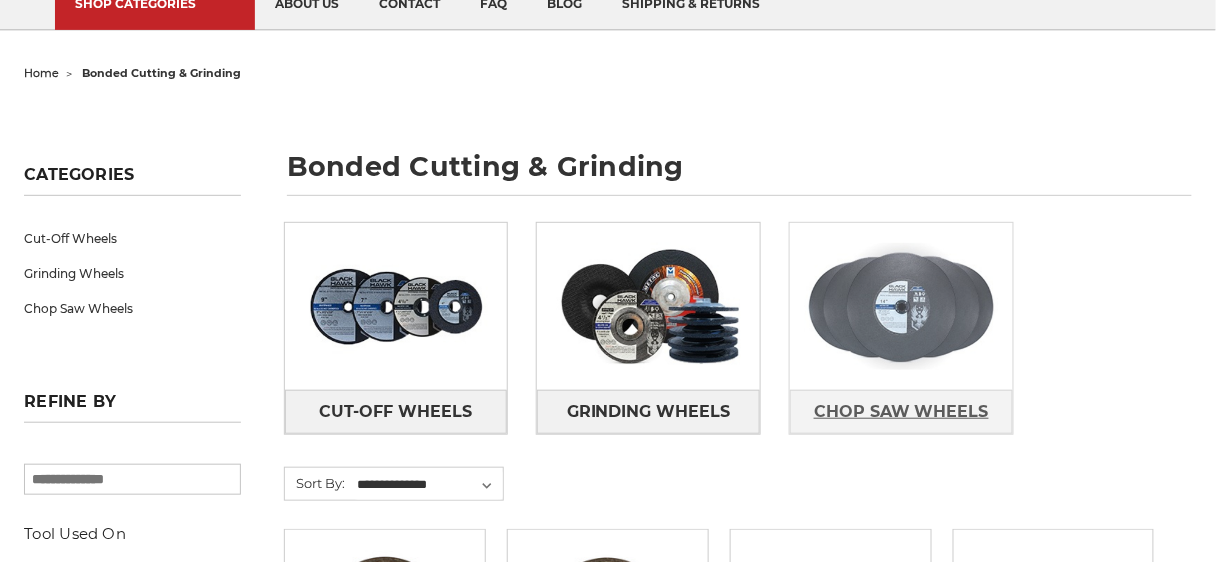 scroll, scrollTop: 240, scrollLeft: 0, axis: vertical 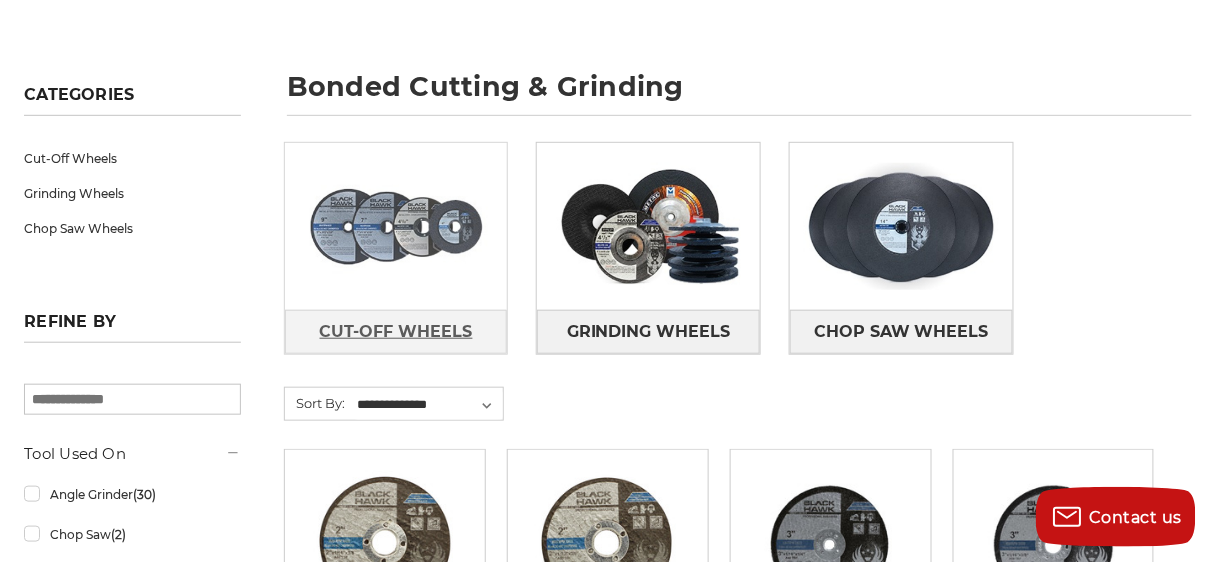 click on "Cut-Off Wheels" at bounding box center (396, 332) 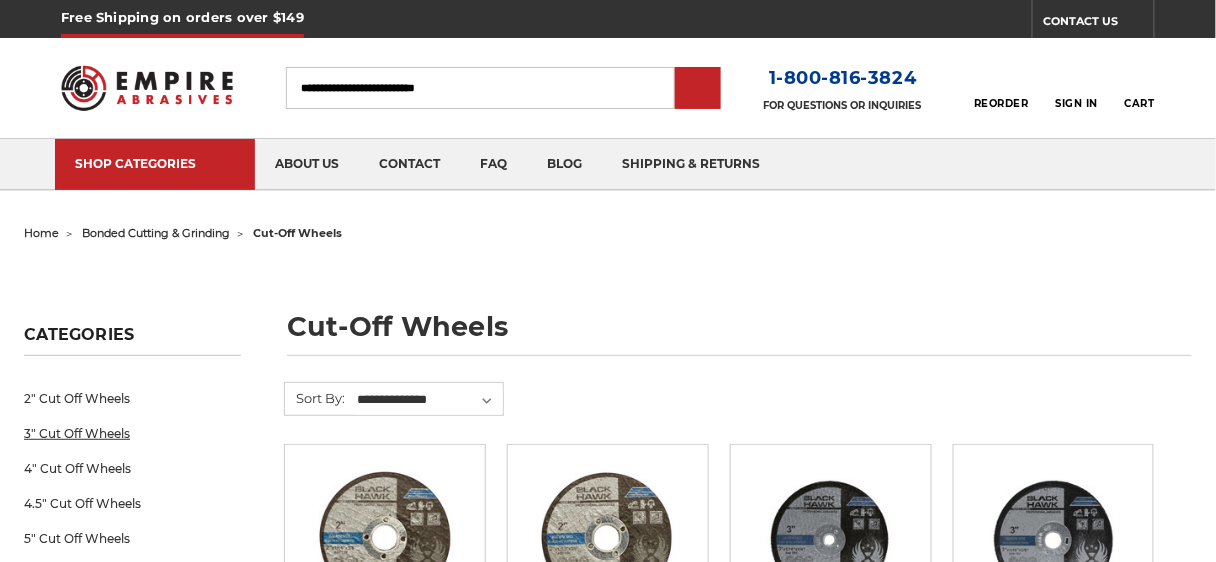 scroll, scrollTop: 160, scrollLeft: 0, axis: vertical 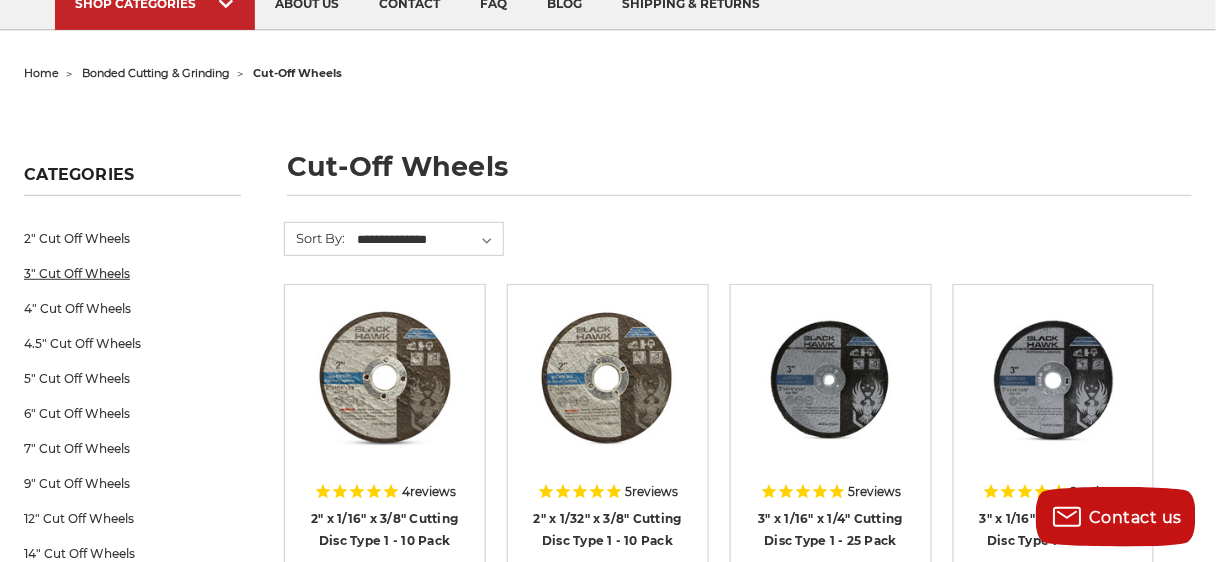 click on "3" Cut Off Wheels" at bounding box center [132, 273] 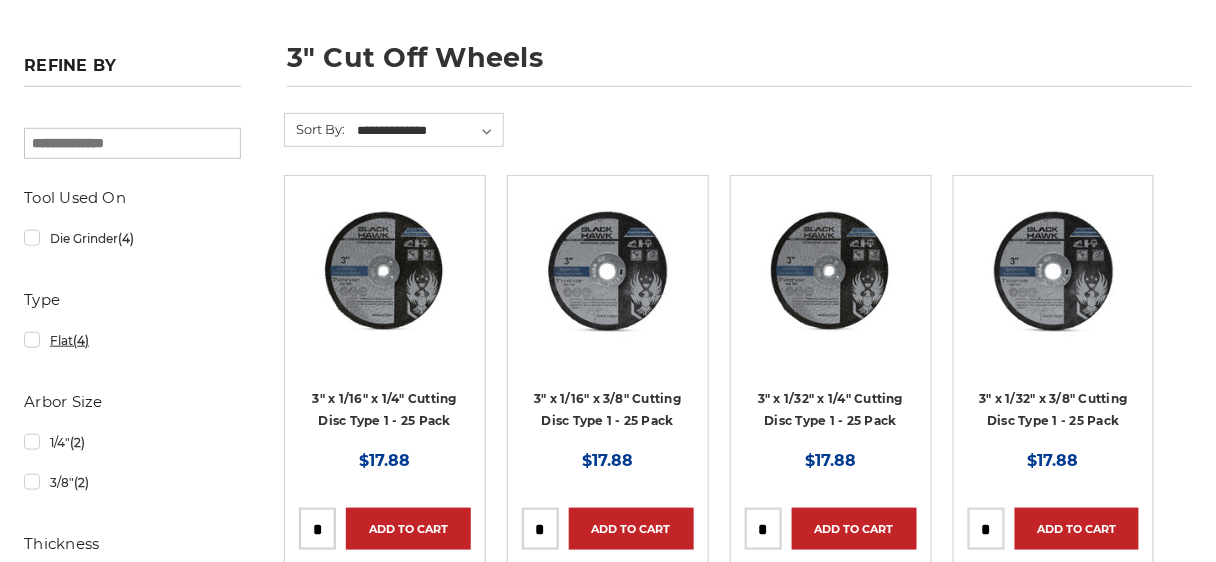 scroll, scrollTop: 320, scrollLeft: 0, axis: vertical 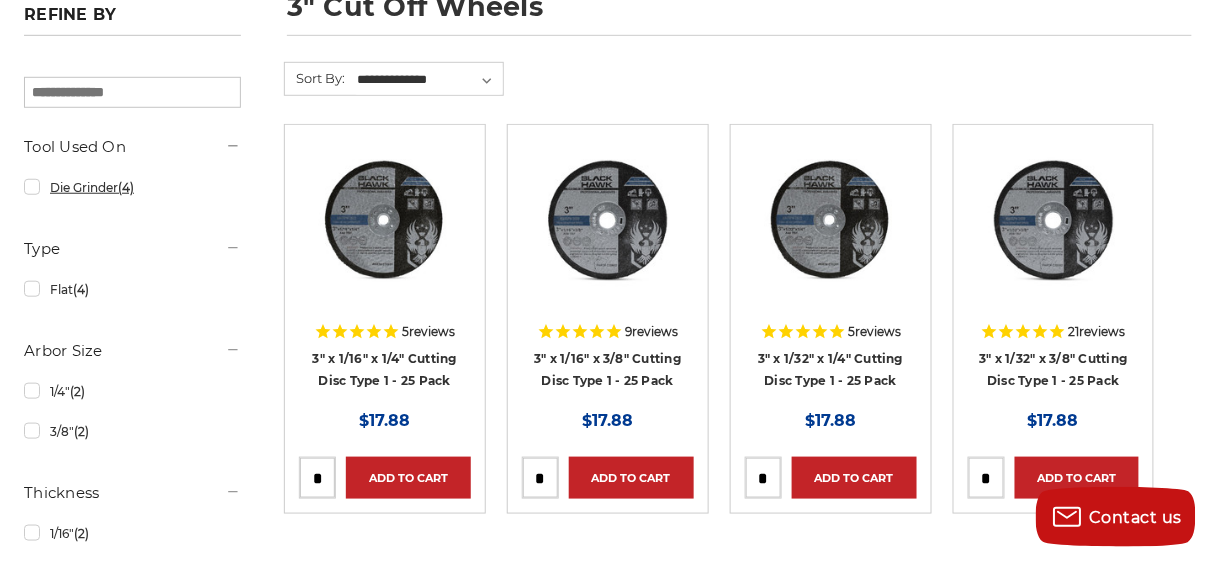 click on "Die Grinder
(4)" at bounding box center [132, 187] 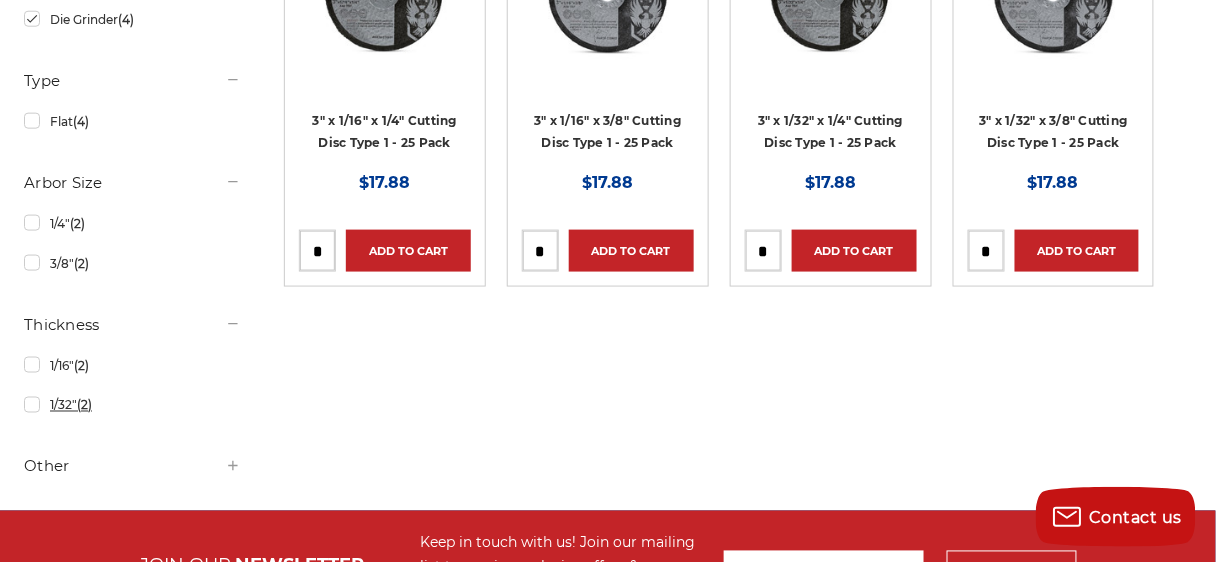 scroll, scrollTop: 640, scrollLeft: 0, axis: vertical 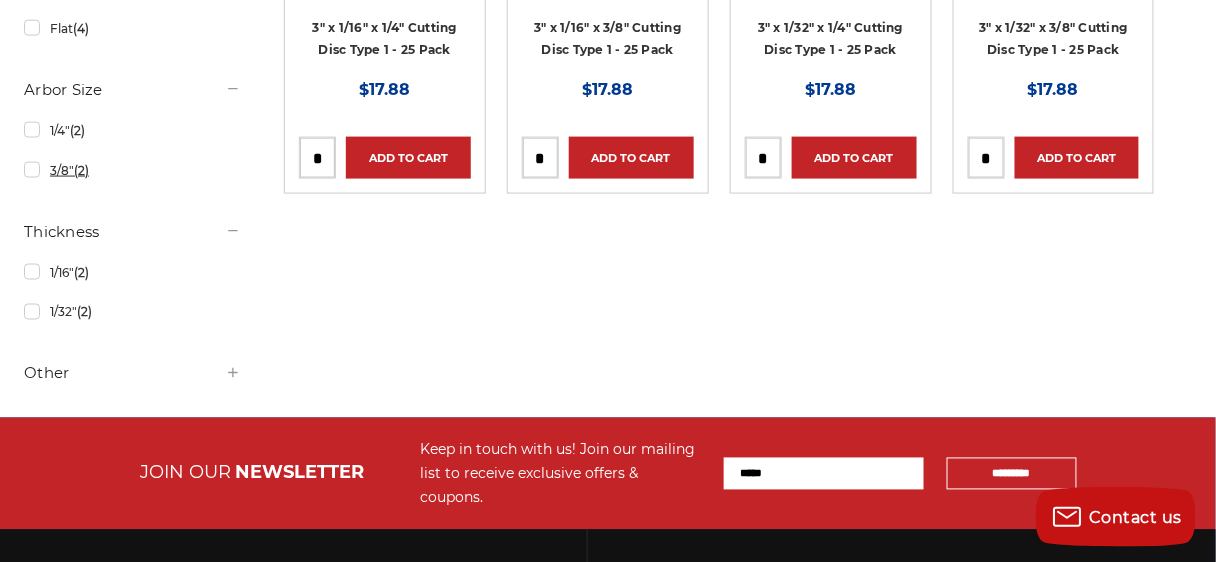 click on "3/8"
(2)" at bounding box center (132, 170) 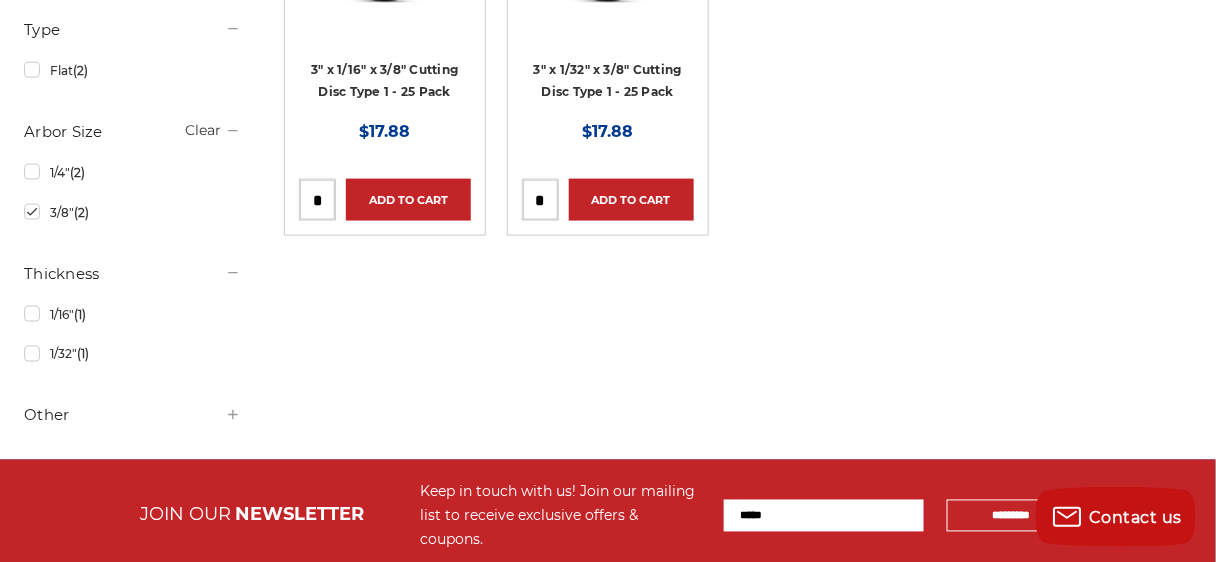 scroll, scrollTop: 640, scrollLeft: 0, axis: vertical 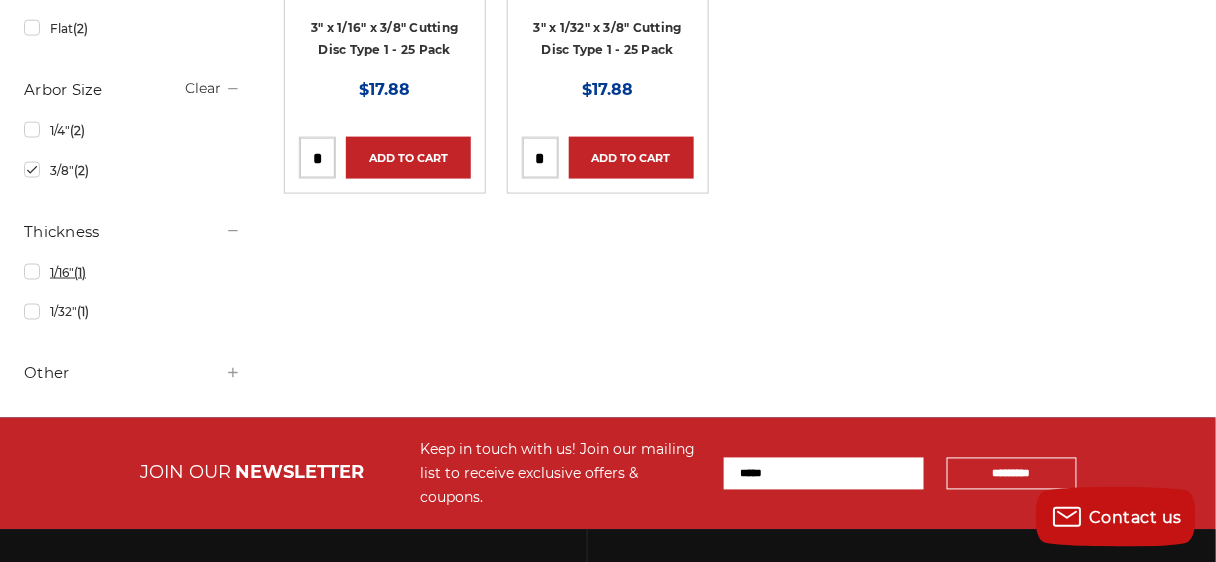click on "1/16"
(1)" at bounding box center [132, 272] 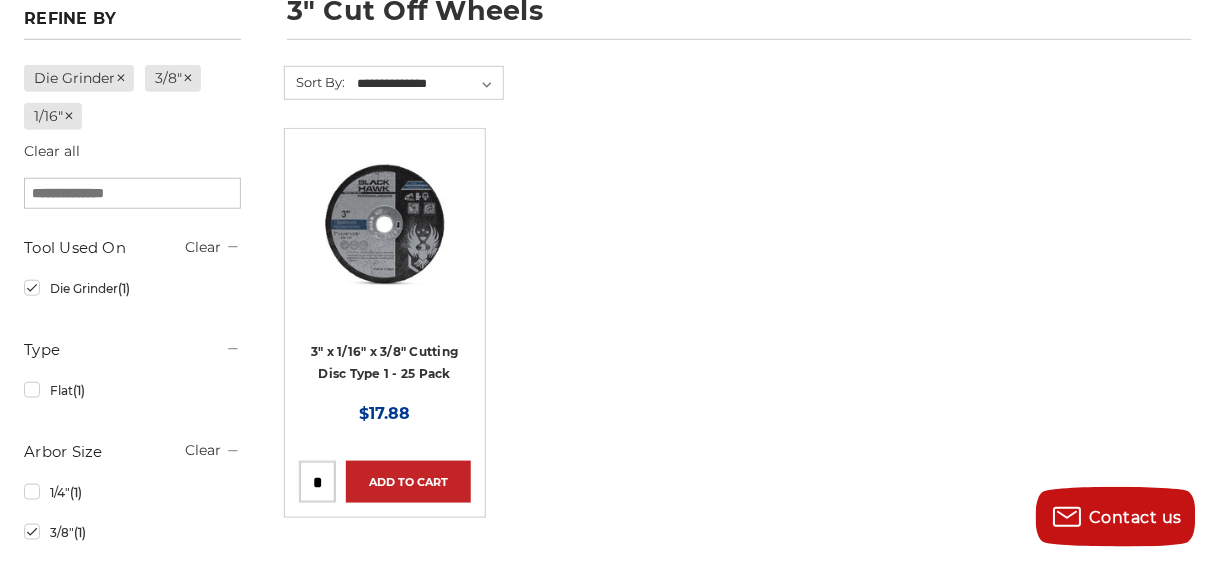 scroll, scrollTop: 320, scrollLeft: 0, axis: vertical 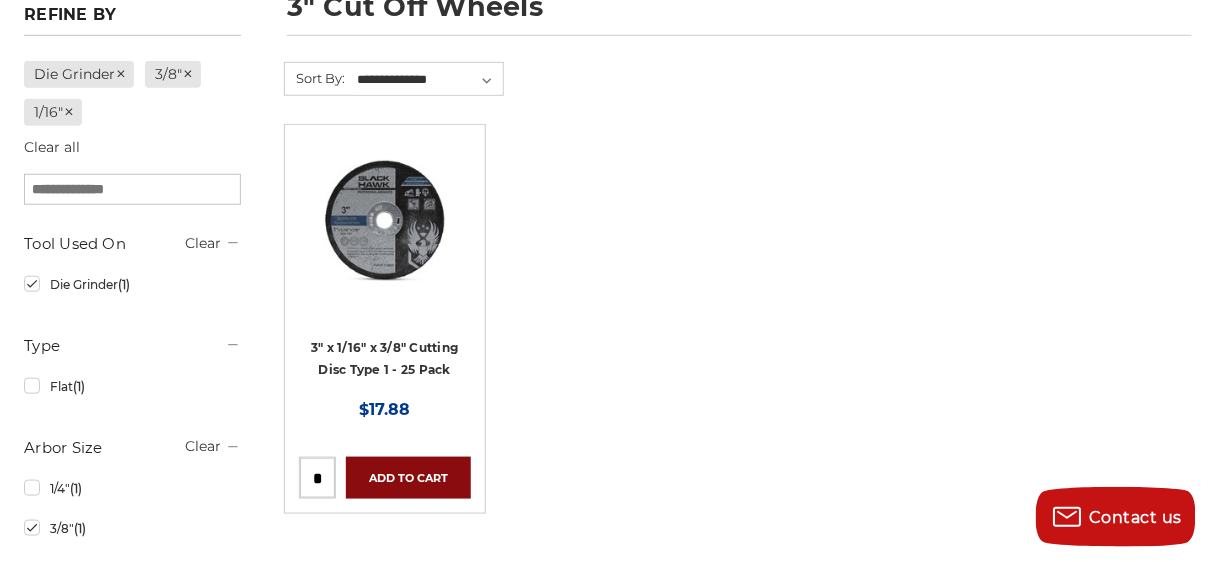 click on "Add to Cart" at bounding box center [408, 478] 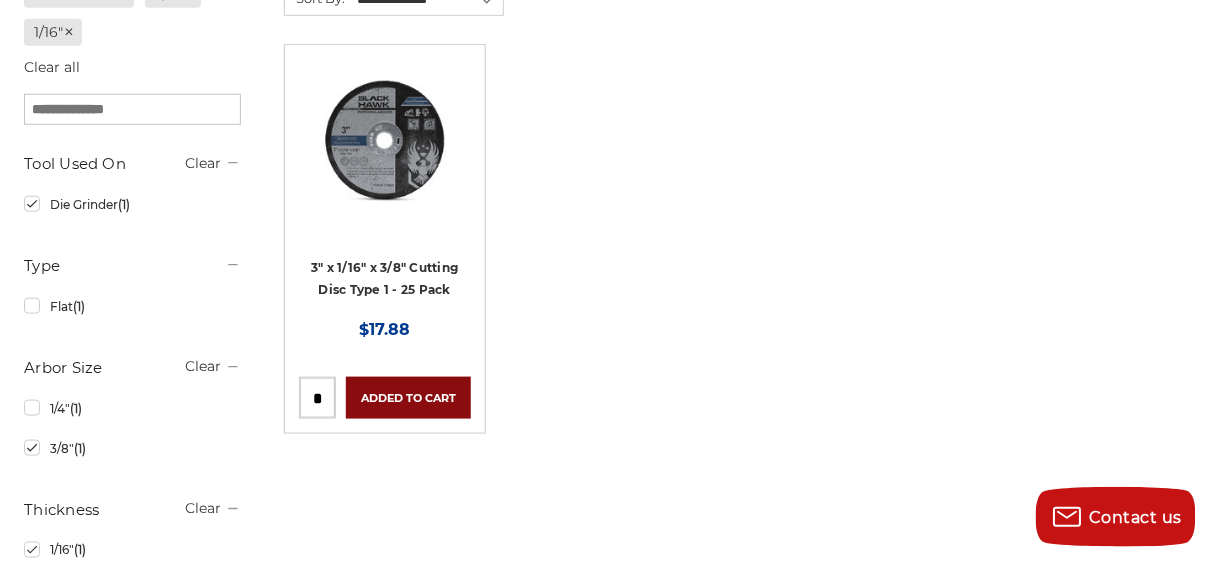 scroll, scrollTop: 480, scrollLeft: 0, axis: vertical 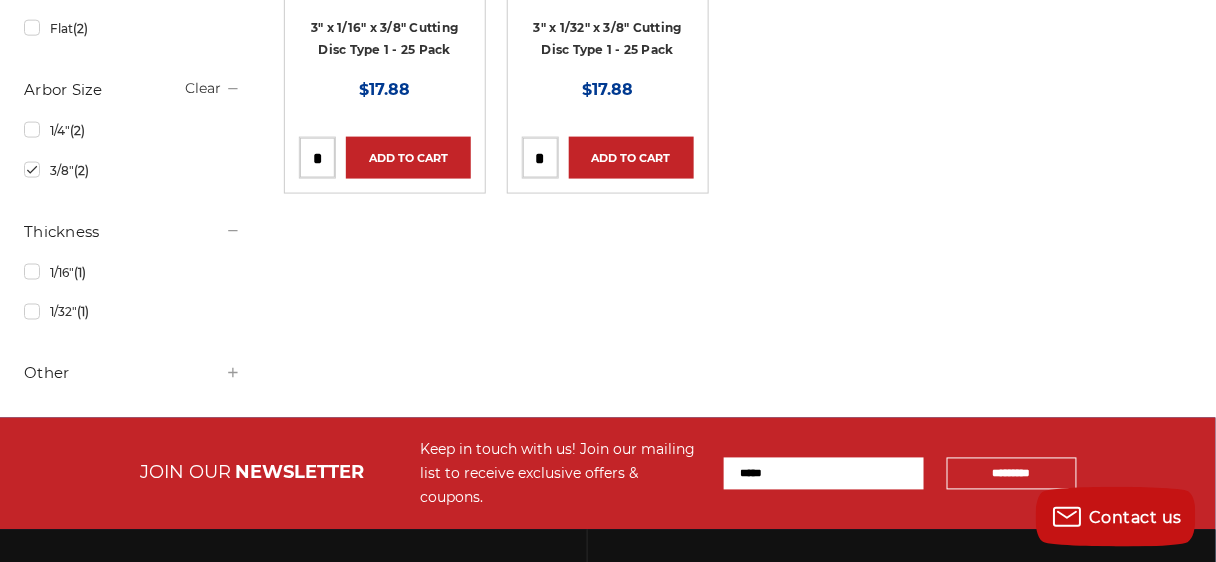 click on "Other" at bounding box center (132, 374) 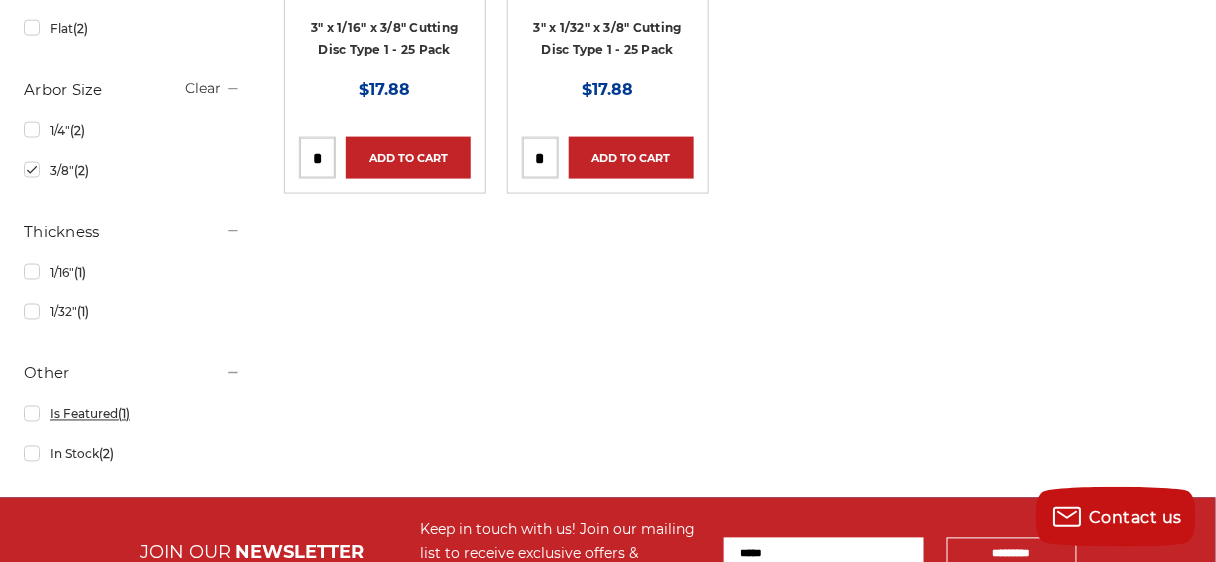 click on "Is Featured
(1)" at bounding box center [132, 414] 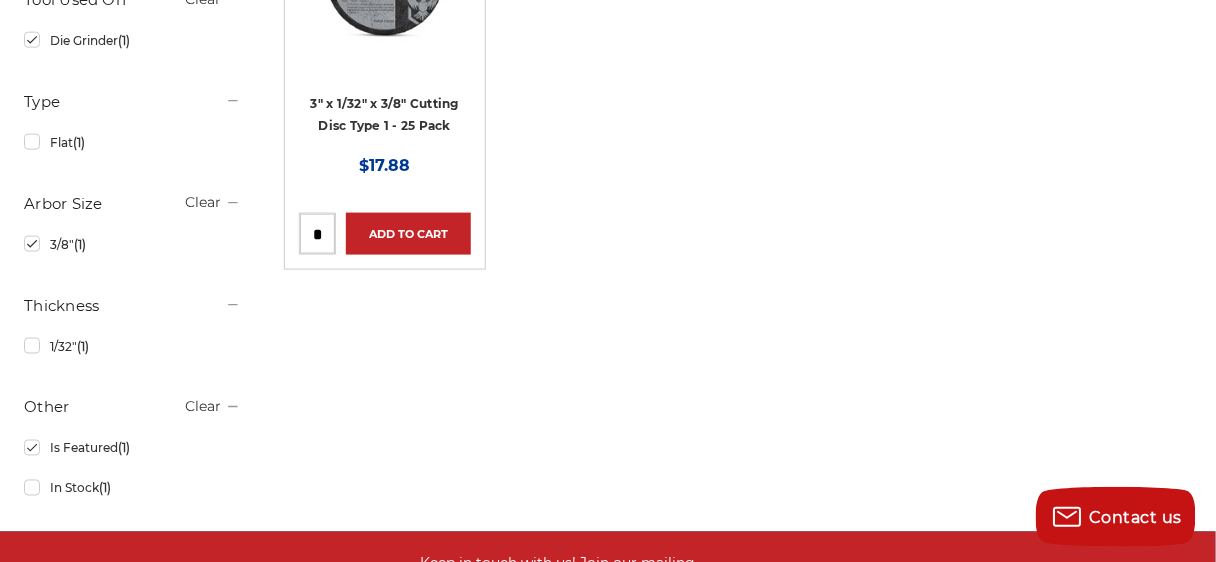 scroll, scrollTop: 640, scrollLeft: 0, axis: vertical 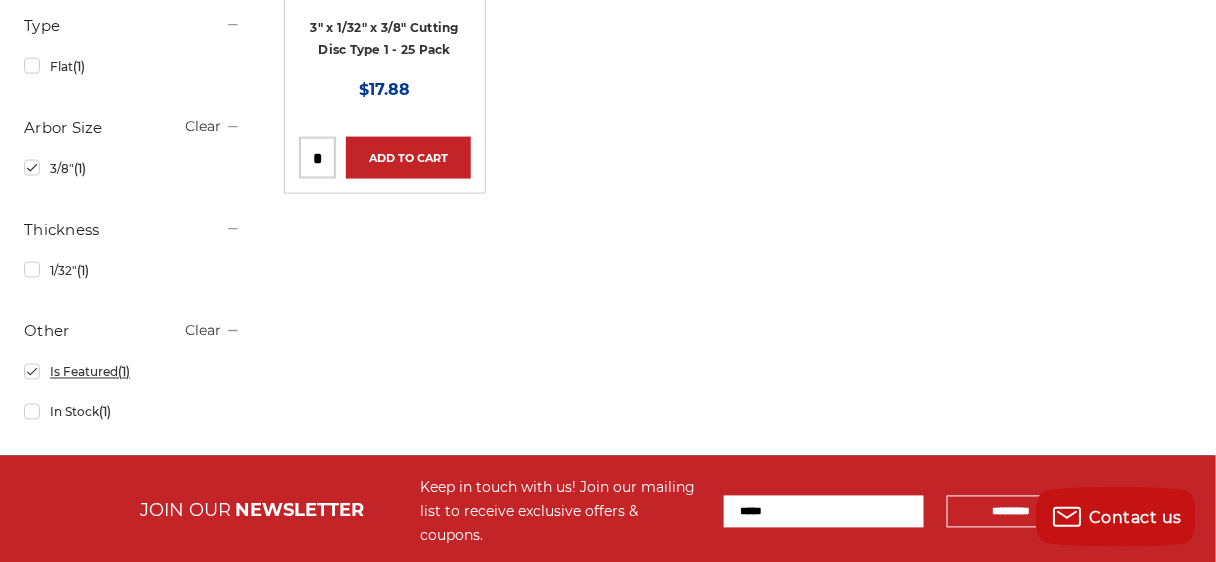 click on "Is Featured
(1)" at bounding box center [132, 372] 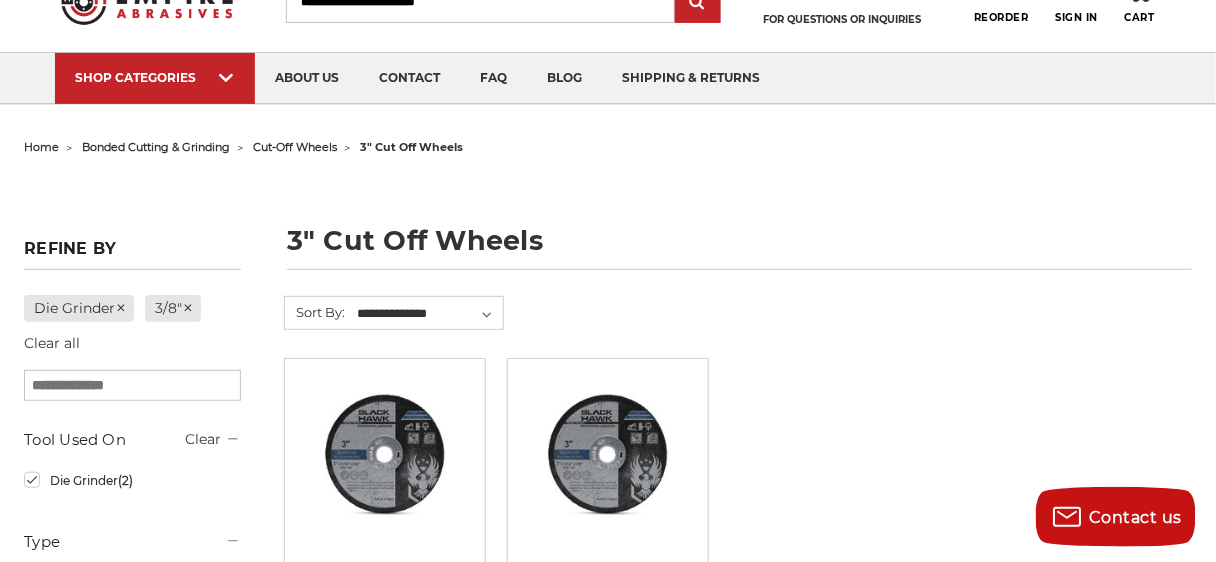 scroll, scrollTop: 80, scrollLeft: 0, axis: vertical 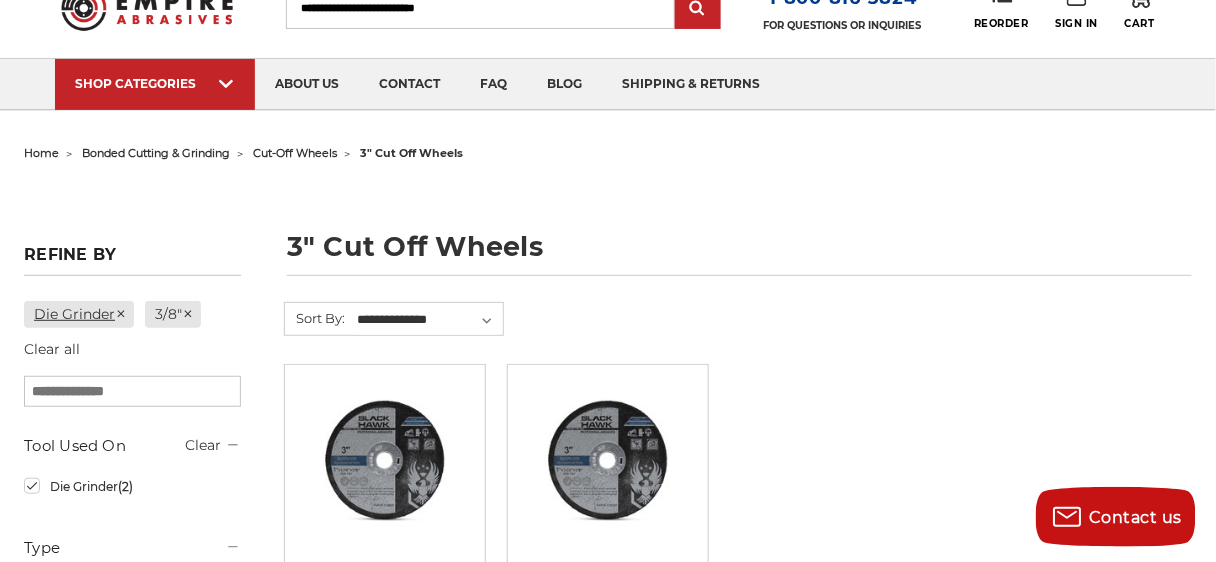 click 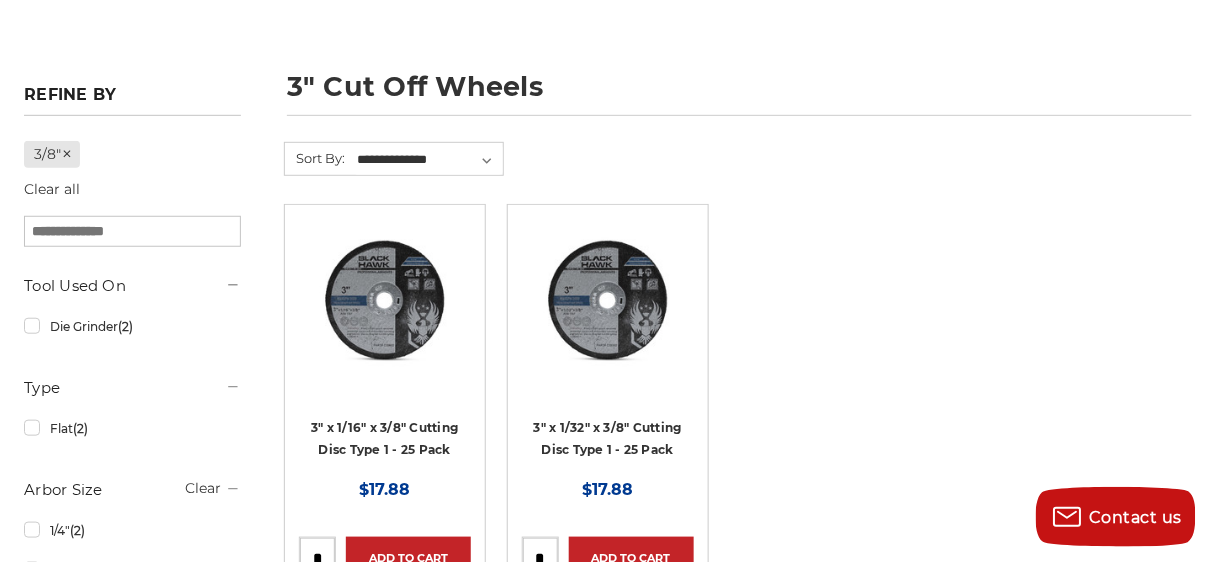scroll, scrollTop: 480, scrollLeft: 0, axis: vertical 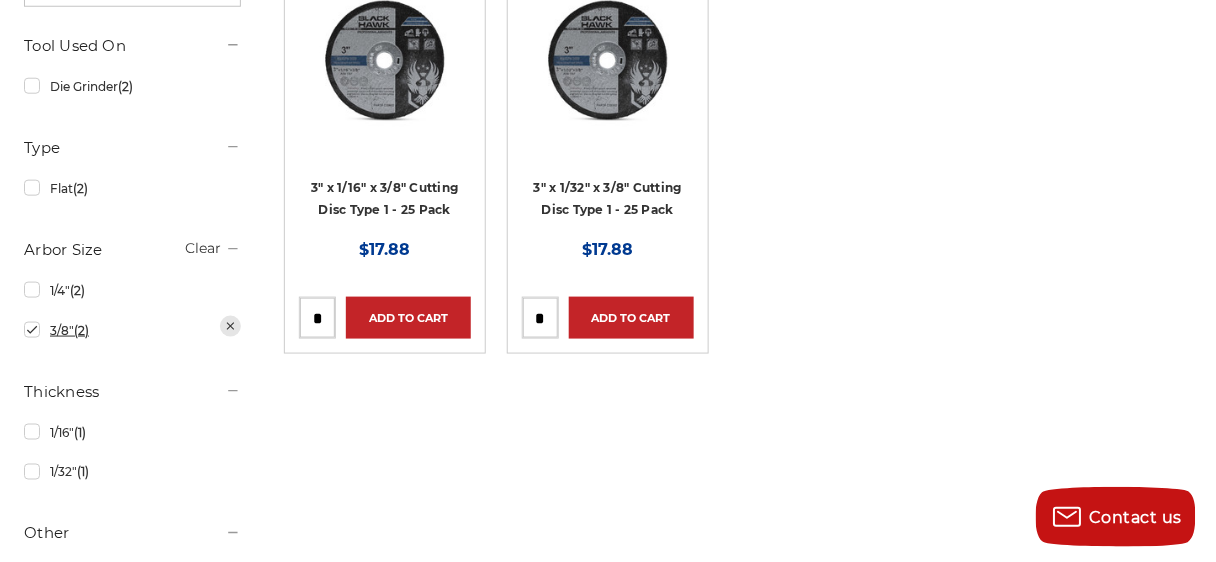 click on "3/8"
(2)" at bounding box center [132, 330] 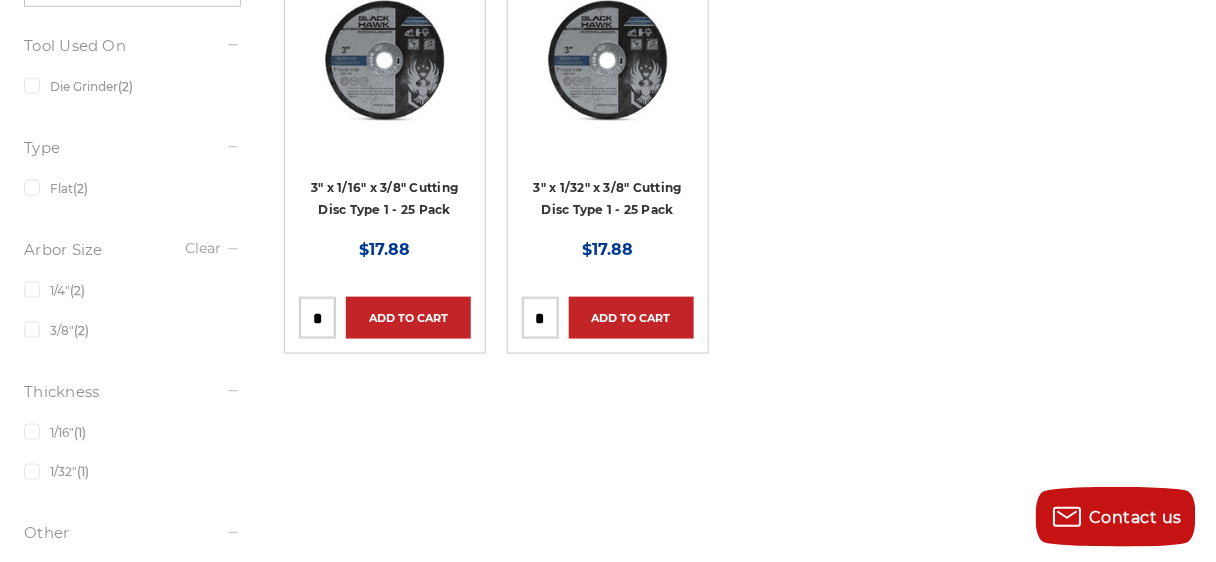 scroll, scrollTop: 0, scrollLeft: 0, axis: both 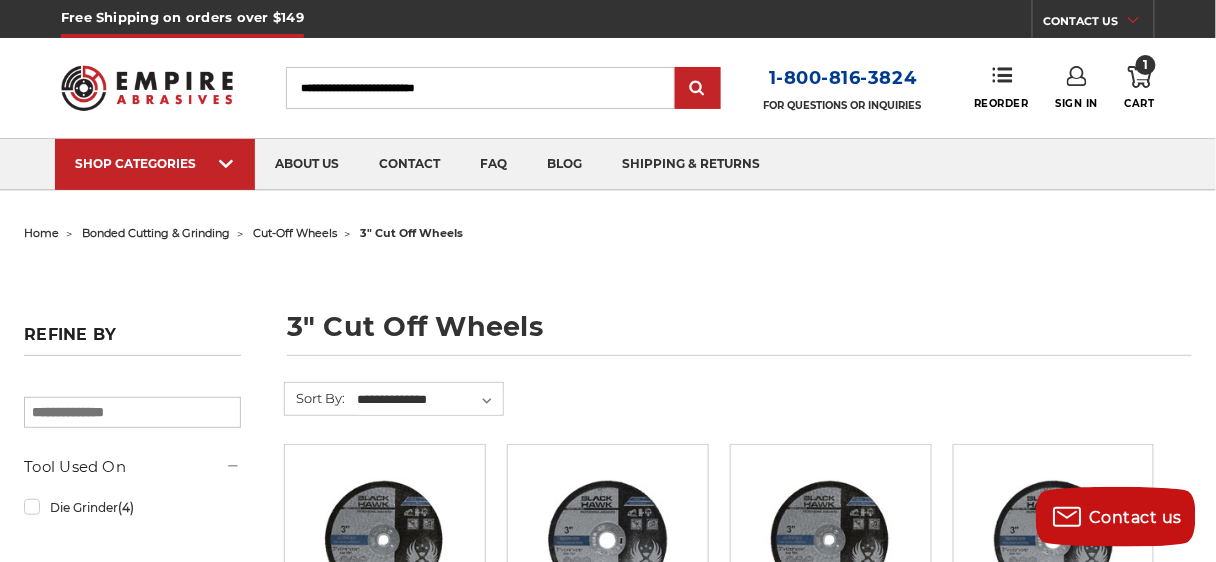 click on "bonded cutting & grinding" at bounding box center (156, 233) 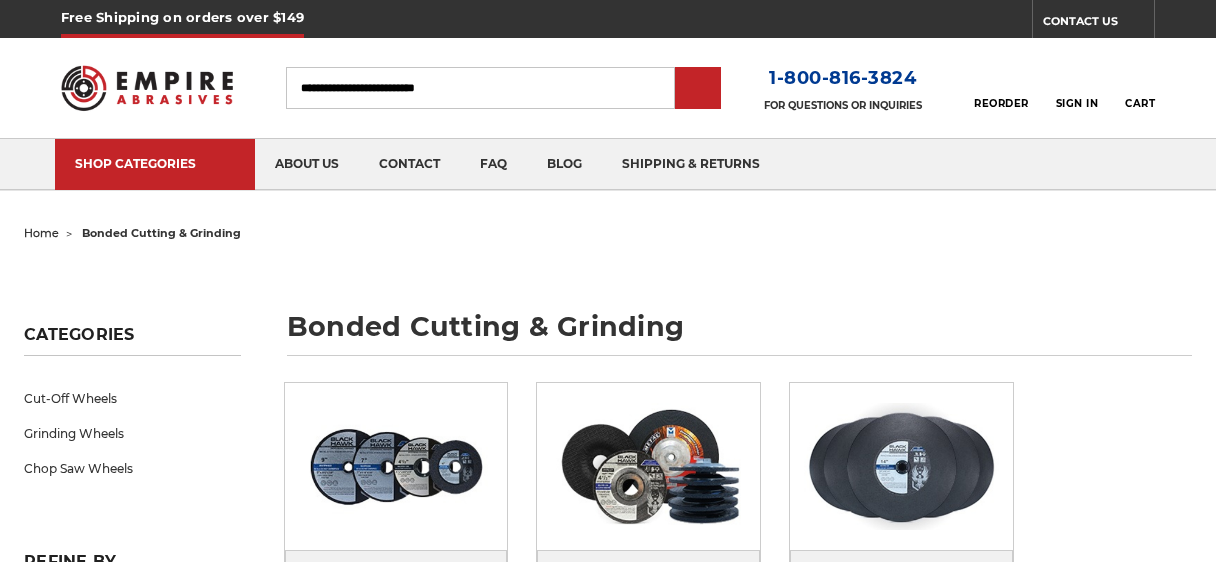 scroll, scrollTop: 0, scrollLeft: 0, axis: both 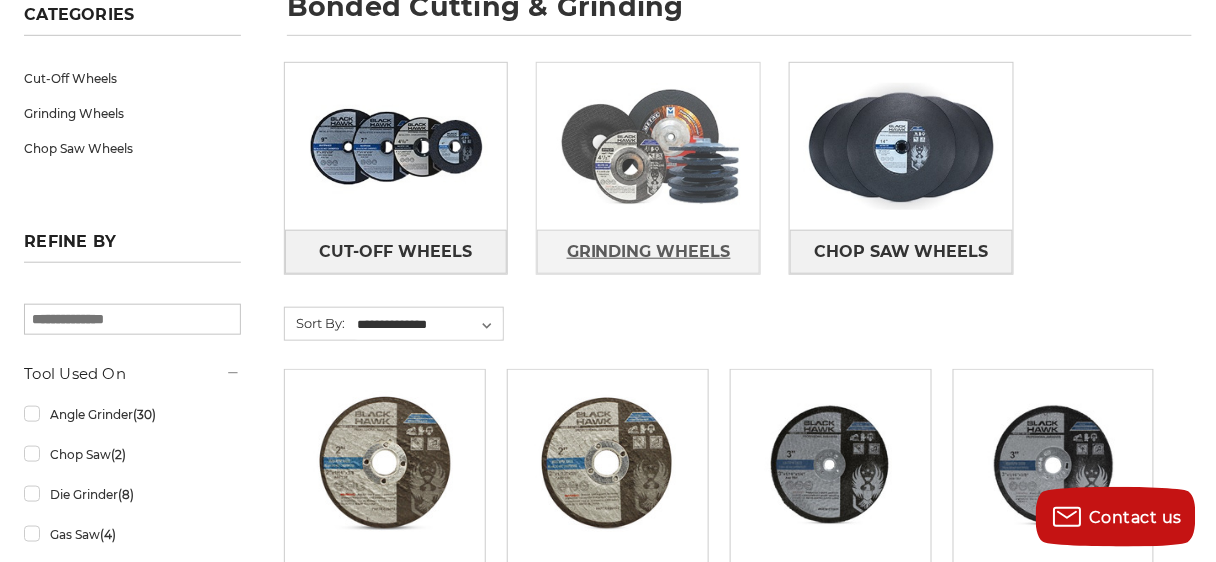click on "Grinding Wheels" at bounding box center [649, 252] 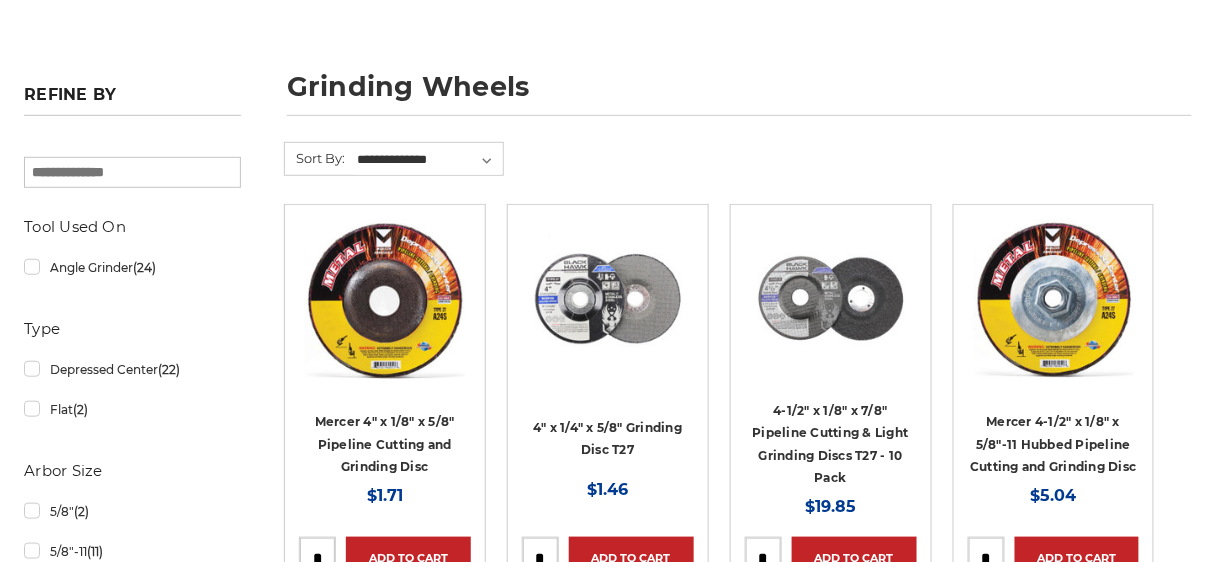 scroll, scrollTop: 400, scrollLeft: 0, axis: vertical 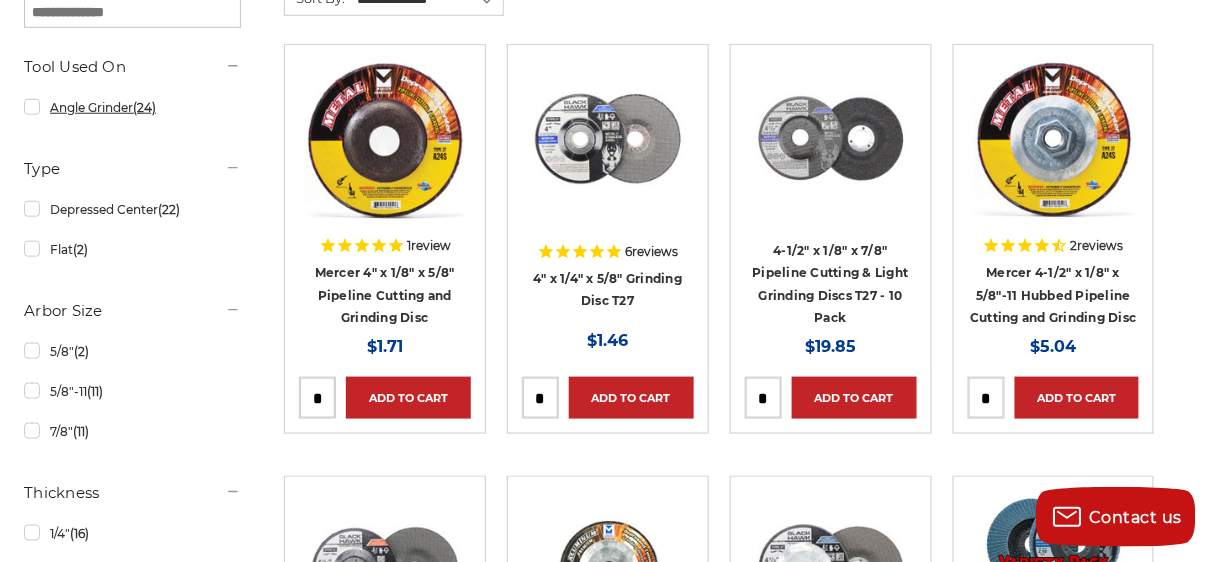 click on "Angle Grinder
(24)" at bounding box center [132, 107] 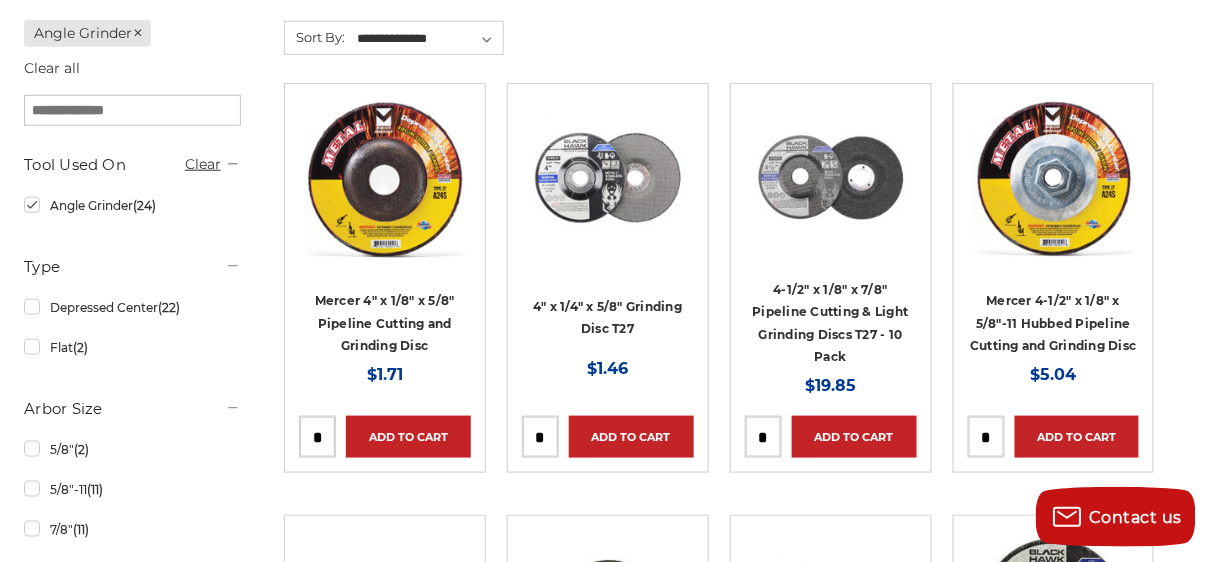 scroll, scrollTop: 480, scrollLeft: 0, axis: vertical 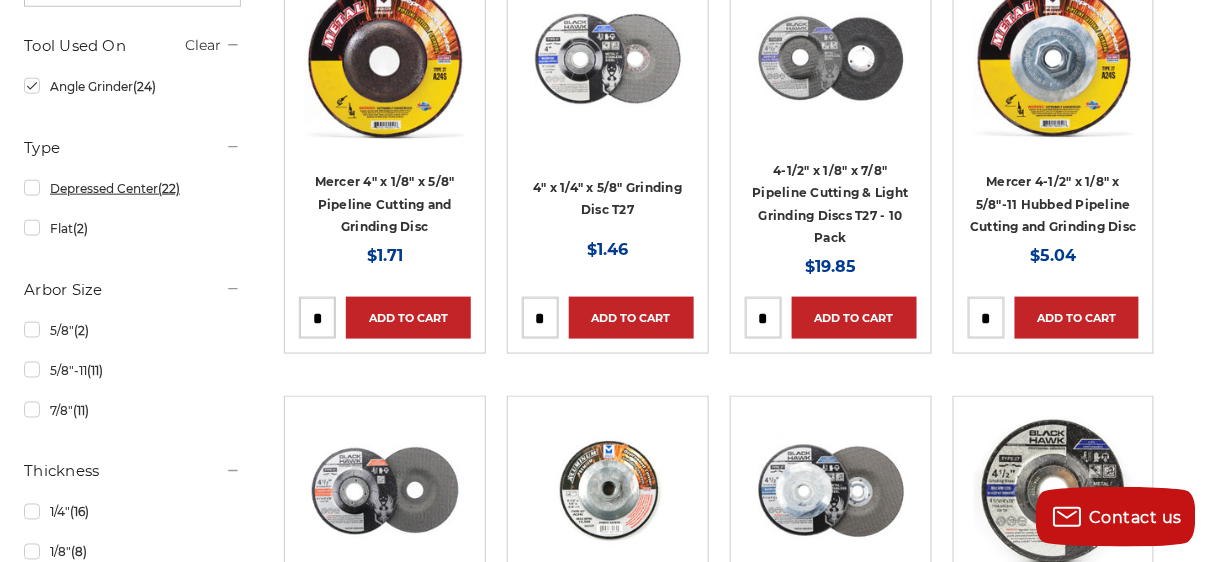 click on "Depressed Center
(22)" at bounding box center (132, 188) 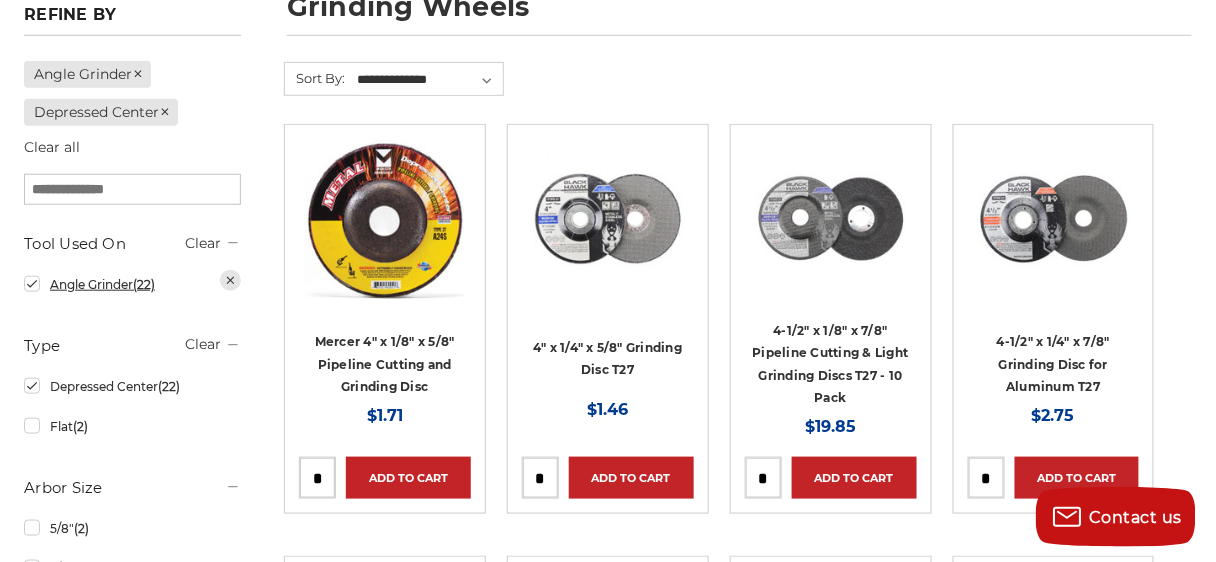 scroll, scrollTop: 640, scrollLeft: 0, axis: vertical 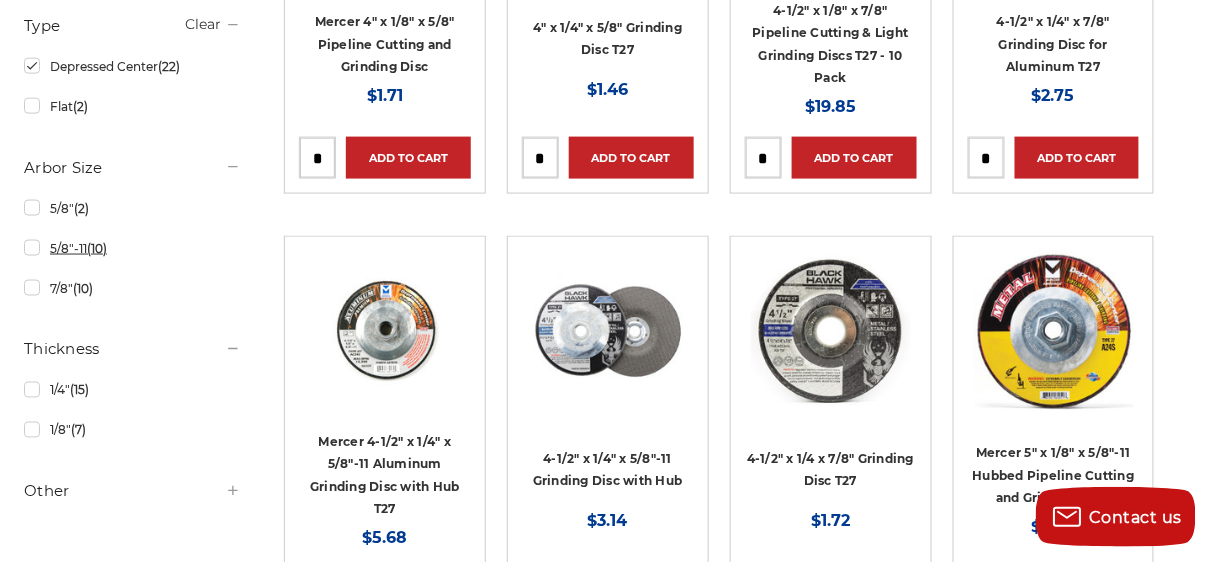 click on "5/8"-11
(10)" at bounding box center (132, 248) 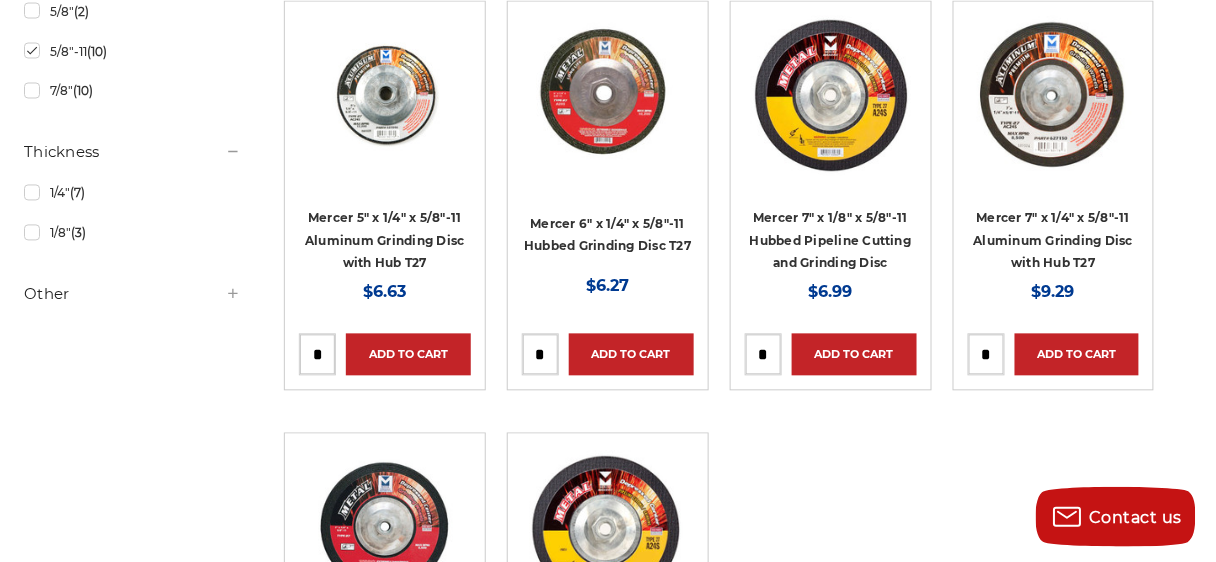 scroll, scrollTop: 880, scrollLeft: 0, axis: vertical 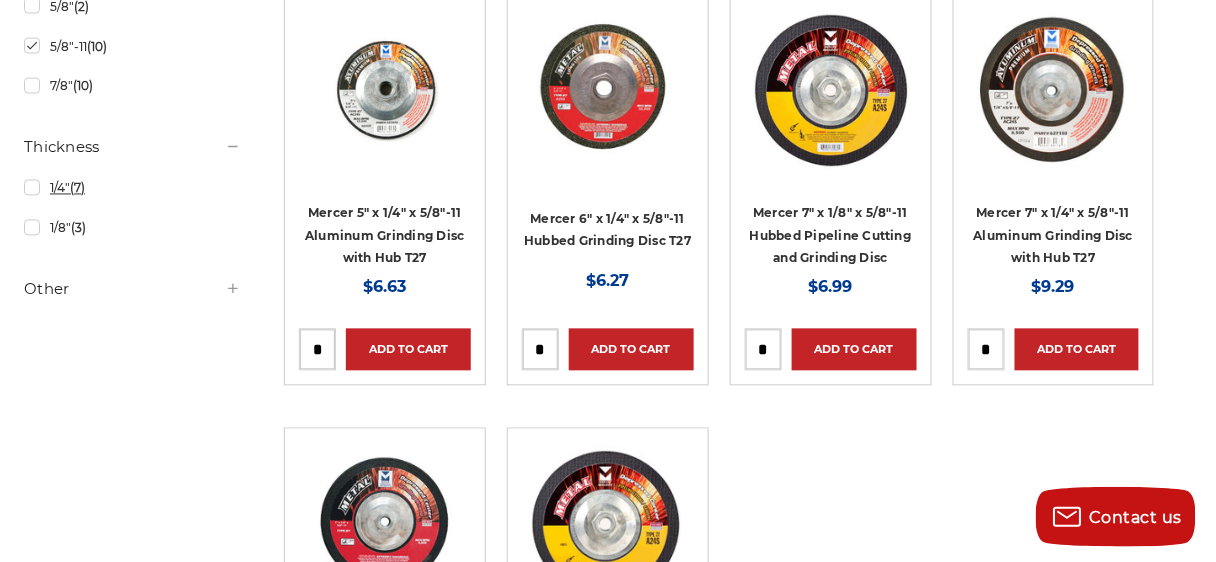 click on "1/4"
(7)" at bounding box center (132, 188) 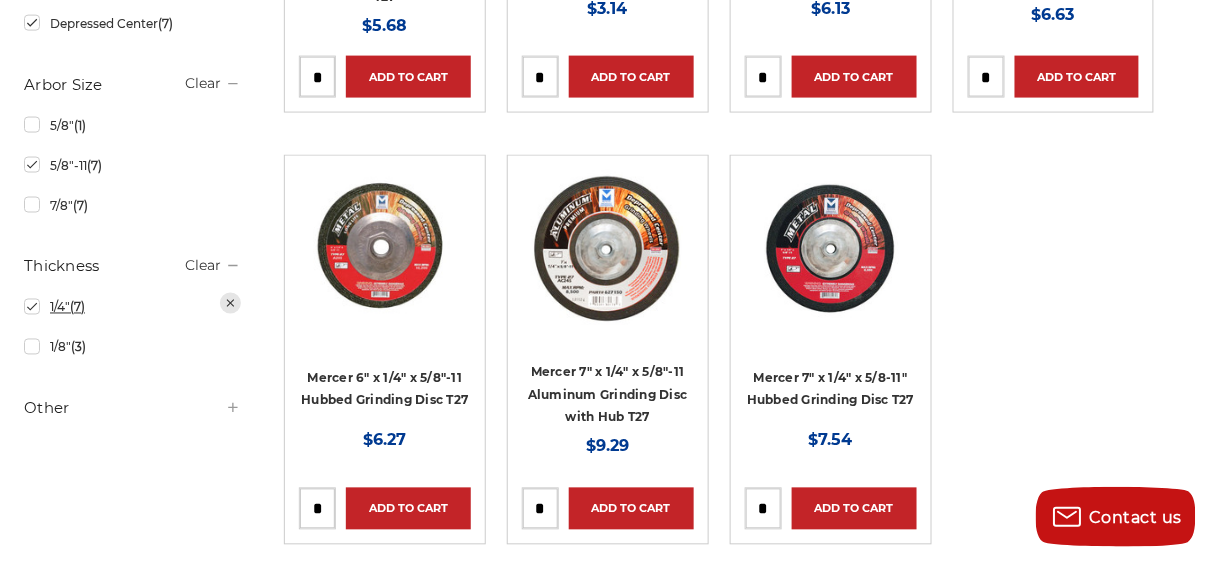 scroll, scrollTop: 720, scrollLeft: 0, axis: vertical 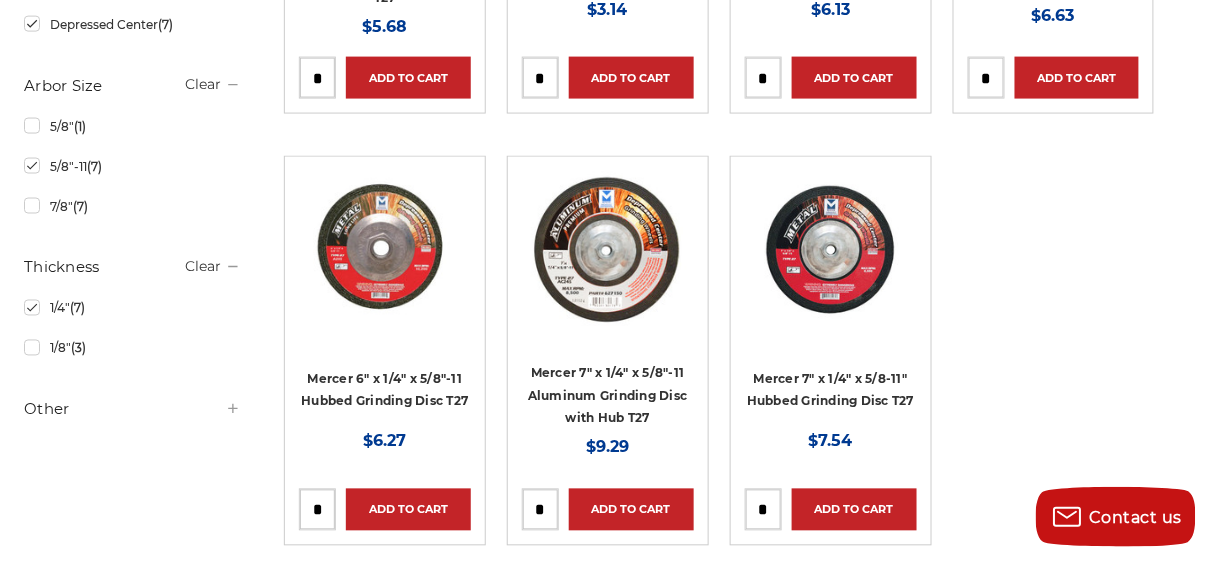 click on "Other" at bounding box center (132, 410) 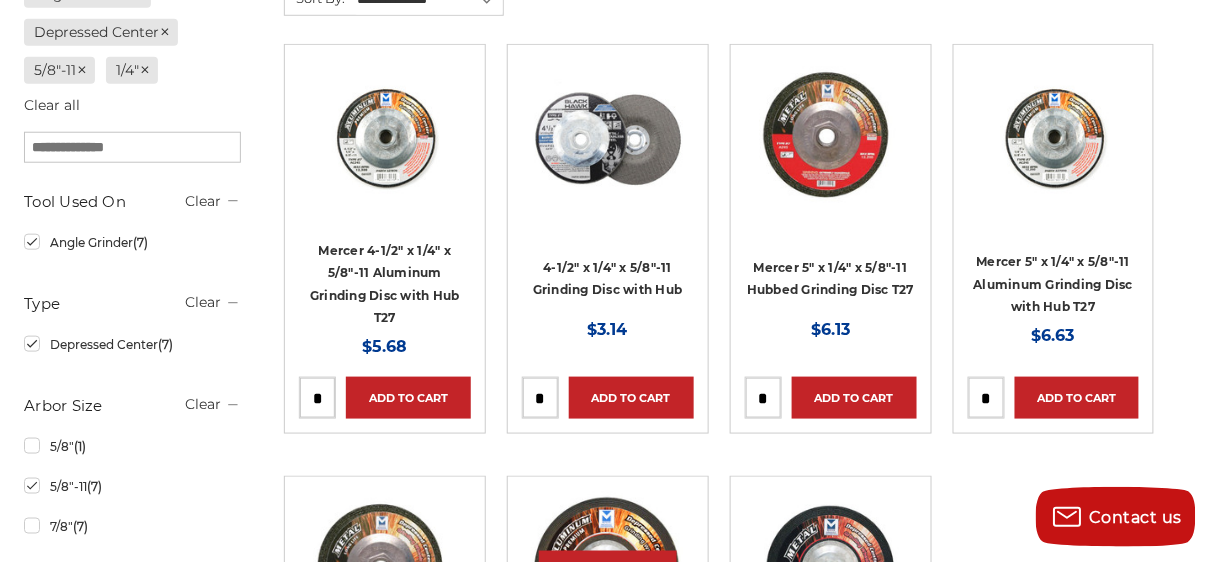 scroll, scrollTop: 320, scrollLeft: 0, axis: vertical 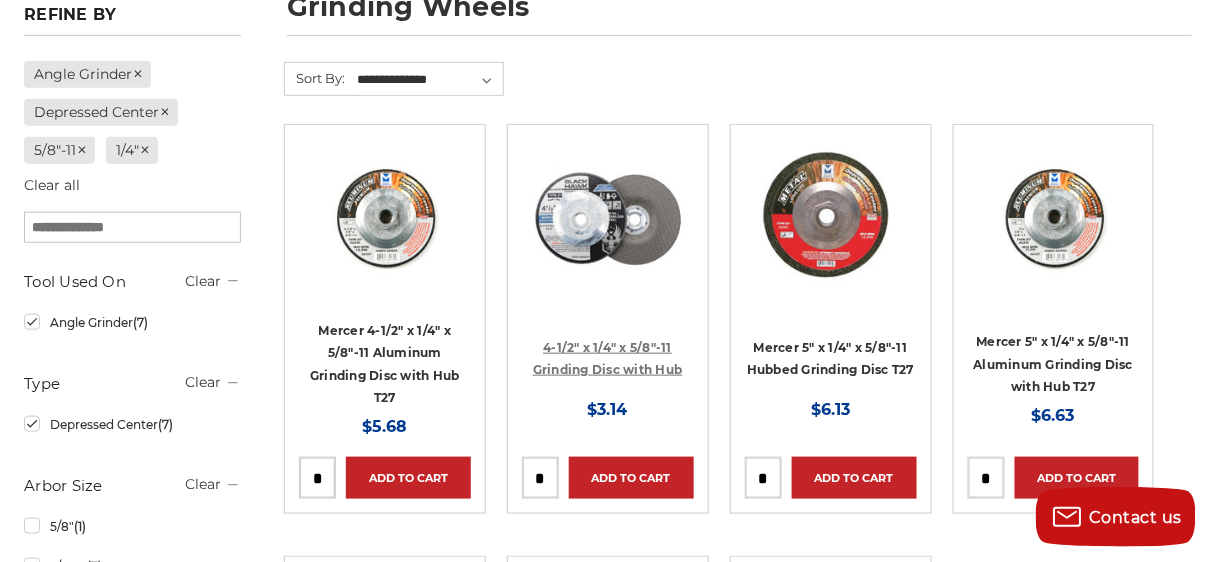 click on "4-1/2" x 1/4" x 5/8"-11 Grinding Disc with Hub" at bounding box center (608, 359) 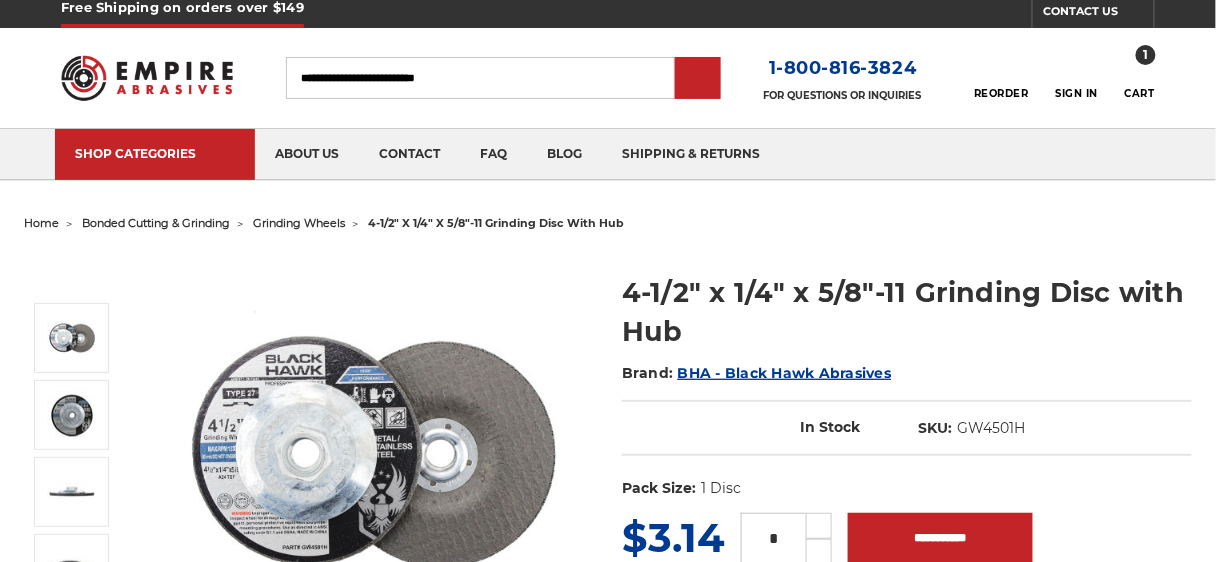 scroll, scrollTop: 240, scrollLeft: 0, axis: vertical 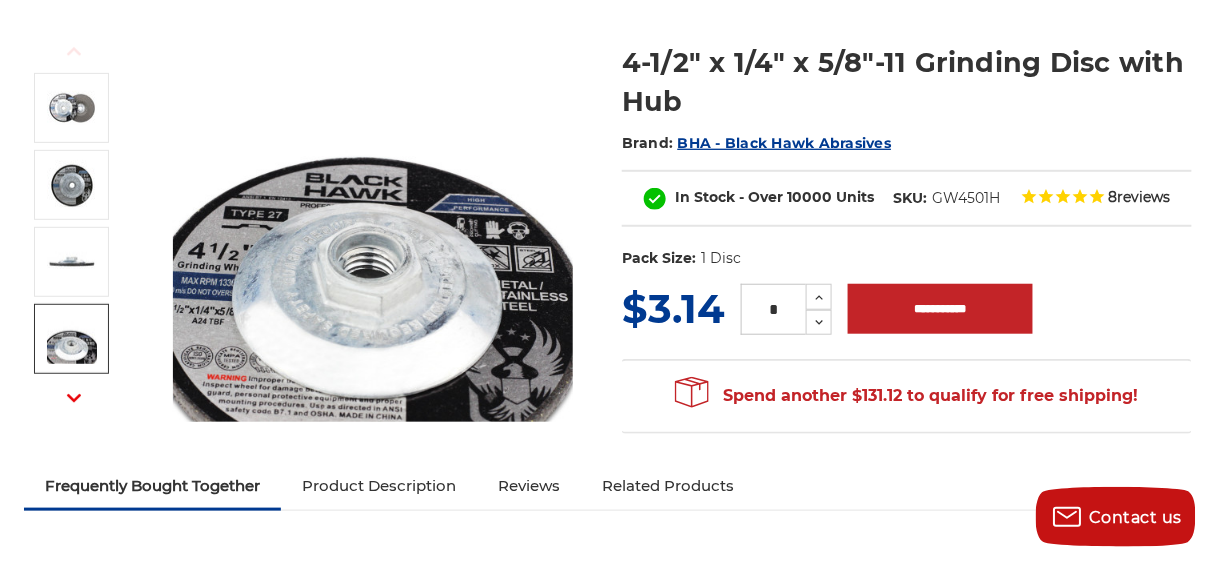 click 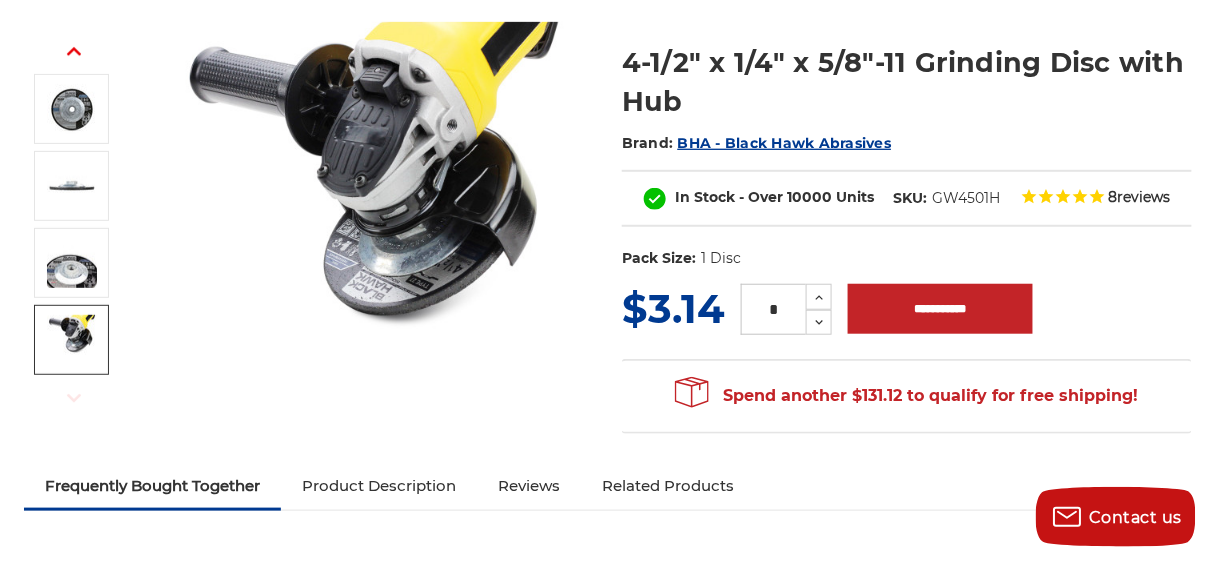 click at bounding box center (72, 340) 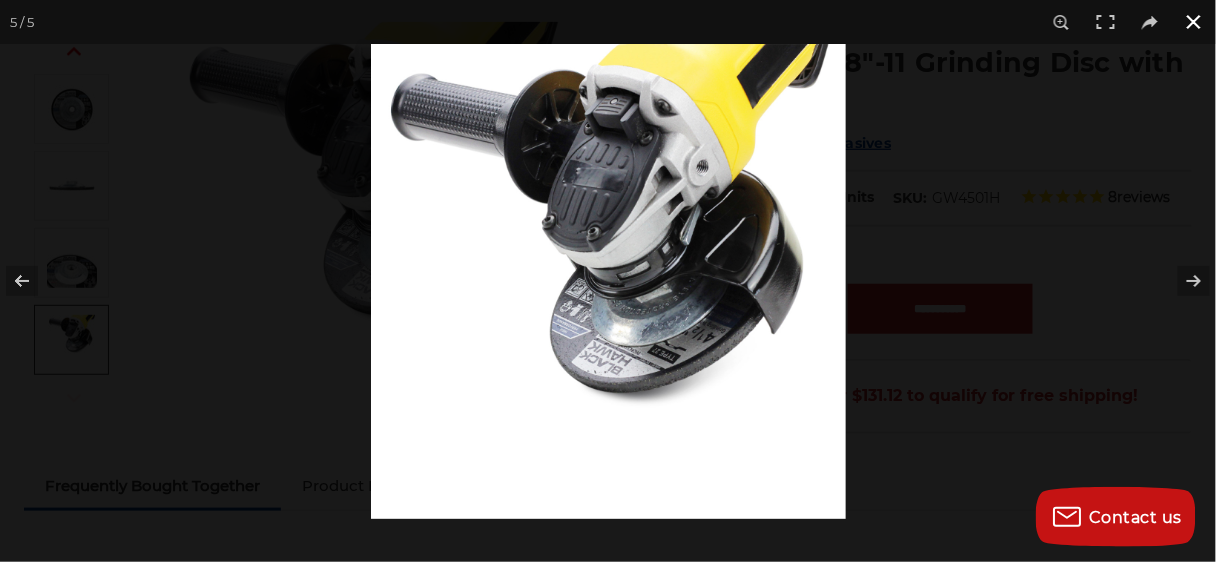 click at bounding box center (979, 325) 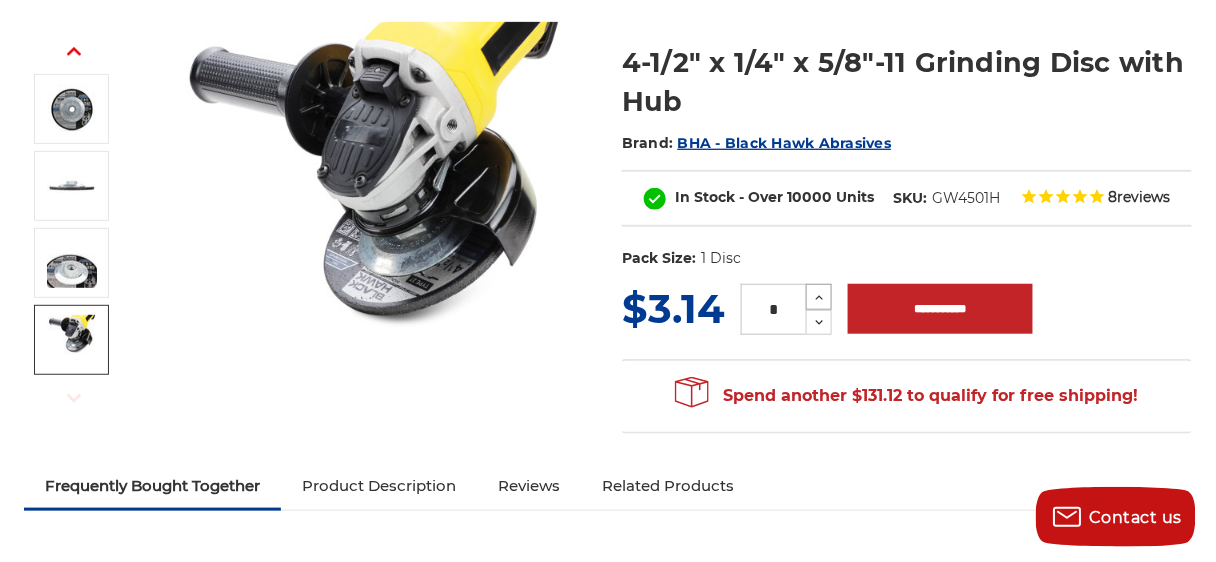 click 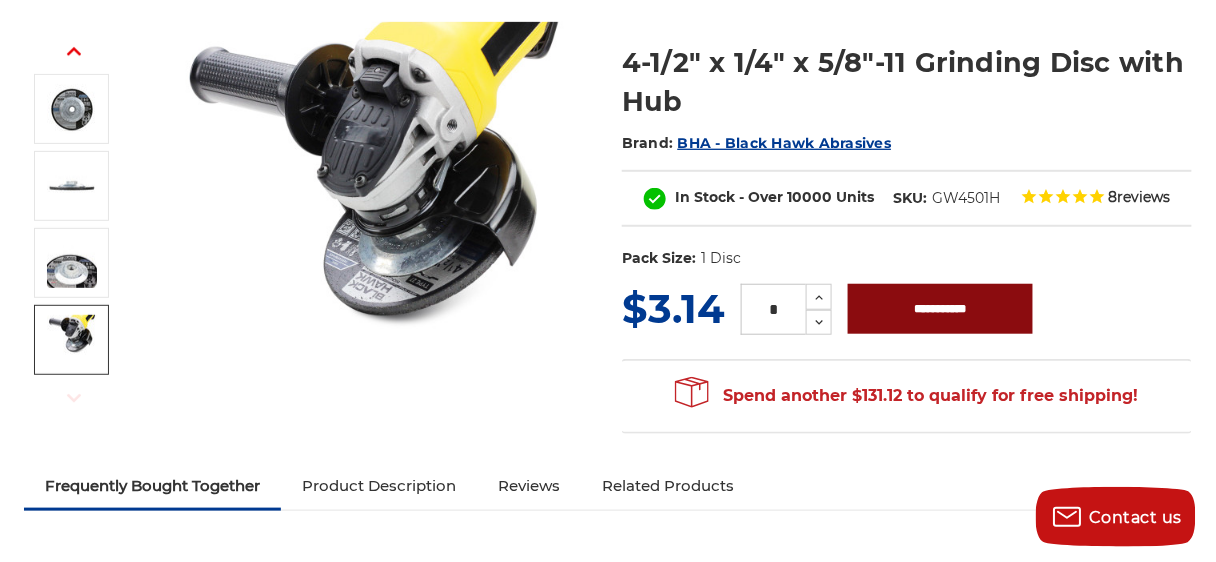 click on "**********" at bounding box center (940, 309) 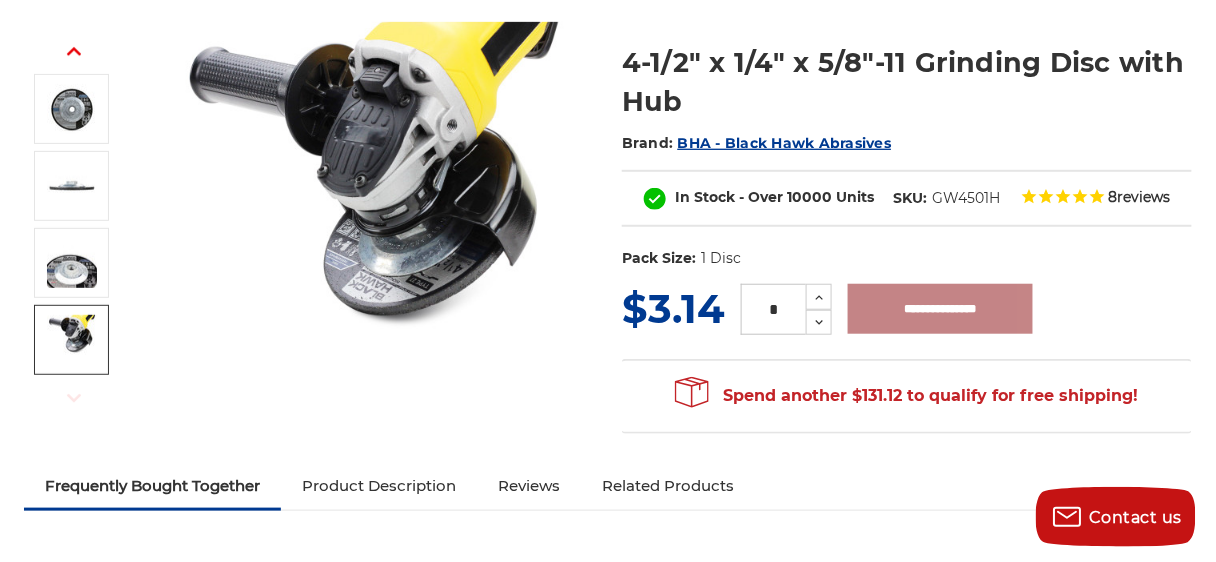 type on "**********" 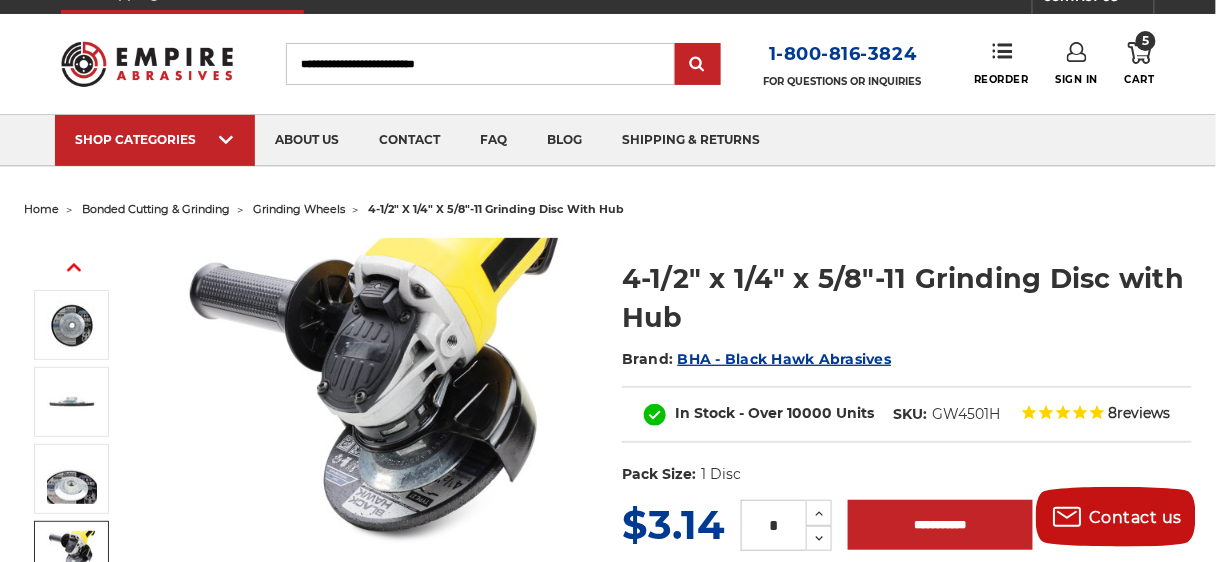 scroll, scrollTop: 0, scrollLeft: 0, axis: both 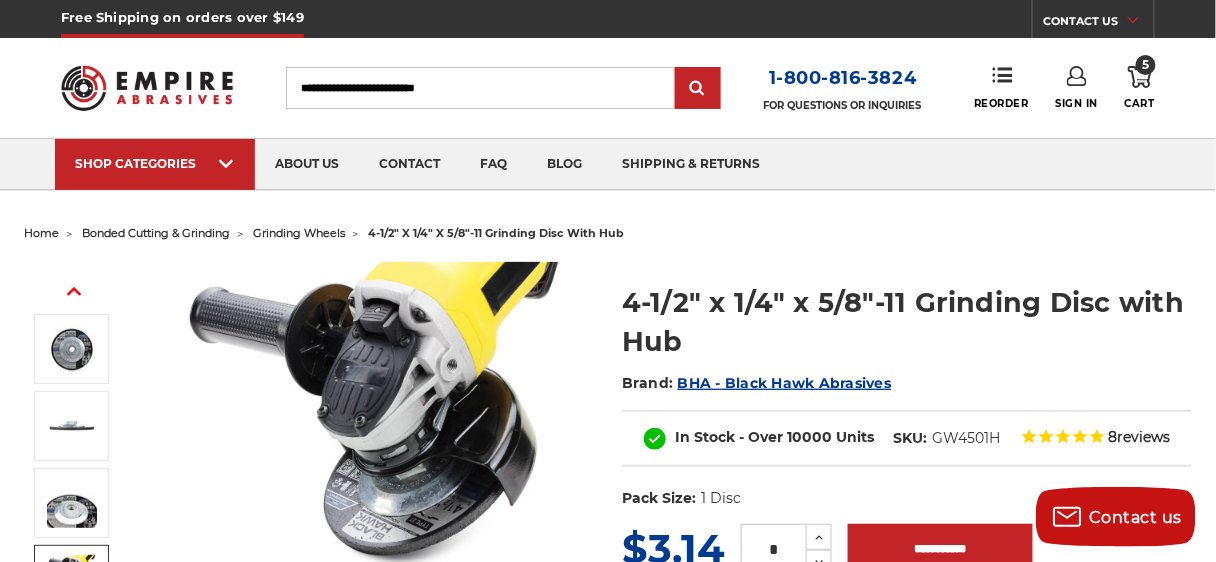 click on "grinding wheels" at bounding box center (299, 233) 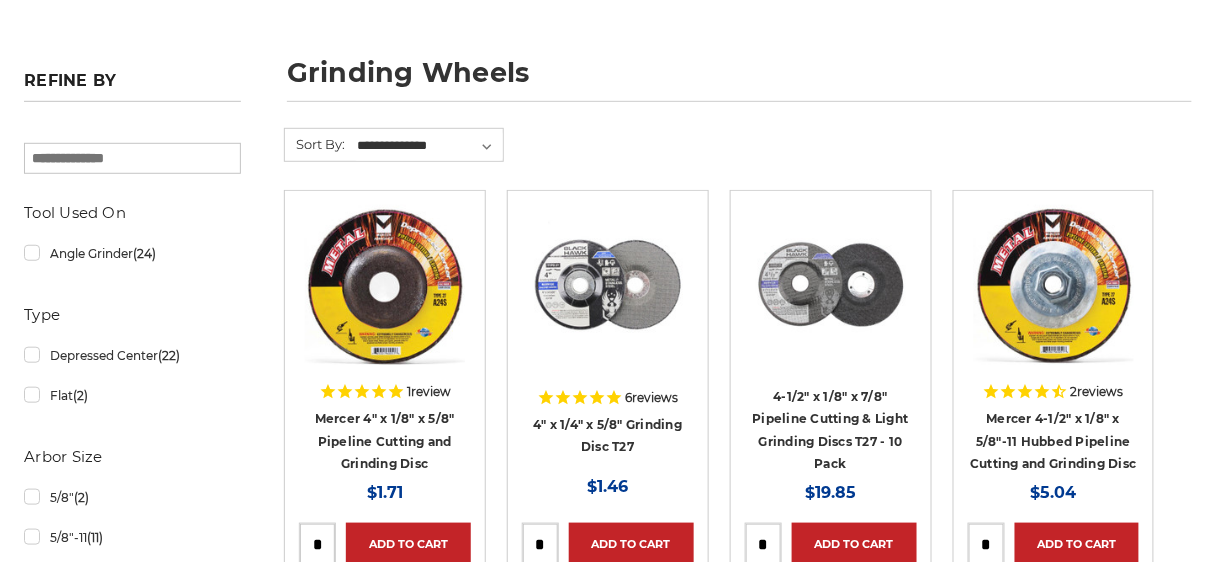 scroll, scrollTop: 400, scrollLeft: 0, axis: vertical 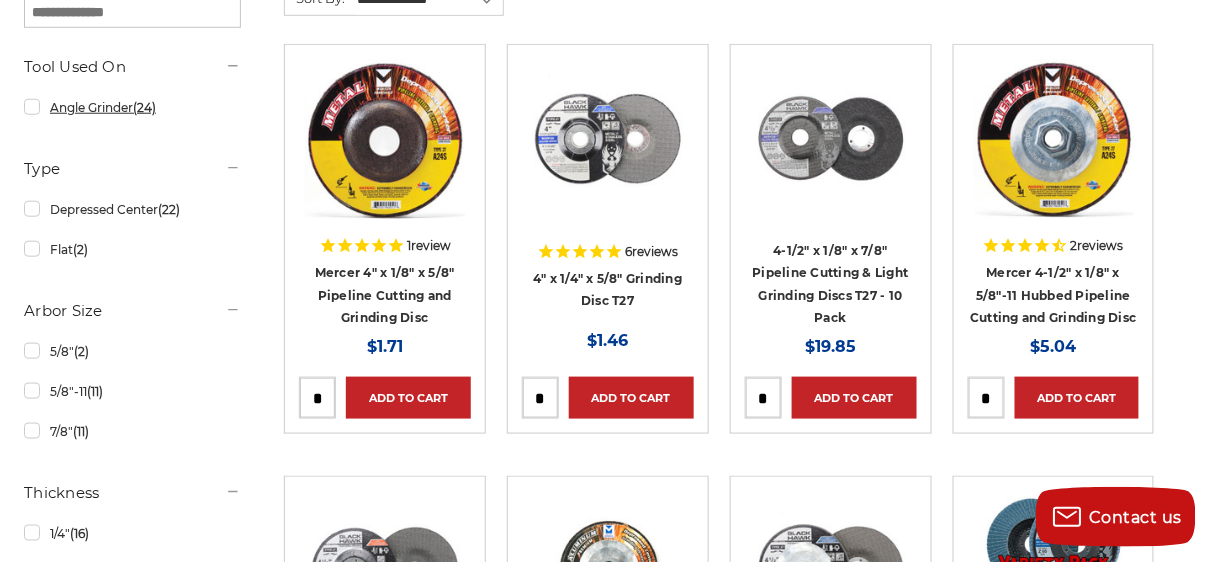click on "Angle Grinder
(24)" at bounding box center [132, 107] 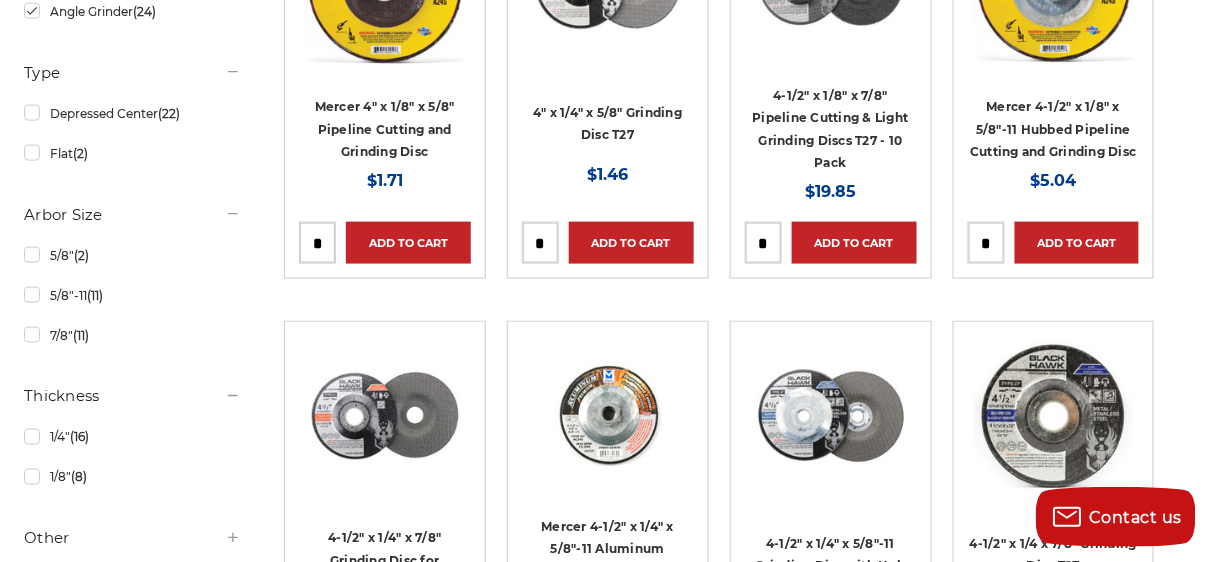 scroll, scrollTop: 560, scrollLeft: 0, axis: vertical 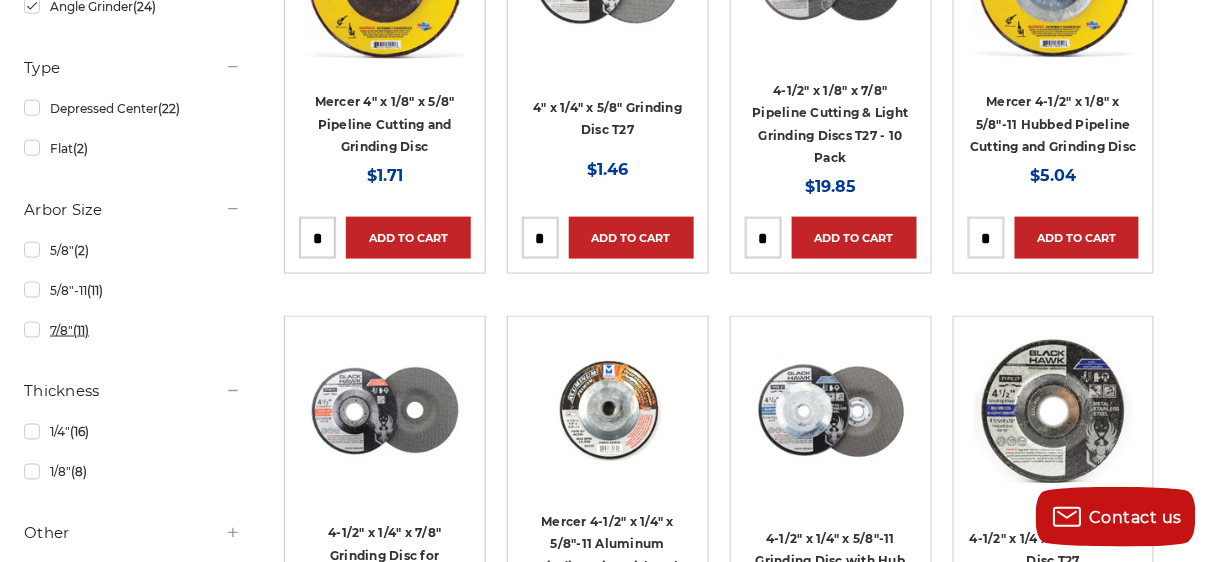 click on "7/8"
(11)" at bounding box center [132, 330] 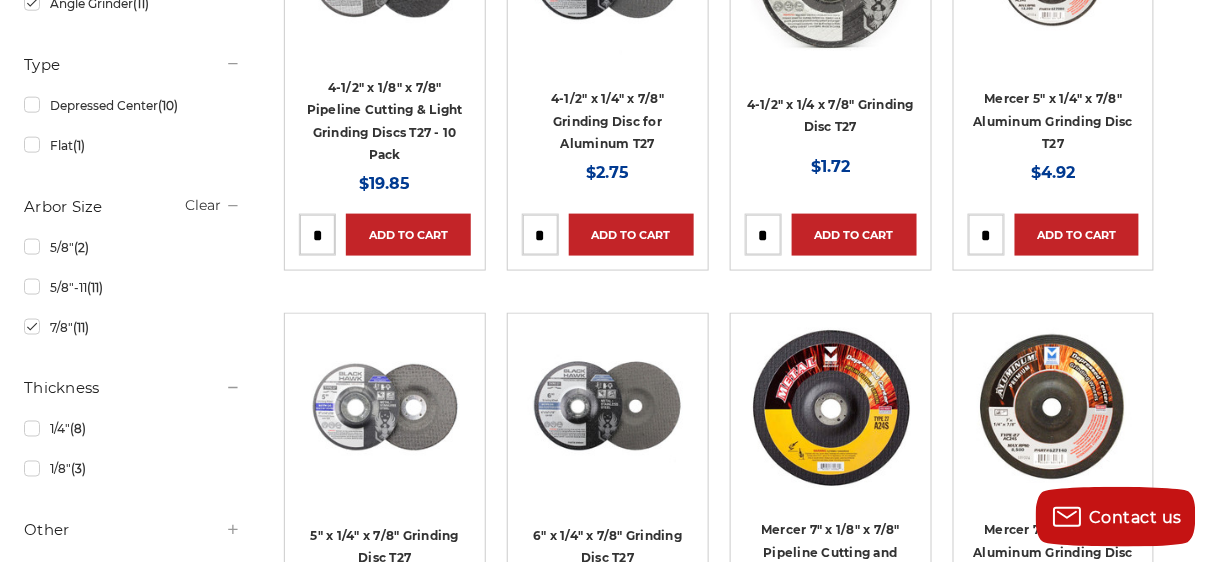 scroll, scrollTop: 720, scrollLeft: 0, axis: vertical 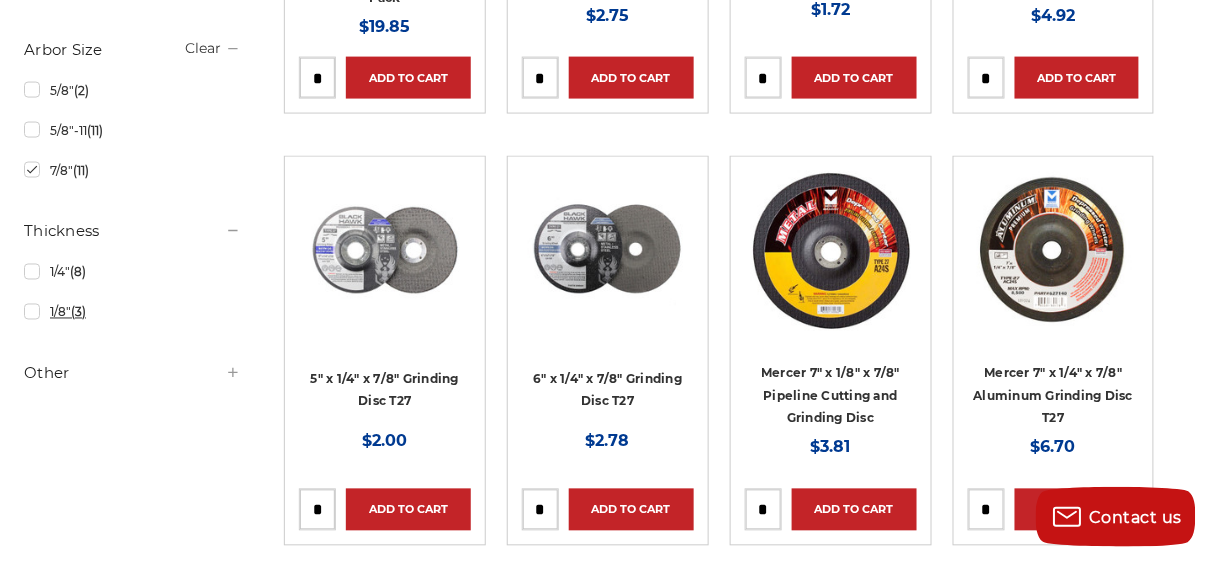 click on "1/8"
(3)" at bounding box center (132, 312) 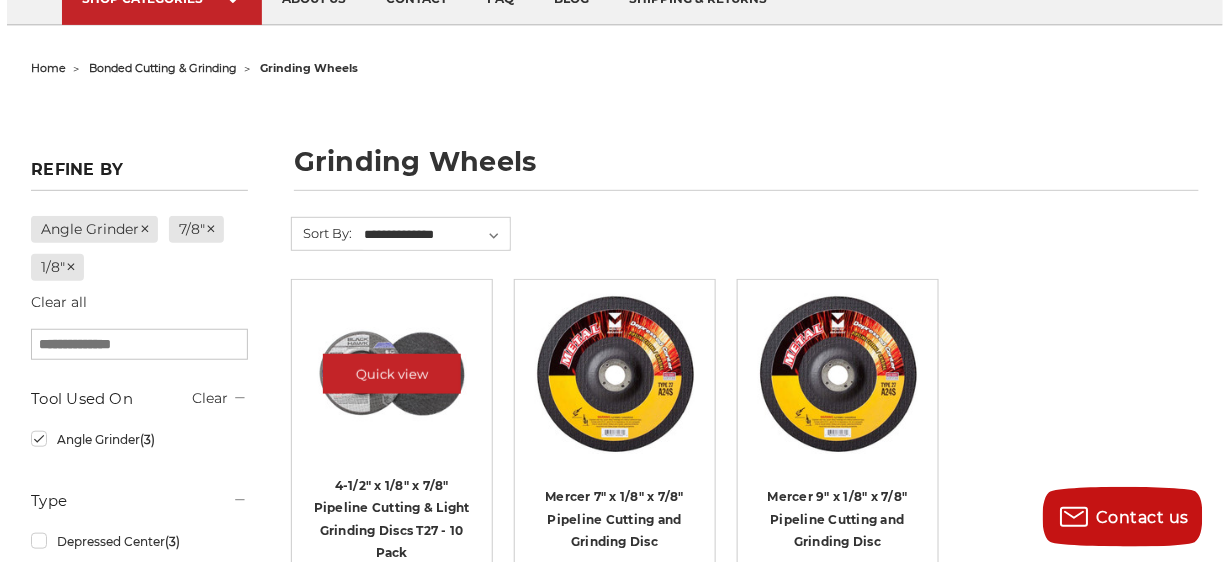 scroll, scrollTop: 320, scrollLeft: 0, axis: vertical 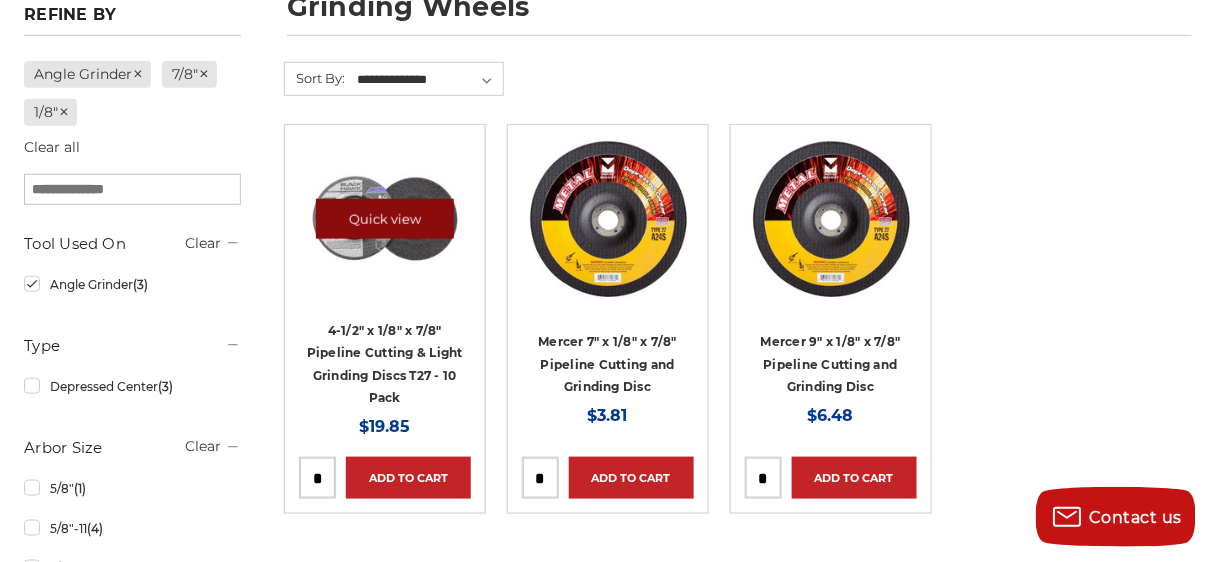 click on "Quick view" at bounding box center [385, 219] 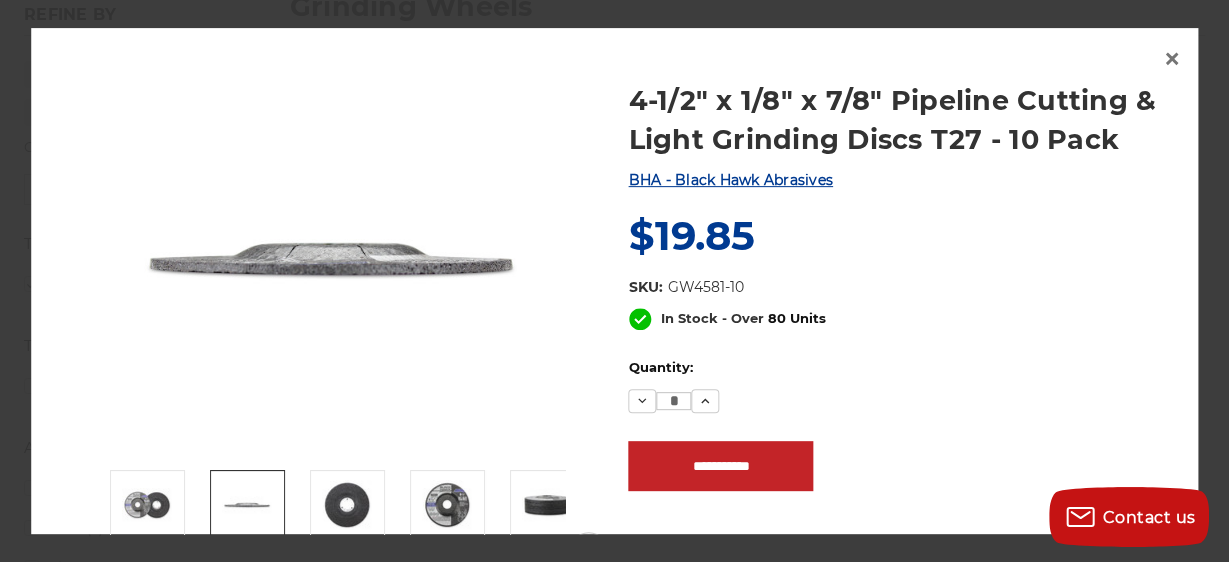 click at bounding box center (247, 506) 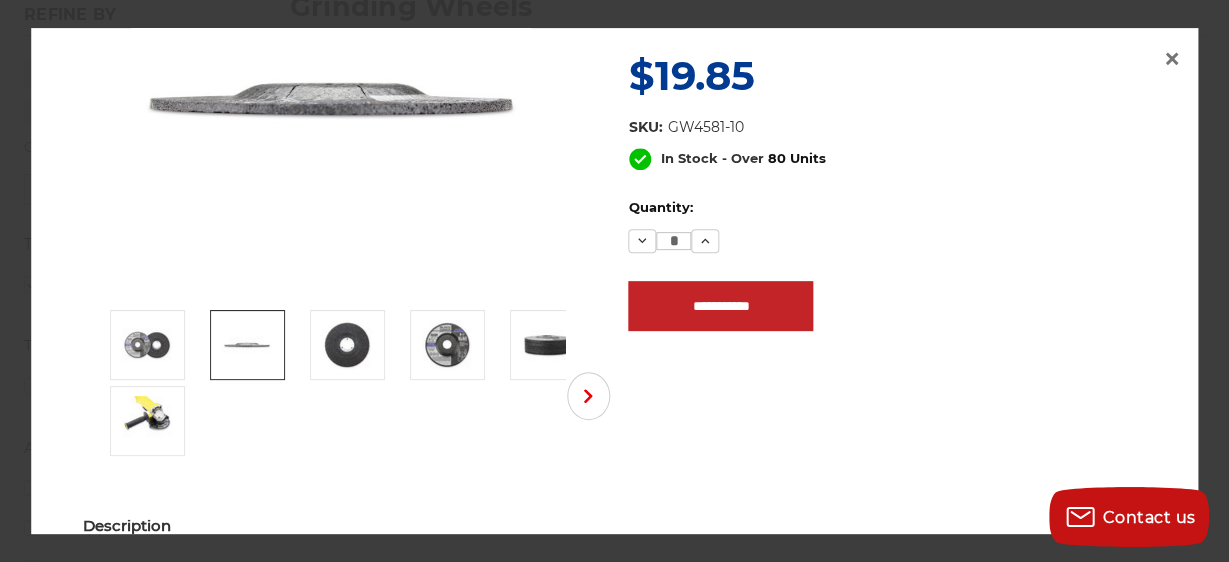 scroll, scrollTop: 80, scrollLeft: 0, axis: vertical 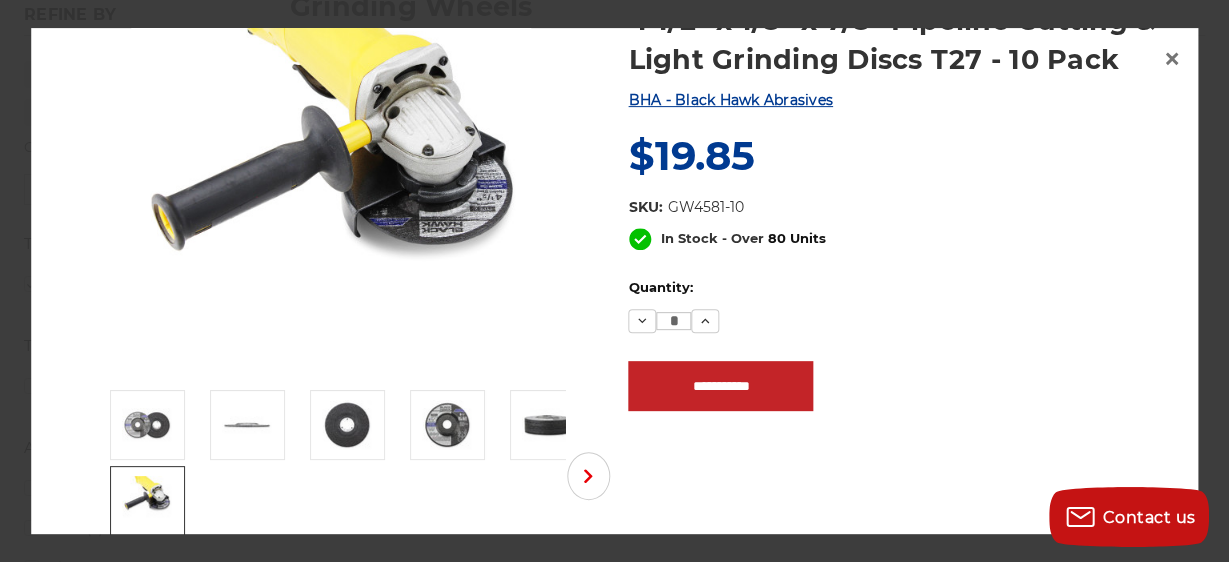 click at bounding box center (147, 502) 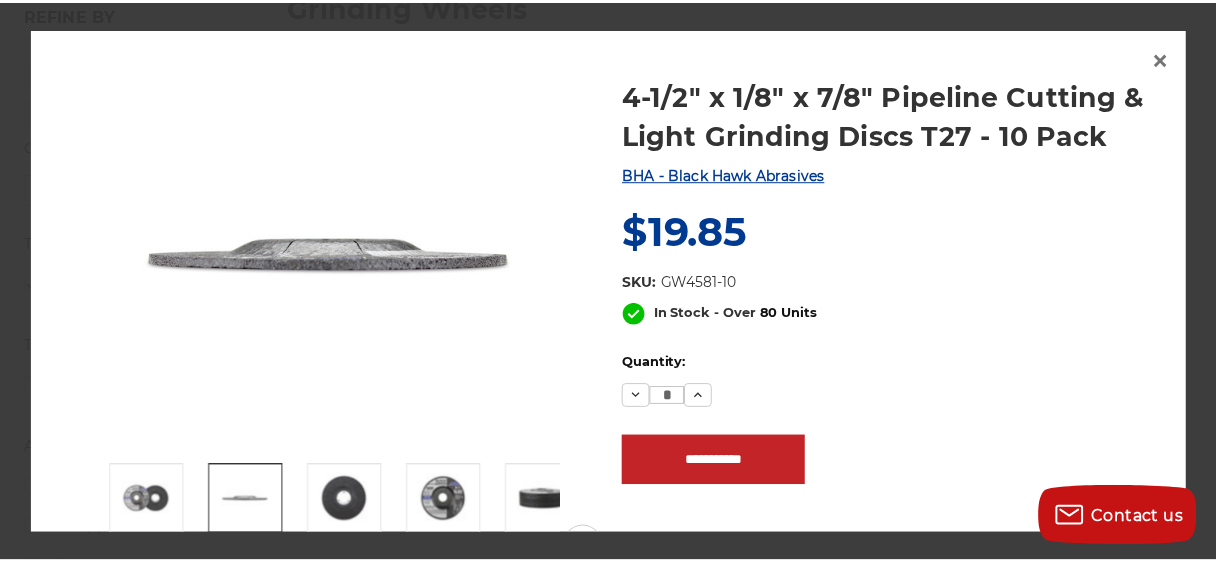 scroll, scrollTop: 0, scrollLeft: 0, axis: both 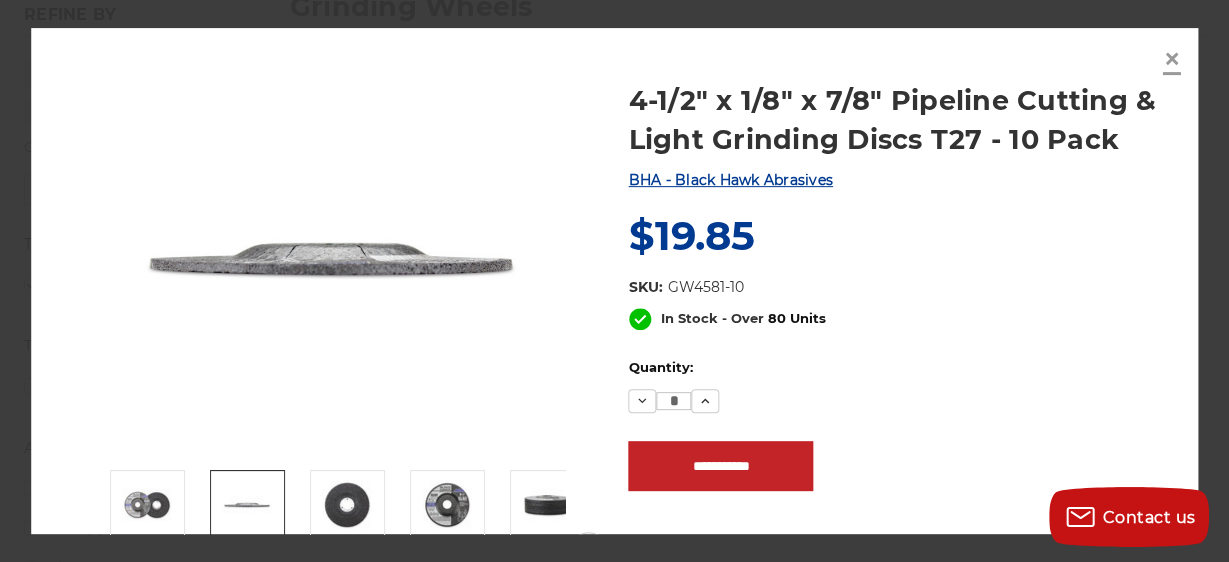 click on "×" at bounding box center (1172, 58) 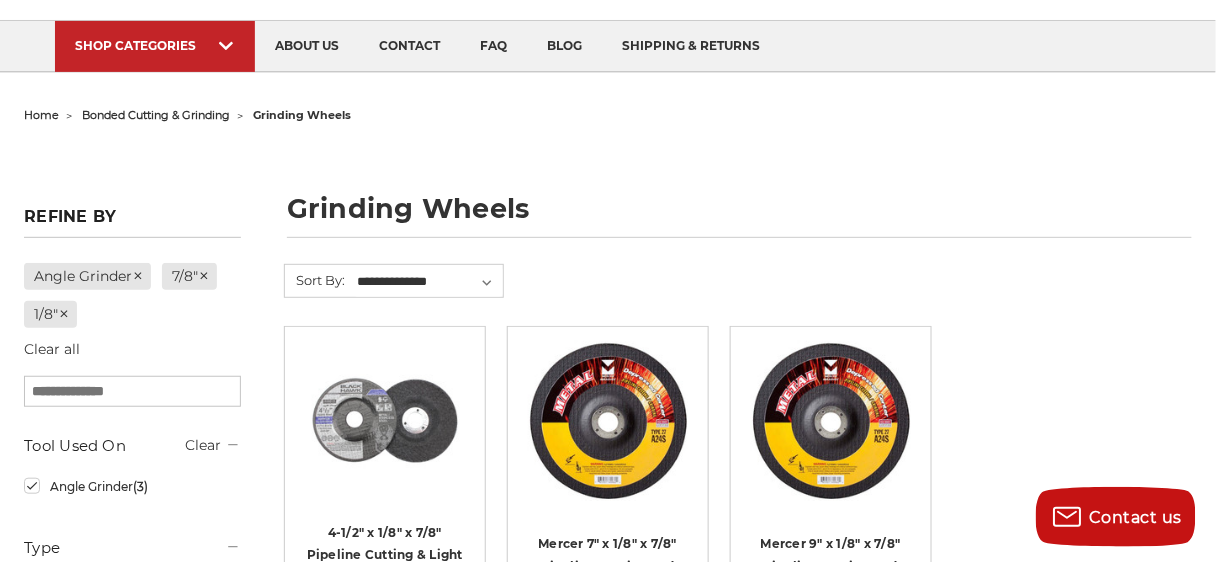 scroll, scrollTop: 80, scrollLeft: 0, axis: vertical 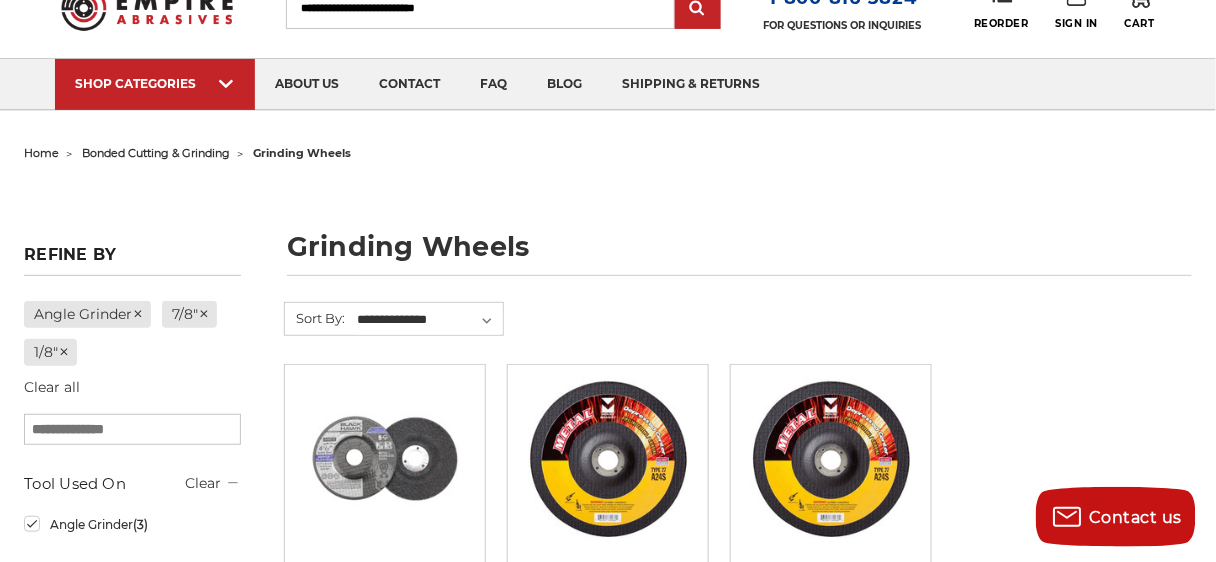 click on "grinding wheels" at bounding box center (302, 153) 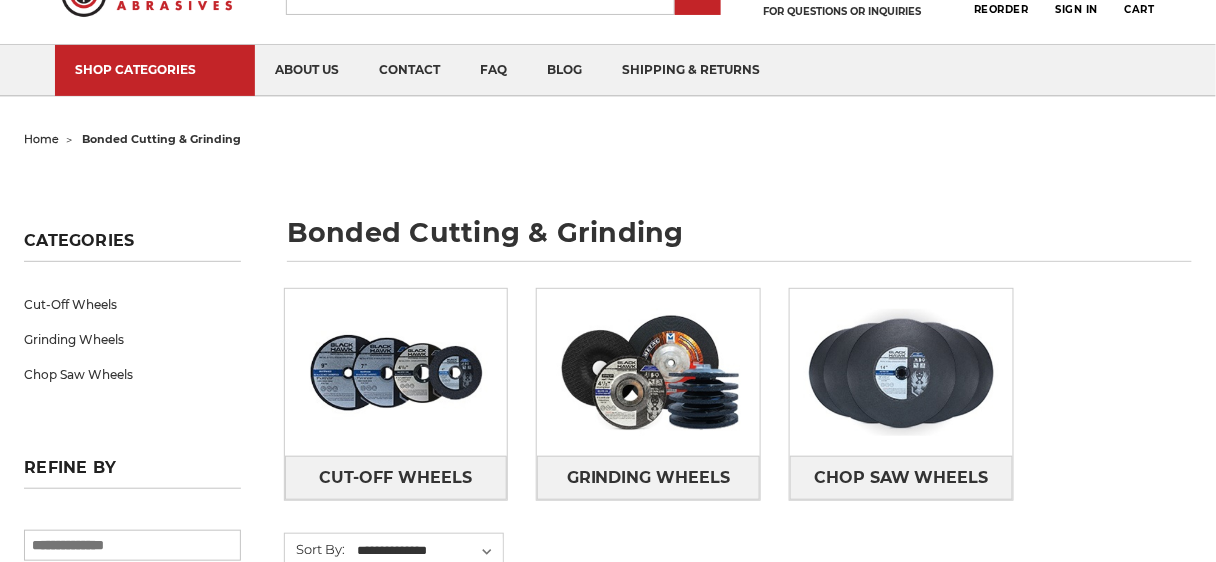 scroll, scrollTop: 160, scrollLeft: 0, axis: vertical 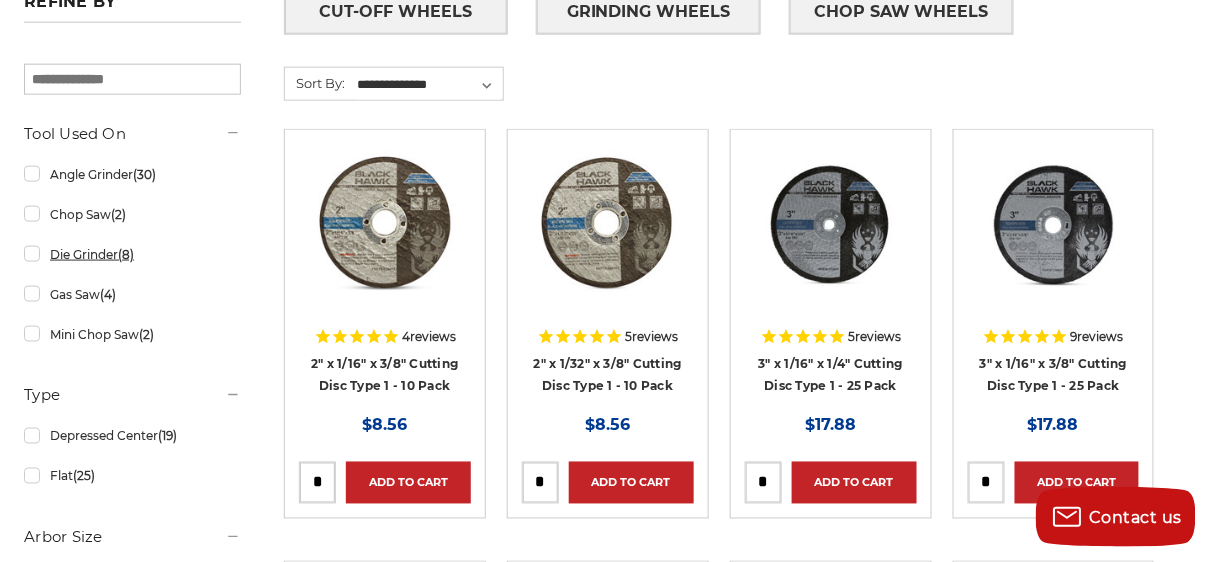 click on "Die Grinder
(8)" at bounding box center (132, 254) 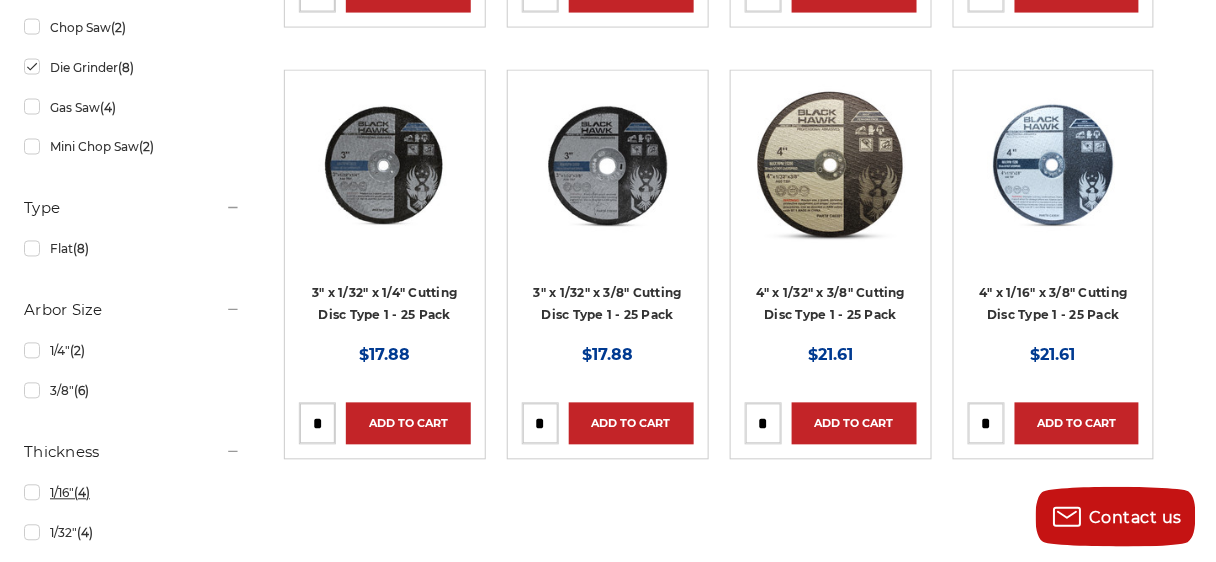 scroll, scrollTop: 960, scrollLeft: 0, axis: vertical 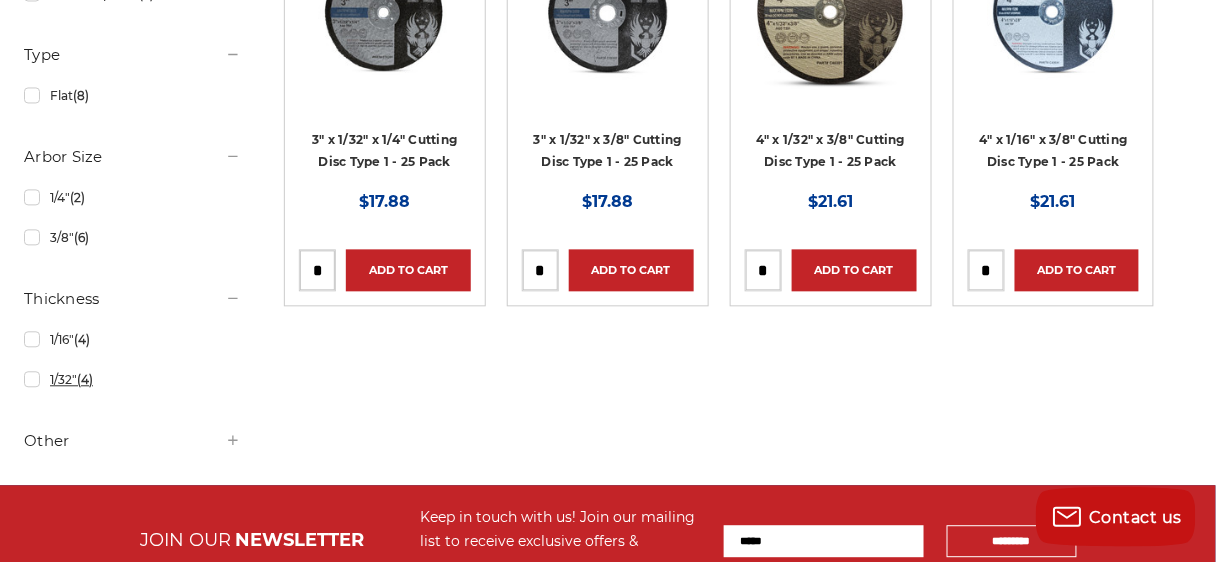 click on "1/32"
(4)" at bounding box center (132, 379) 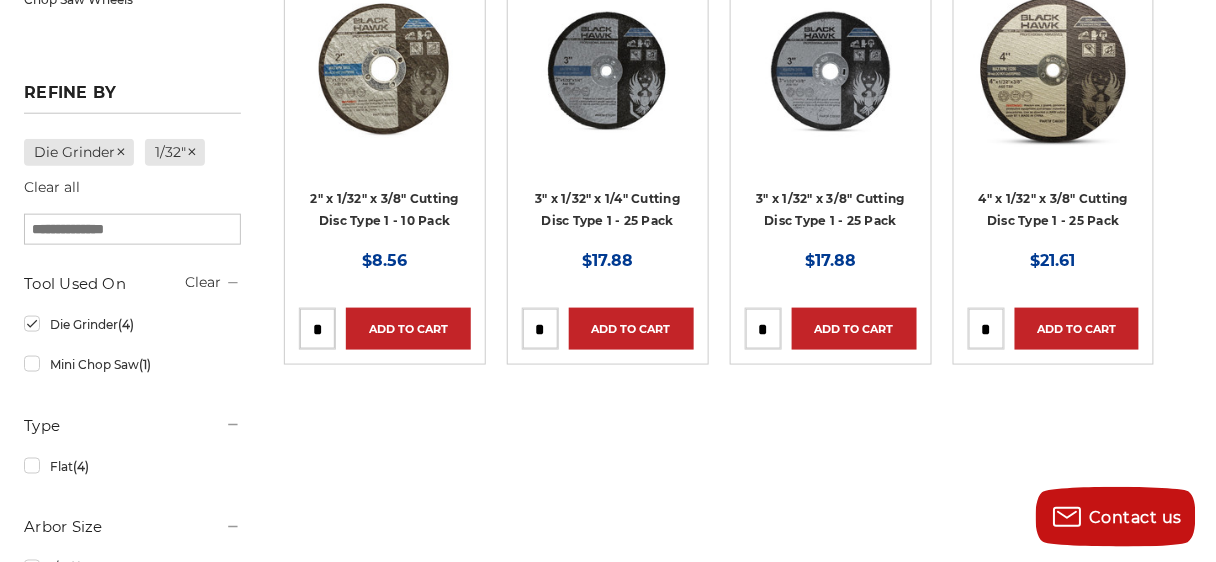 scroll, scrollTop: 320, scrollLeft: 0, axis: vertical 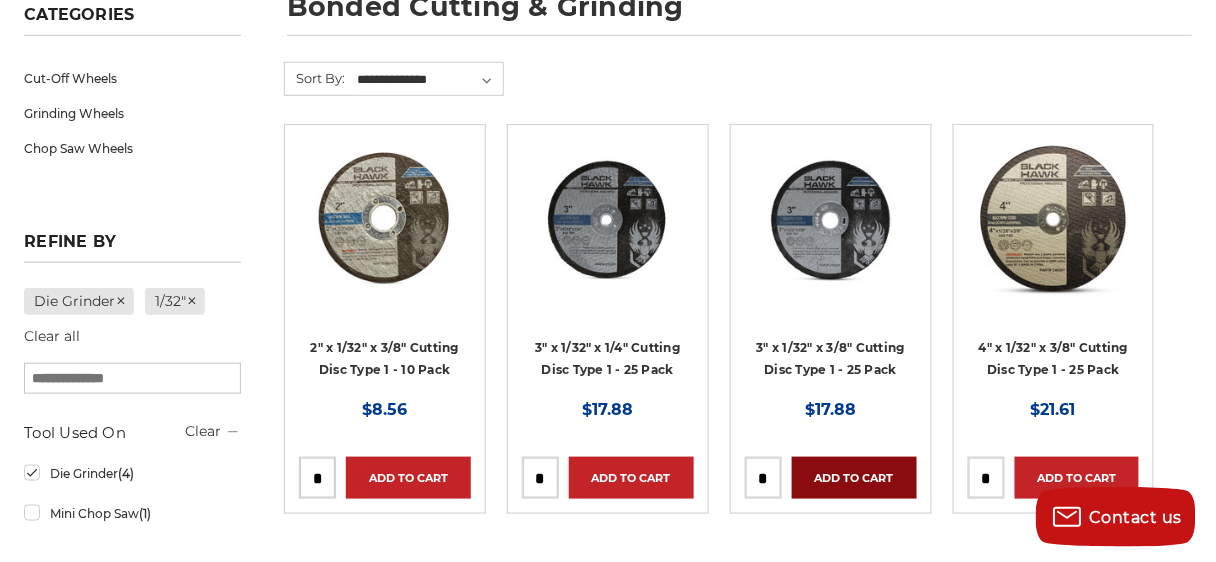 click on "Add to Cart" at bounding box center (854, 478) 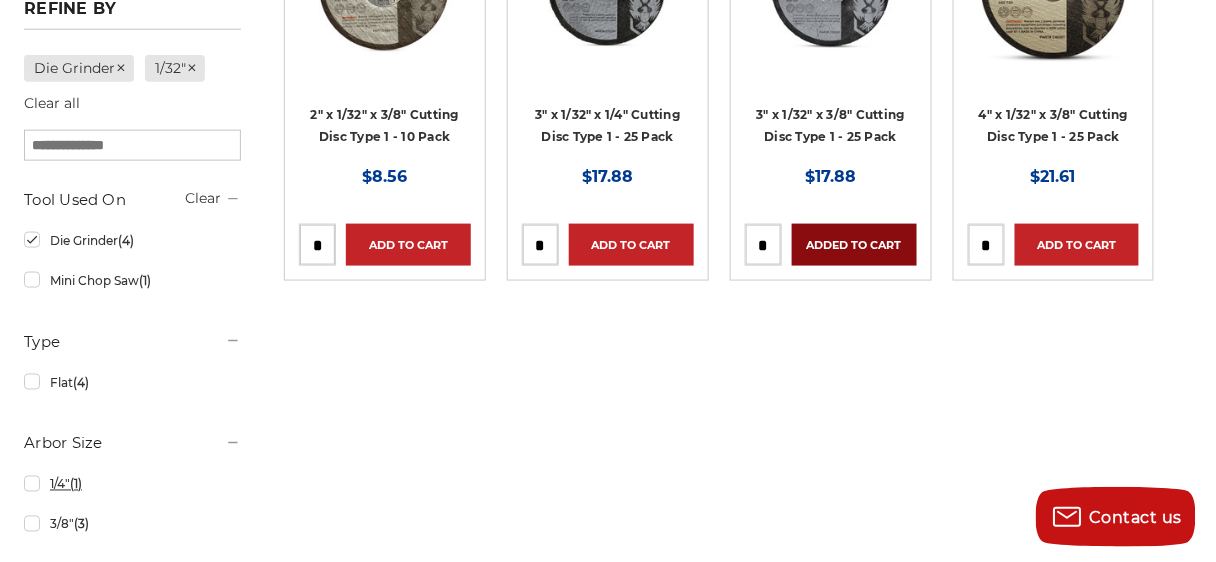 scroll, scrollTop: 640, scrollLeft: 0, axis: vertical 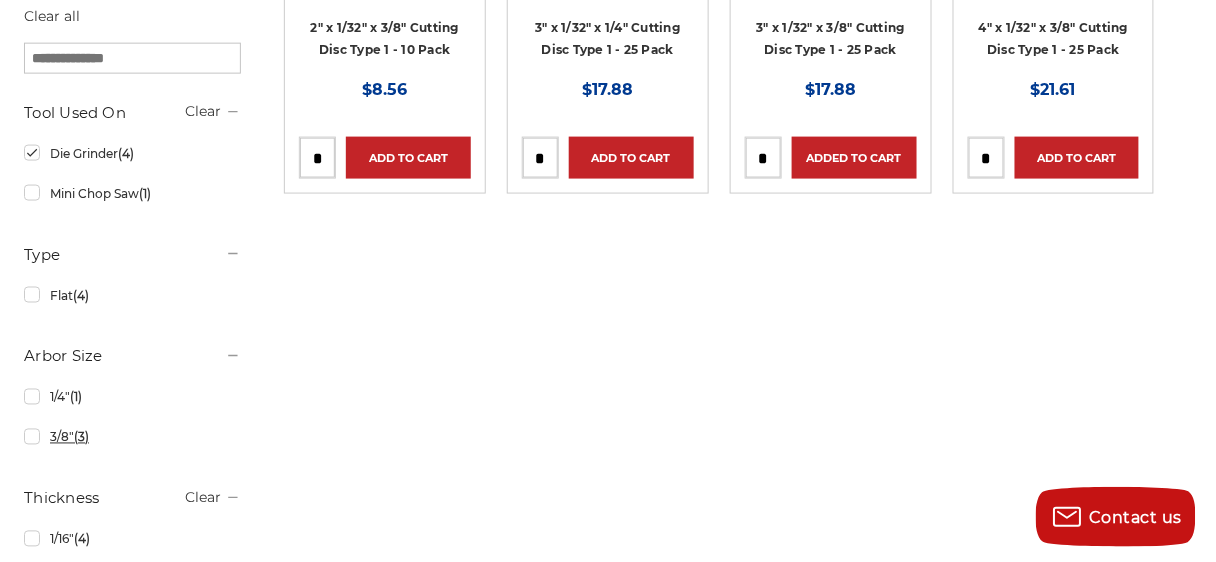 click on "3/8"
(3)" at bounding box center [132, 437] 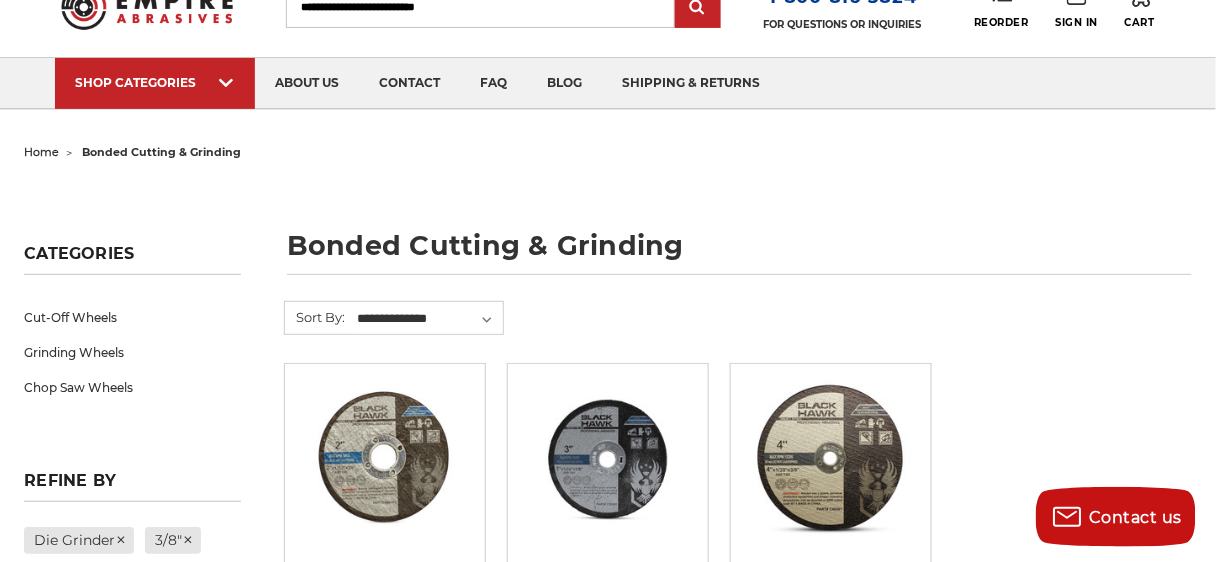 scroll, scrollTop: 80, scrollLeft: 0, axis: vertical 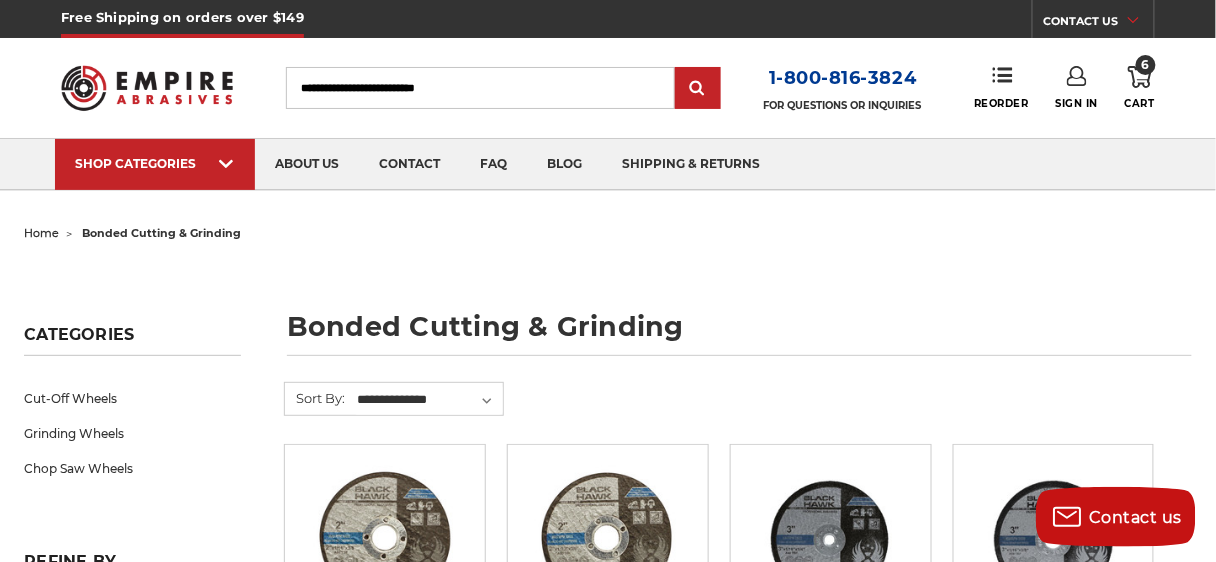 click on "6" at bounding box center (1146, 65) 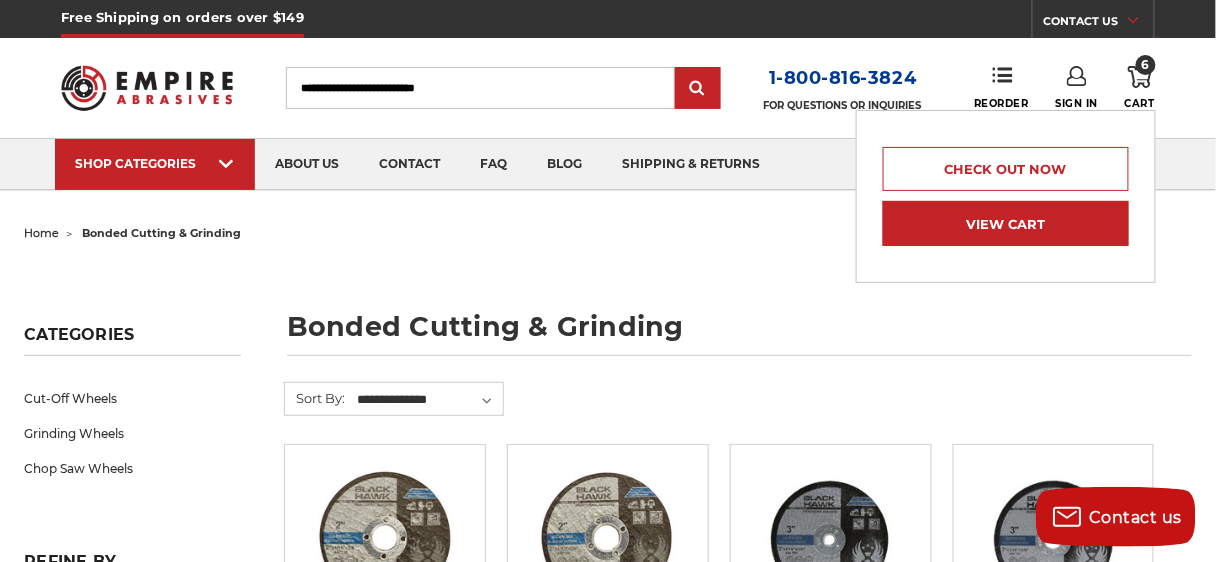 click on "View Cart" at bounding box center (1006, 223) 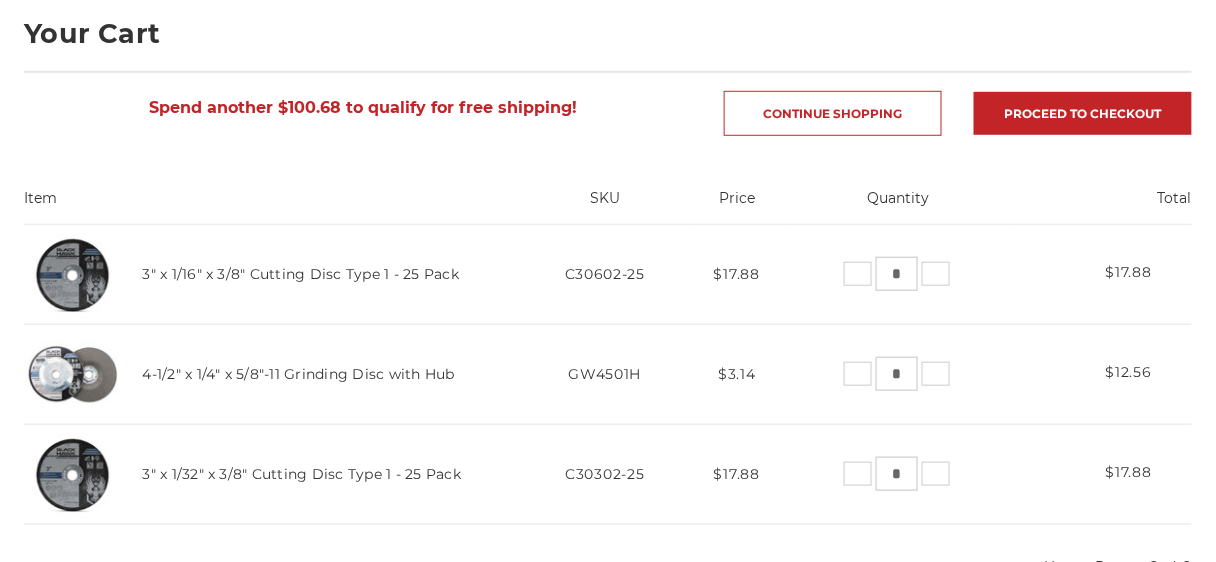 scroll, scrollTop: 320, scrollLeft: 0, axis: vertical 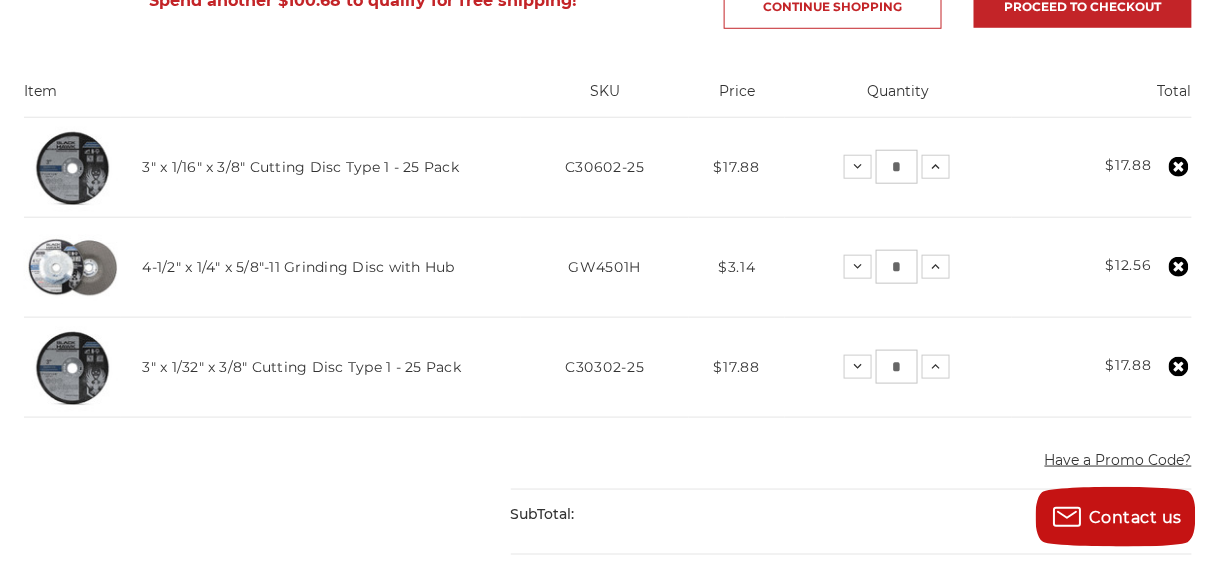 click 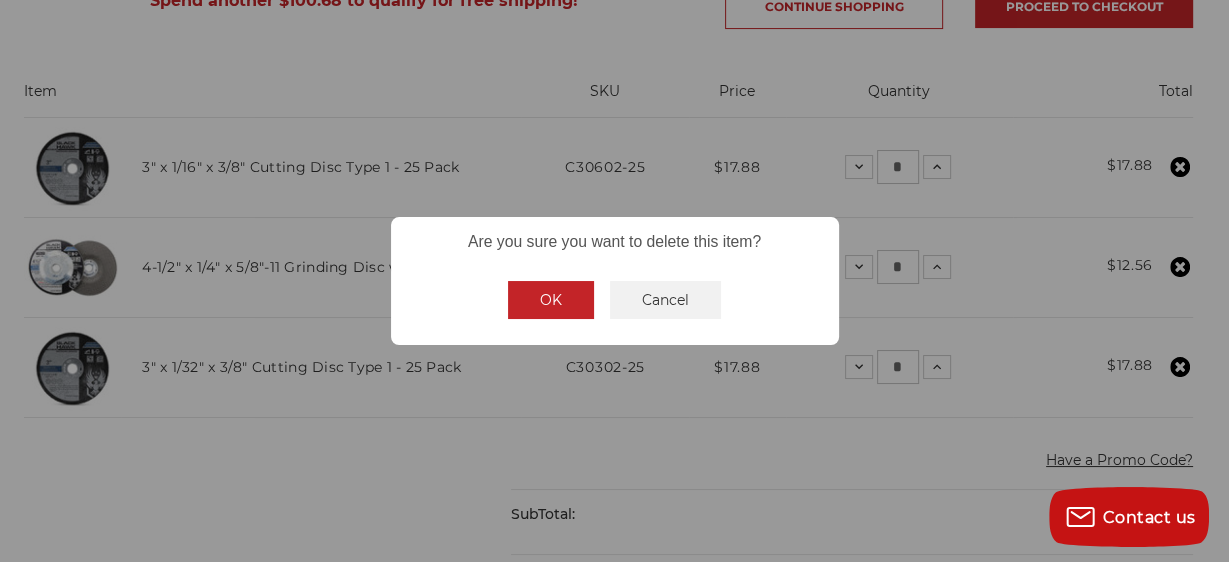 click on "OK" at bounding box center (551, 300) 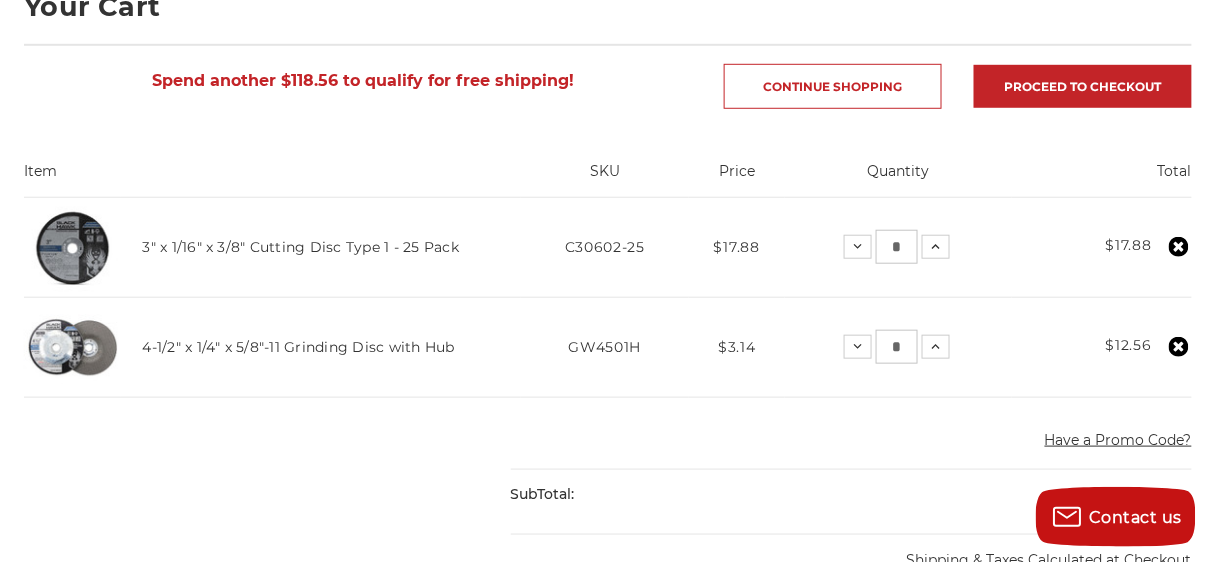 scroll, scrollTop: 160, scrollLeft: 0, axis: vertical 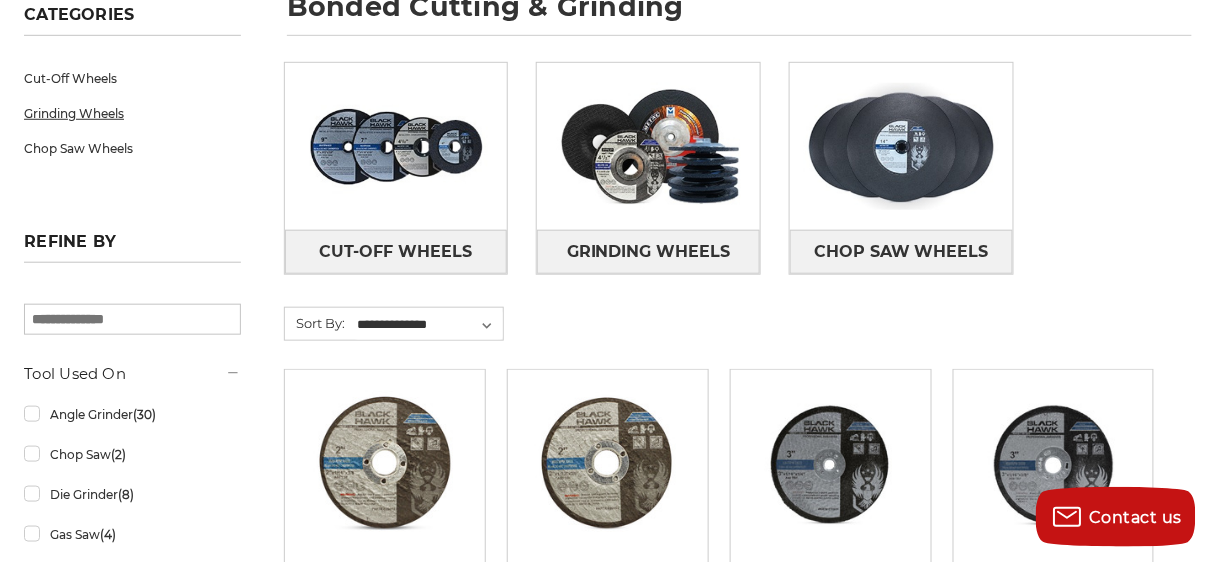 click on "Grinding Wheels" at bounding box center (132, 113) 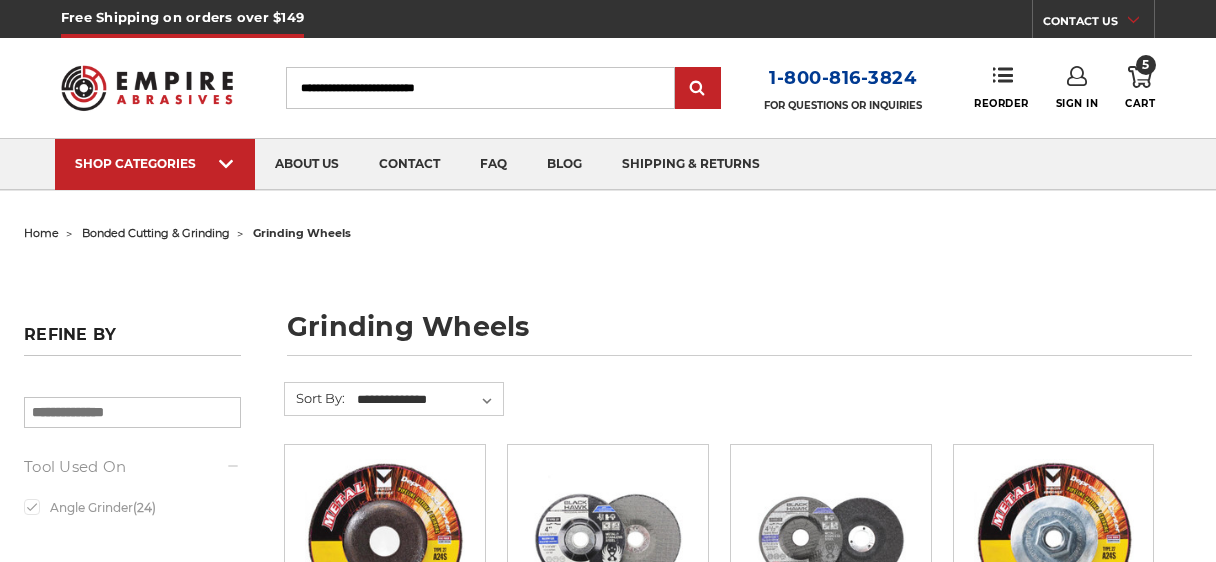 scroll, scrollTop: 240, scrollLeft: 0, axis: vertical 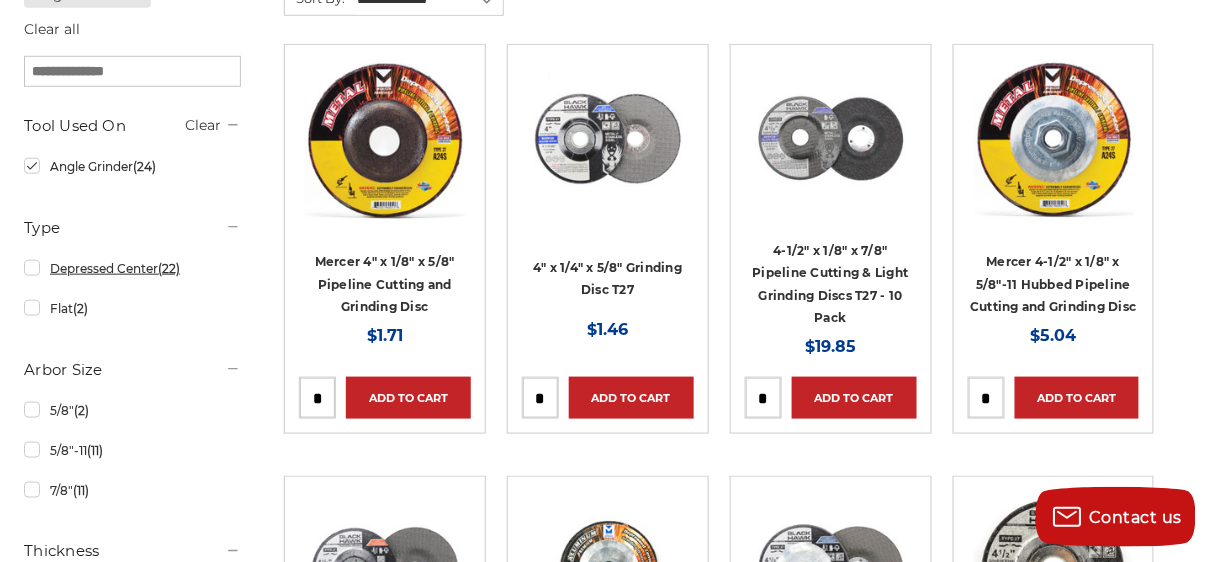click on "Depressed Center
(22)" at bounding box center [132, 268] 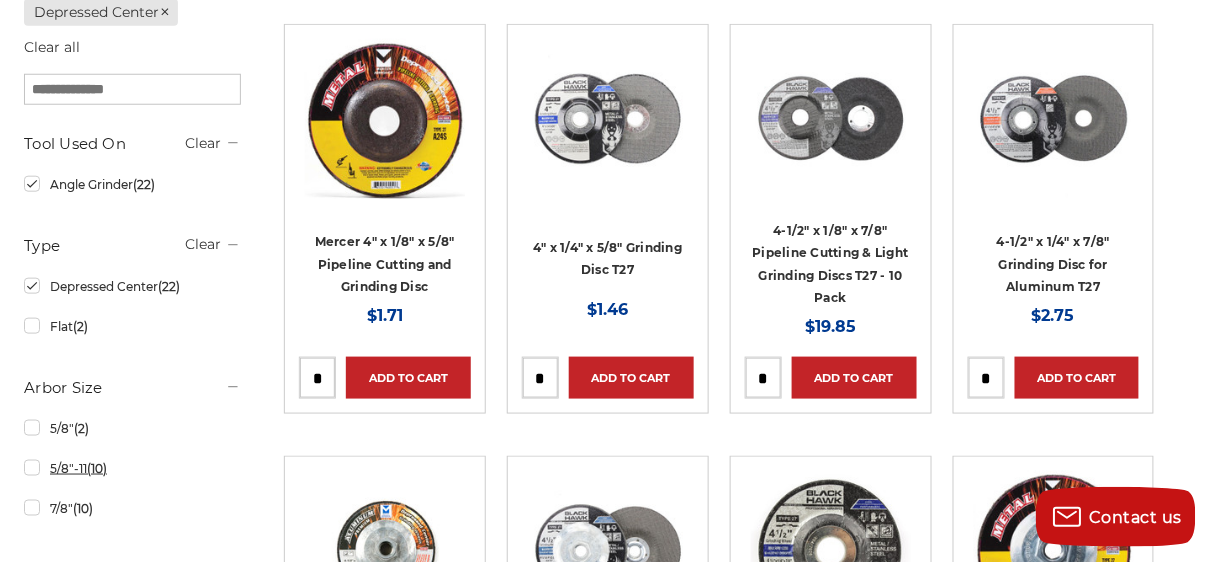 scroll, scrollTop: 560, scrollLeft: 0, axis: vertical 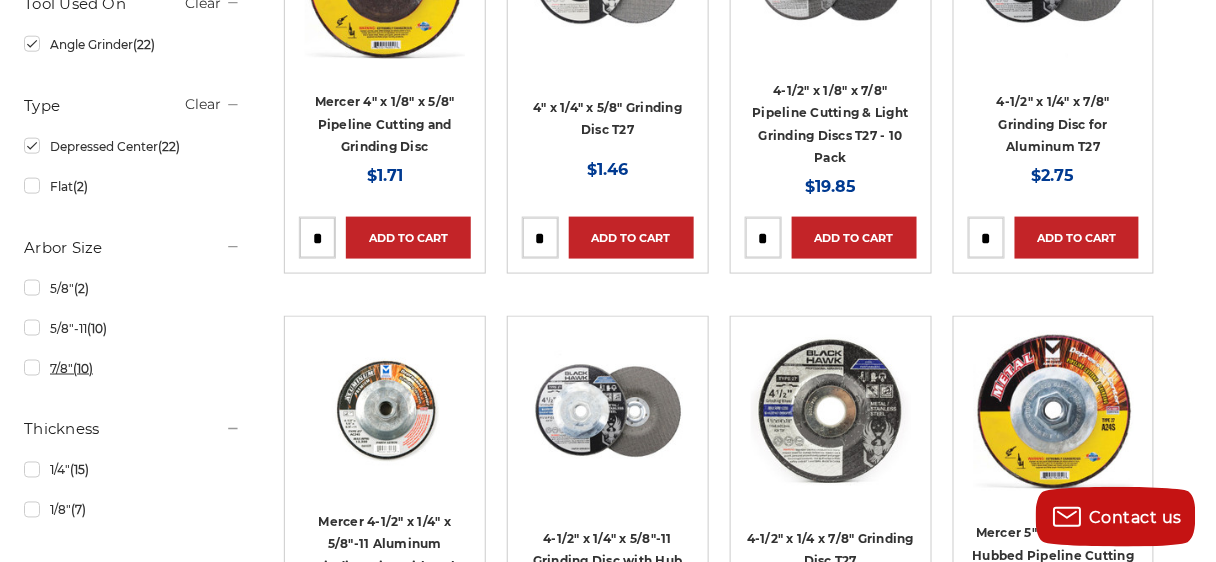 click on "7/8"
(10)" at bounding box center (132, 368) 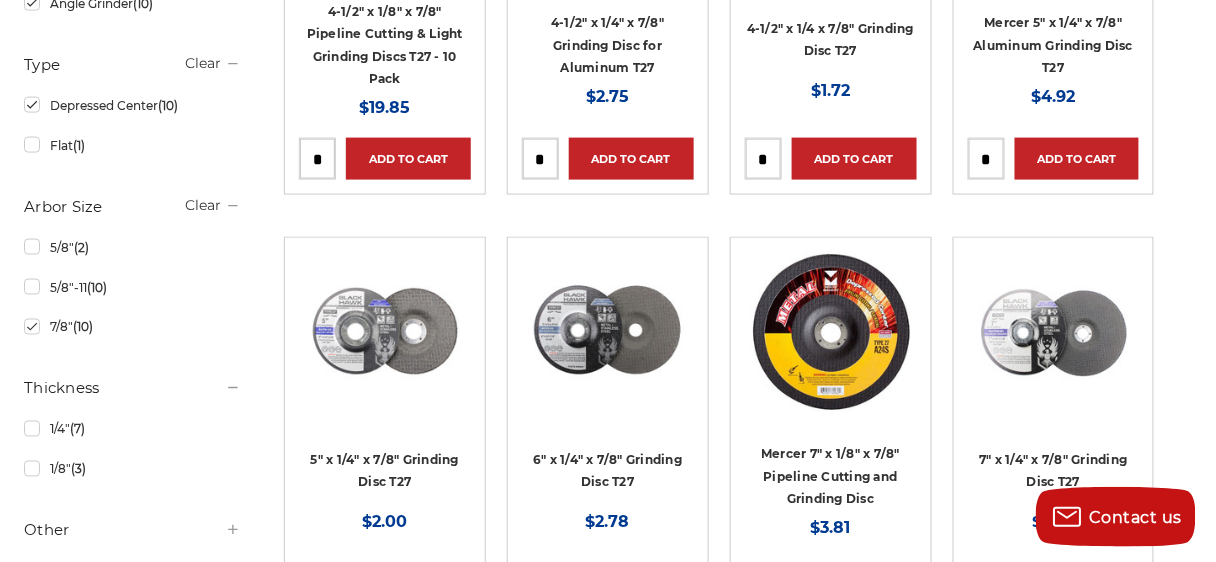 scroll, scrollTop: 640, scrollLeft: 0, axis: vertical 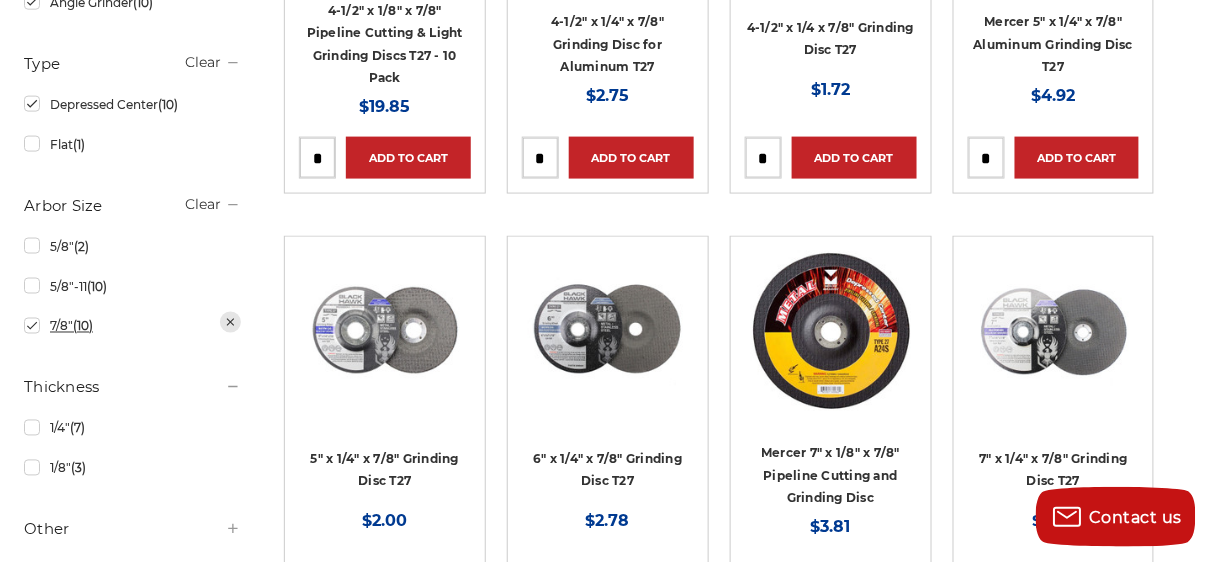 click on "7/8"
(10)" at bounding box center (132, 326) 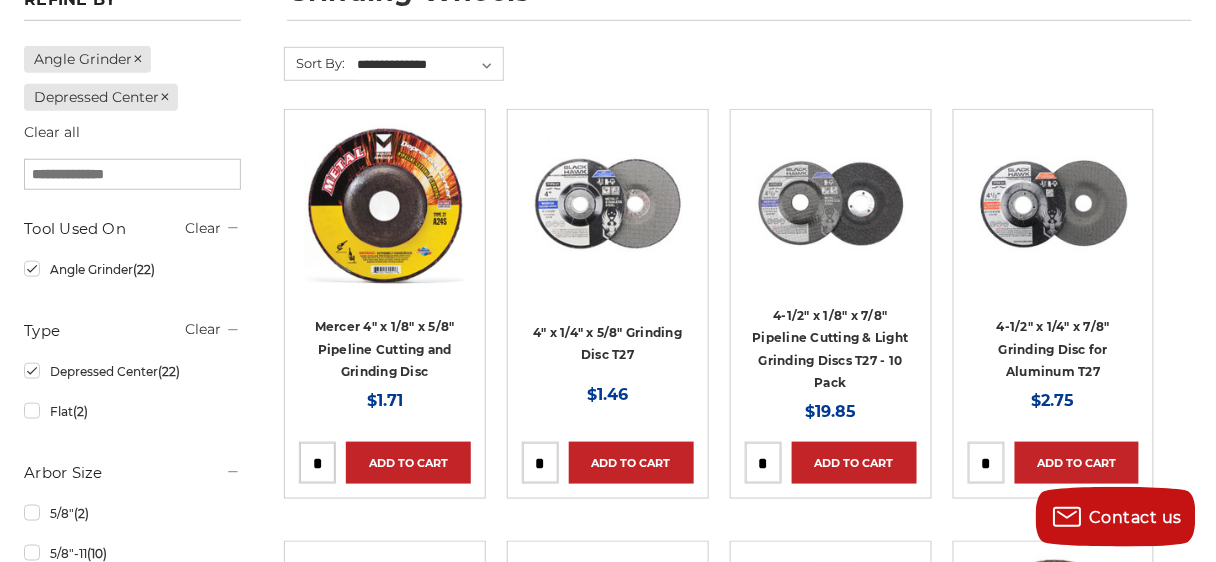 scroll, scrollTop: 480, scrollLeft: 0, axis: vertical 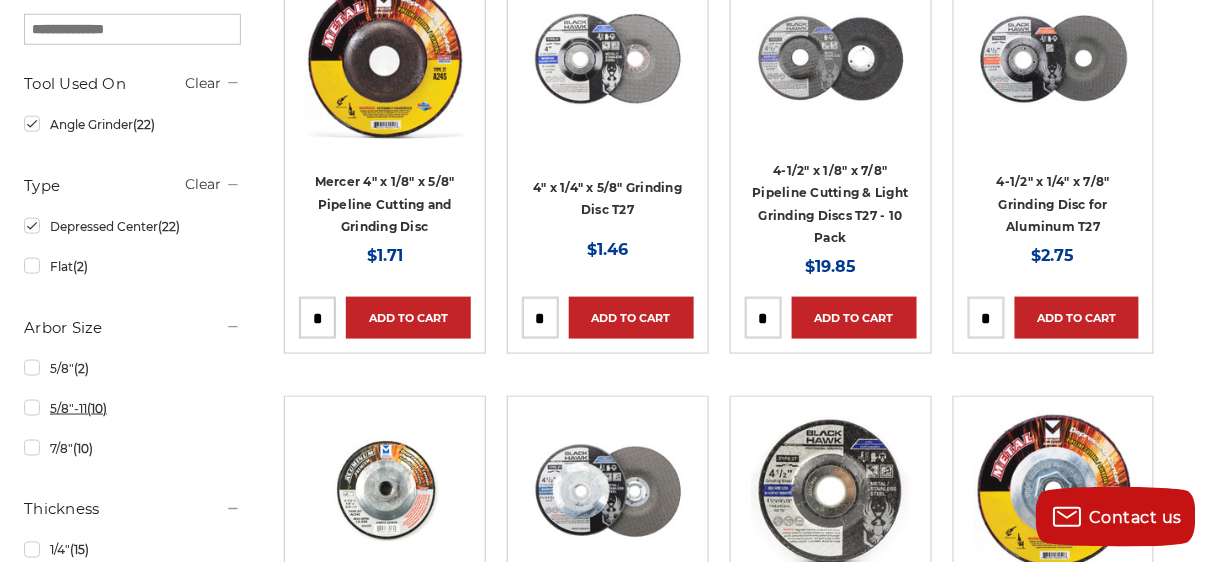 click on "5/8"-11
(10)" at bounding box center [132, 408] 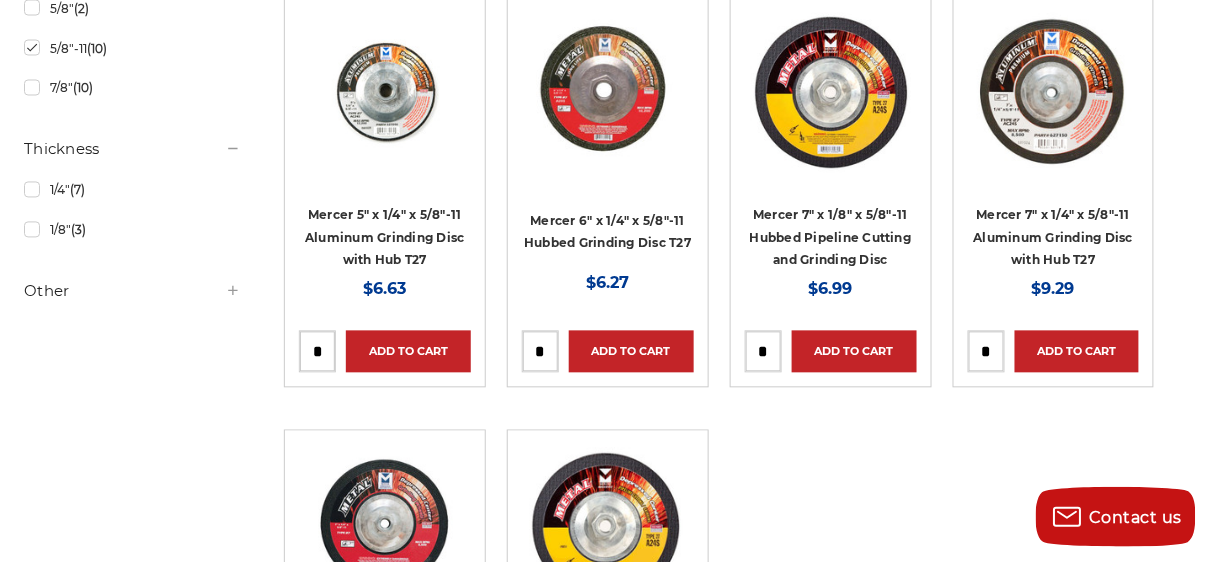 scroll, scrollTop: 880, scrollLeft: 0, axis: vertical 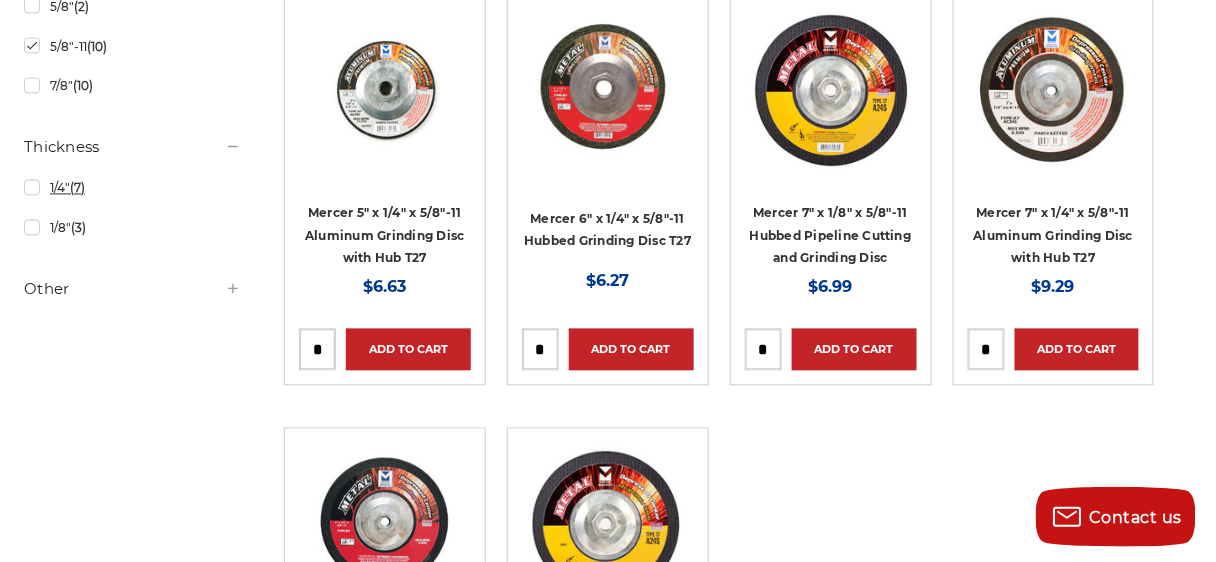 click on "1/4"
(7)" at bounding box center (132, 188) 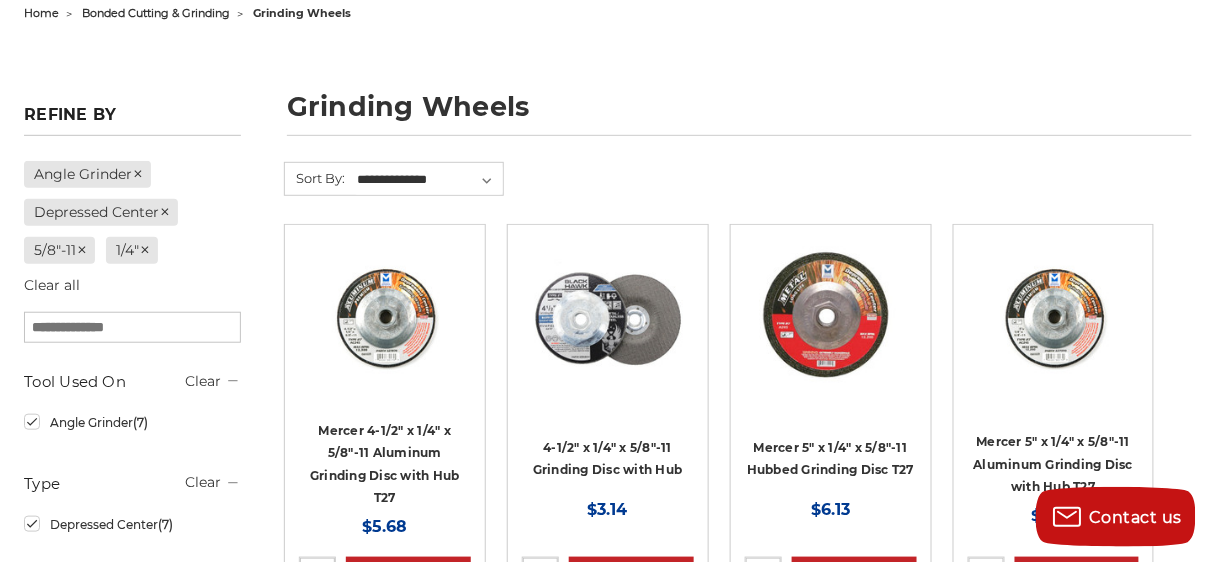 scroll, scrollTop: 80, scrollLeft: 0, axis: vertical 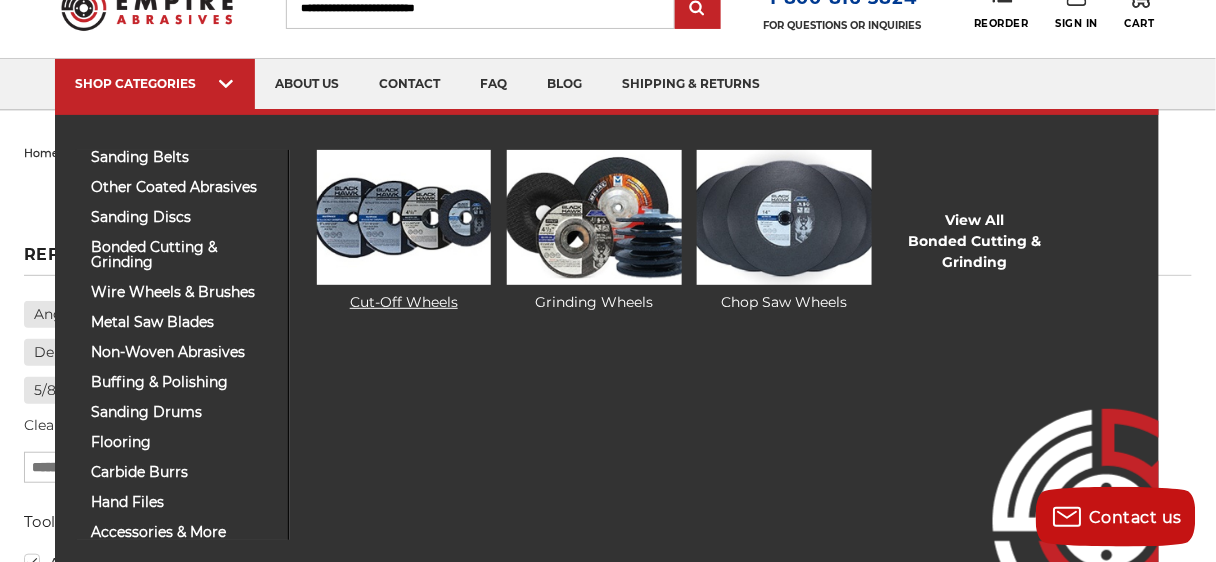 click on "Cut-Off Wheels" at bounding box center [404, 231] 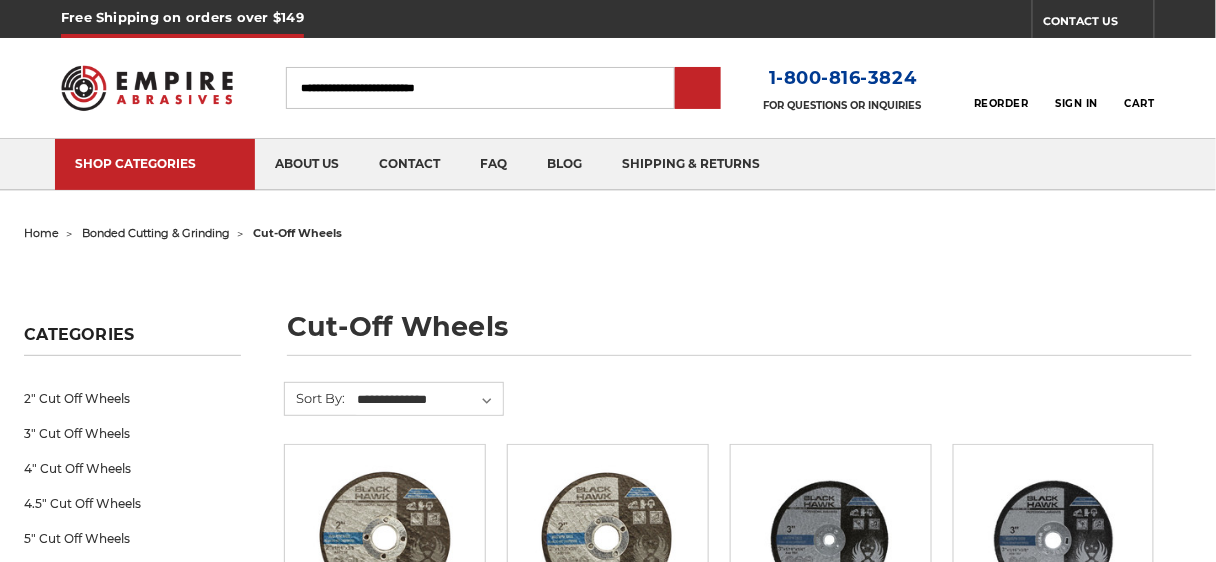 scroll, scrollTop: 240, scrollLeft: 0, axis: vertical 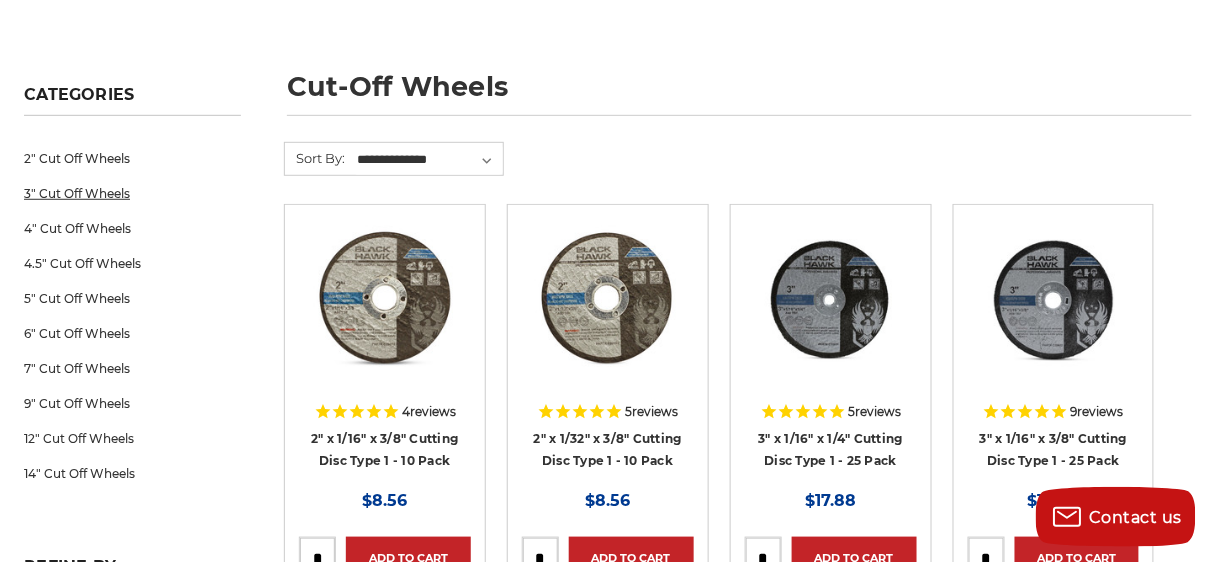 click on "3" Cut Off Wheels" at bounding box center (132, 193) 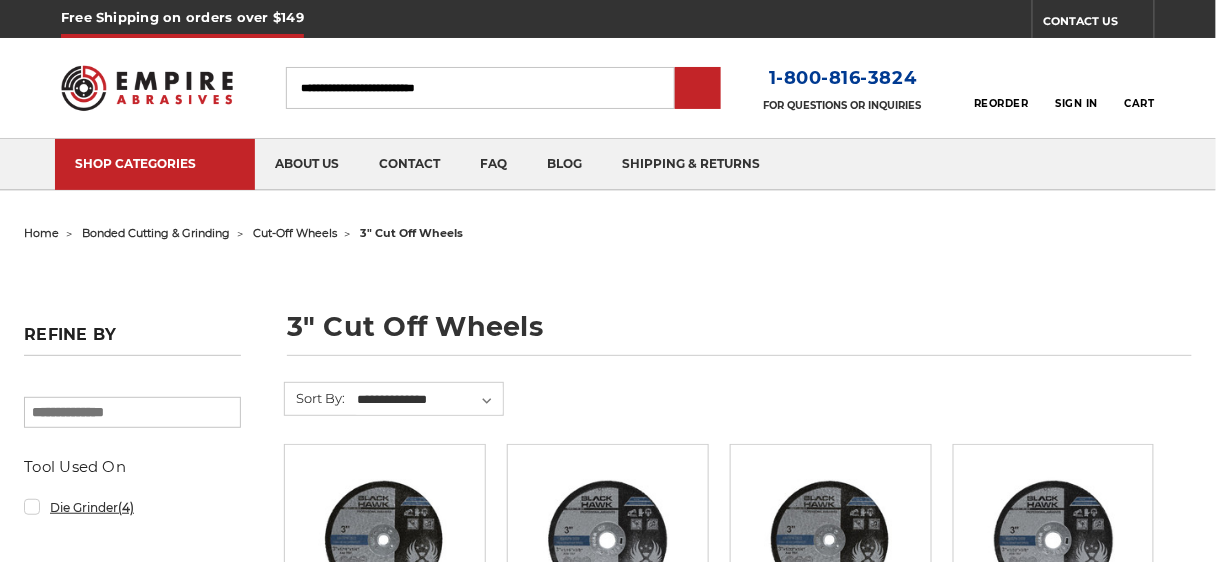 scroll, scrollTop: 240, scrollLeft: 0, axis: vertical 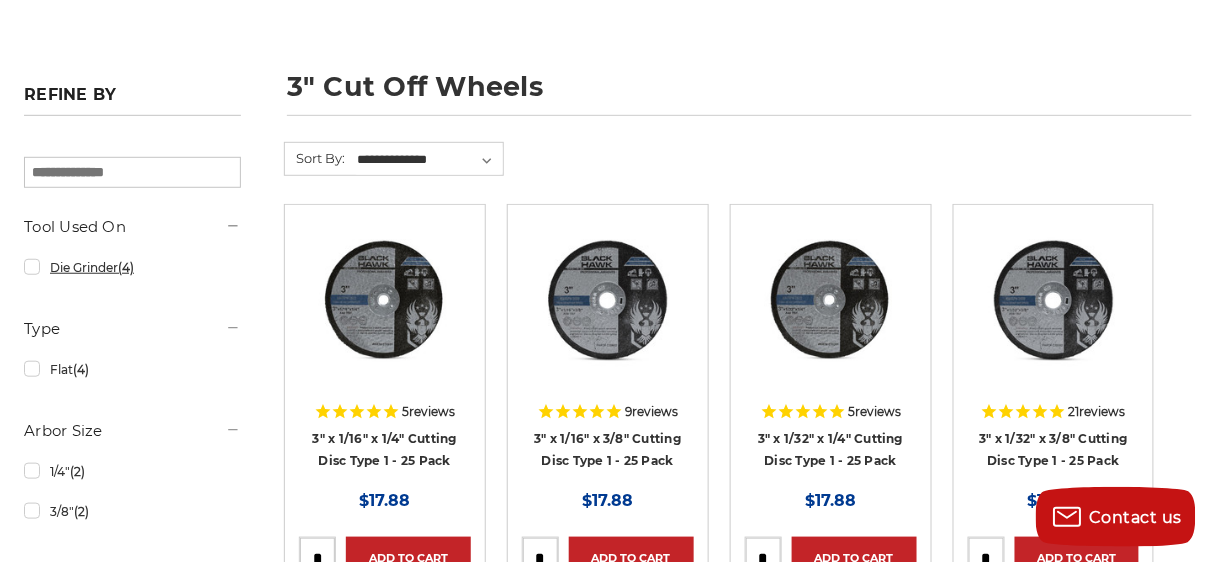 click on "Die Grinder
(4)" at bounding box center (132, 267) 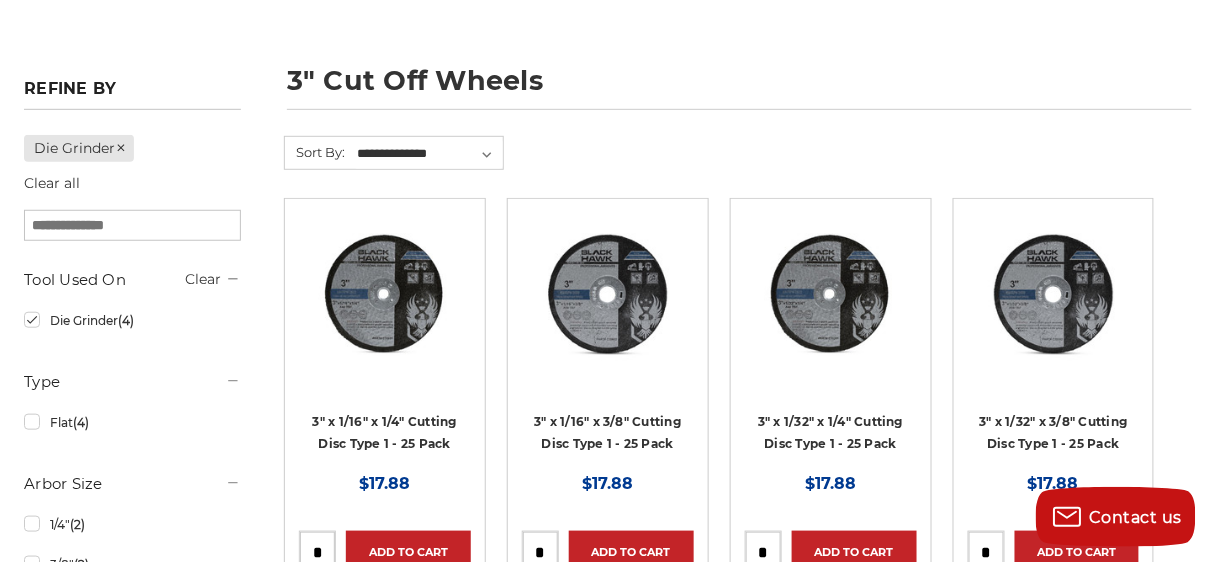 scroll, scrollTop: 240, scrollLeft: 0, axis: vertical 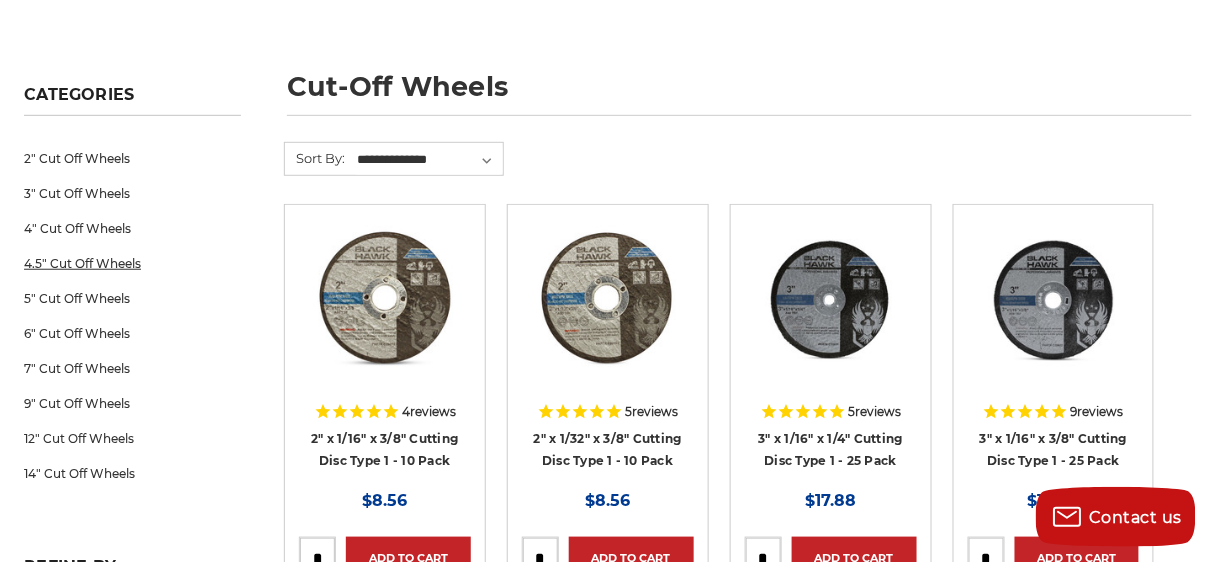 click on "4.5" Cut Off Wheels" at bounding box center (132, 263) 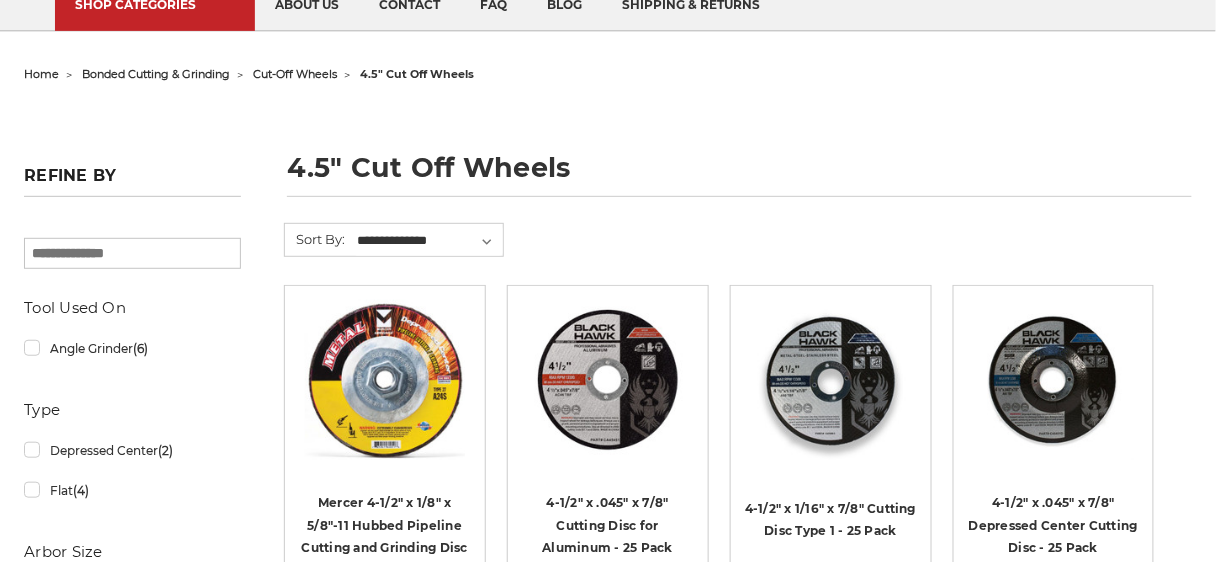 scroll, scrollTop: 160, scrollLeft: 0, axis: vertical 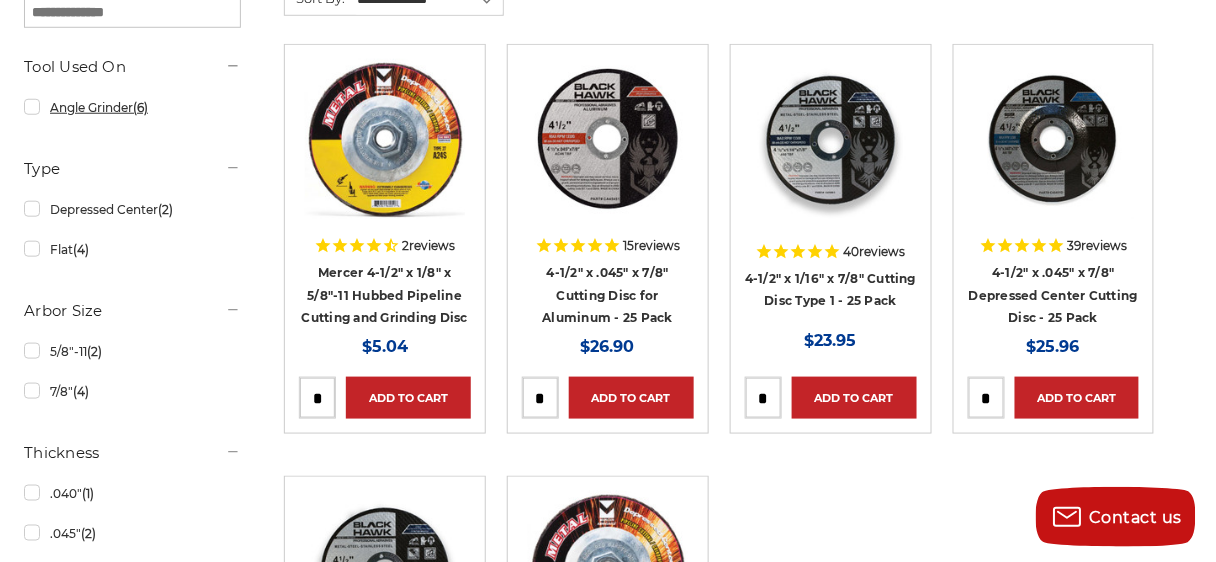 click on "Angle Grinder
(6)" at bounding box center (132, 107) 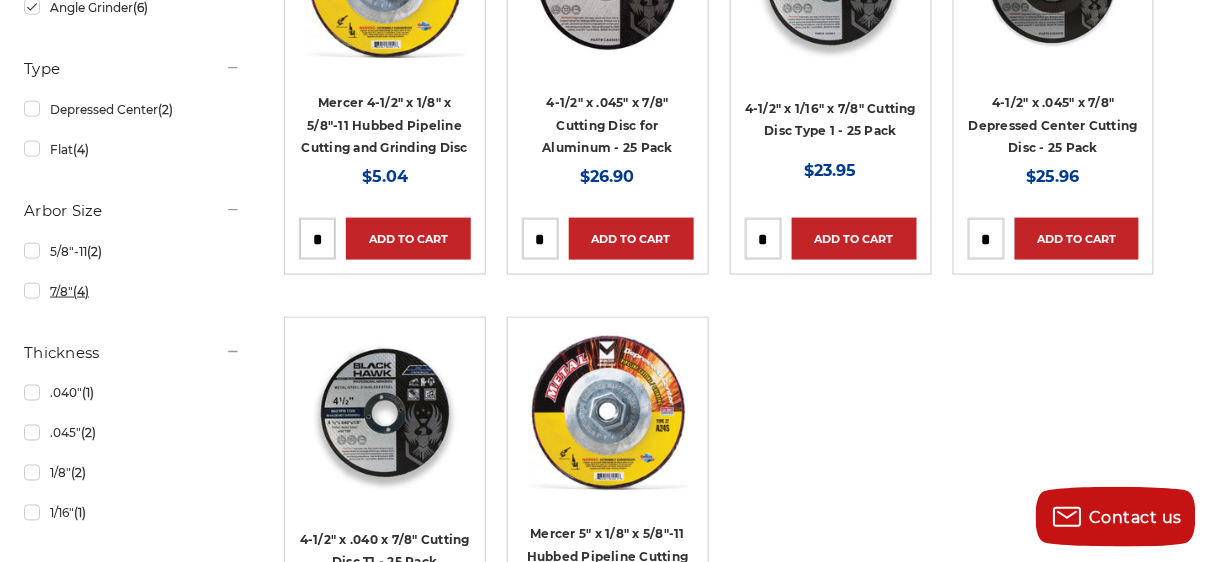 scroll, scrollTop: 560, scrollLeft: 0, axis: vertical 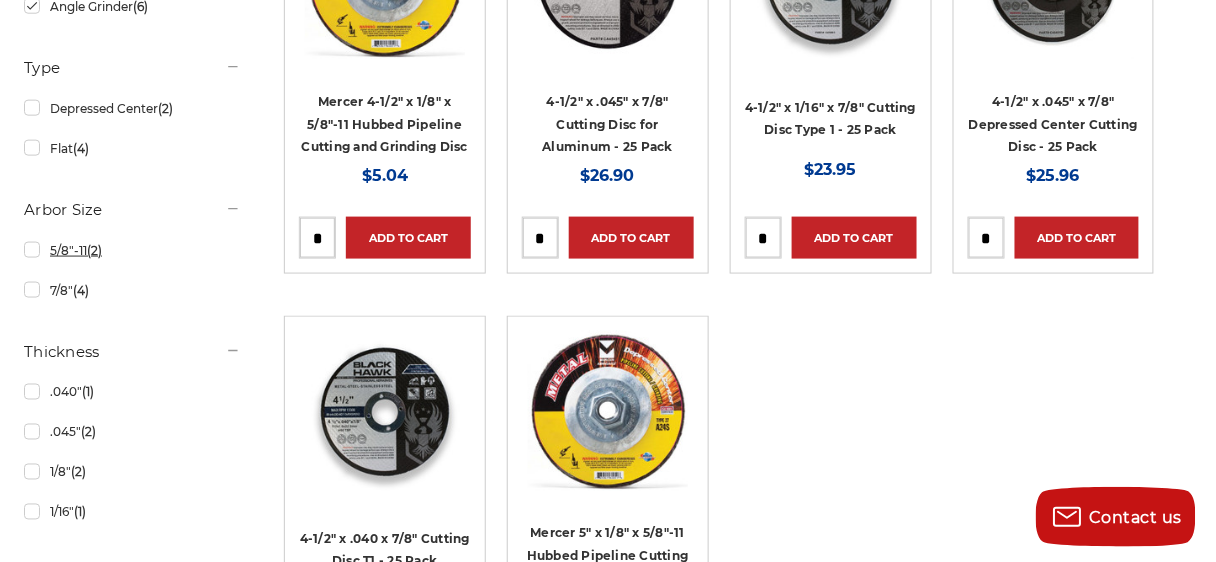 click on "5/8"-11
(2)" at bounding box center [132, 250] 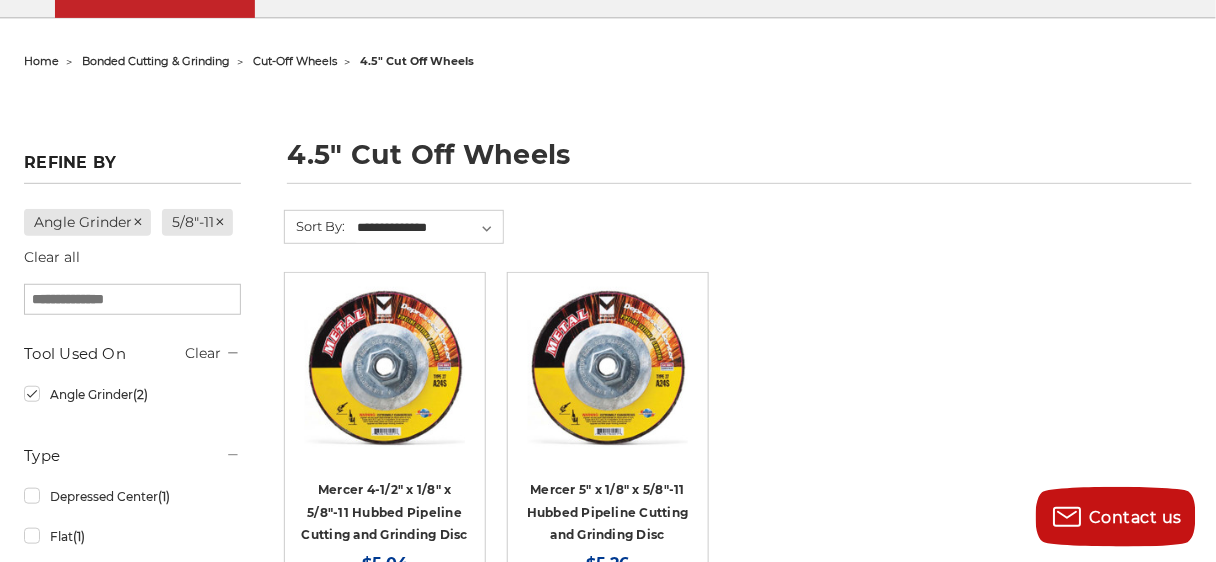 scroll, scrollTop: 320, scrollLeft: 0, axis: vertical 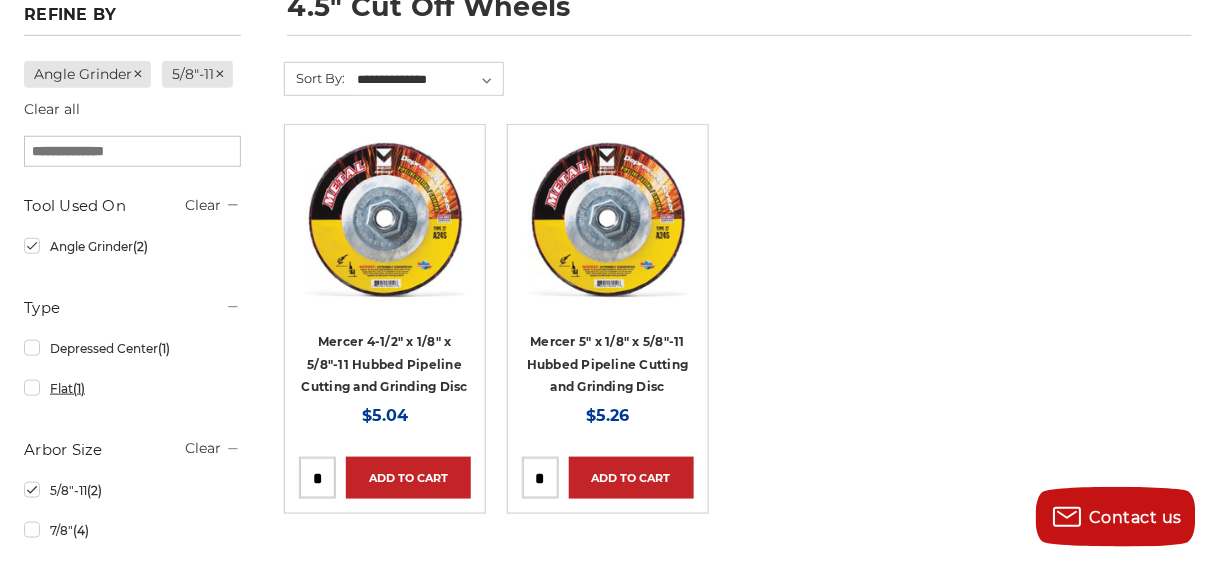 click on "Flat
(1)" at bounding box center [132, 388] 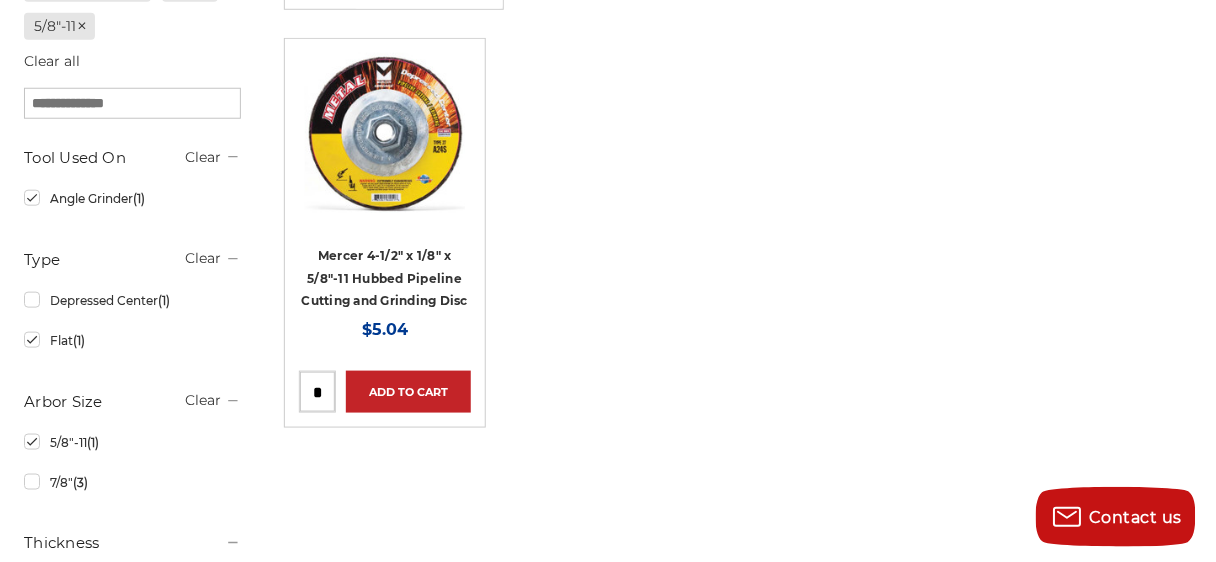 scroll, scrollTop: 400, scrollLeft: 0, axis: vertical 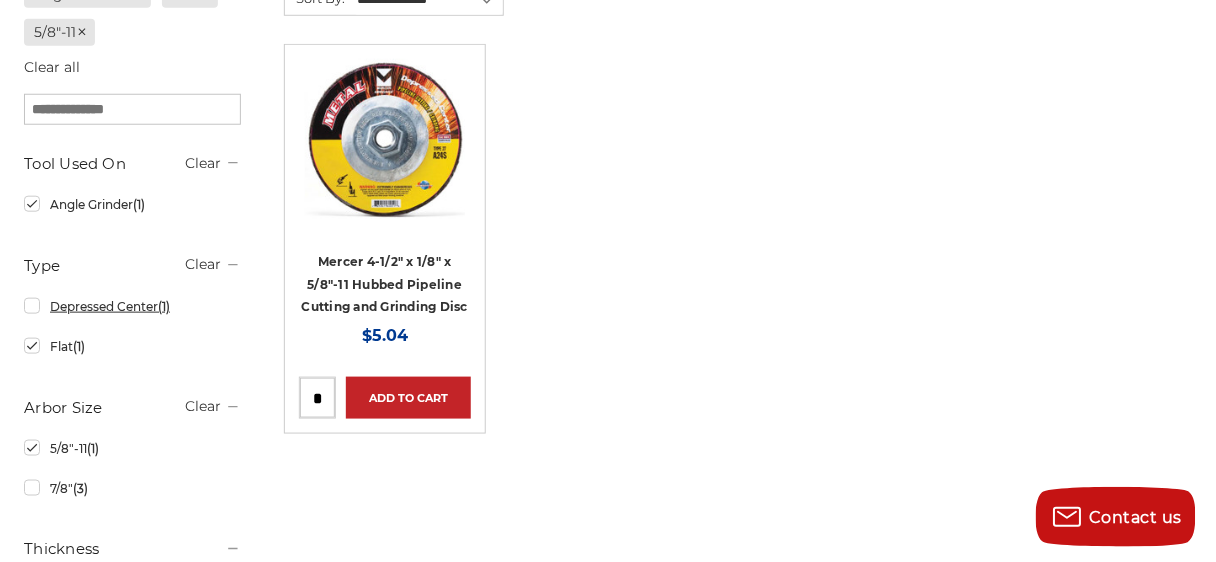 click on "Depressed Center
(1)" at bounding box center [132, 306] 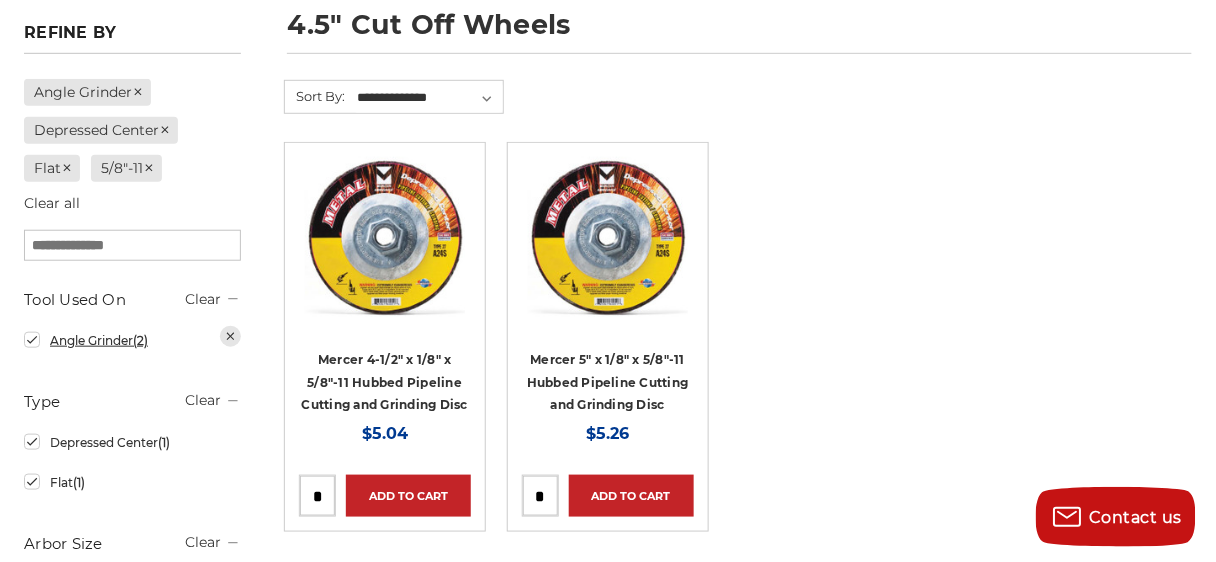 scroll, scrollTop: 320, scrollLeft: 0, axis: vertical 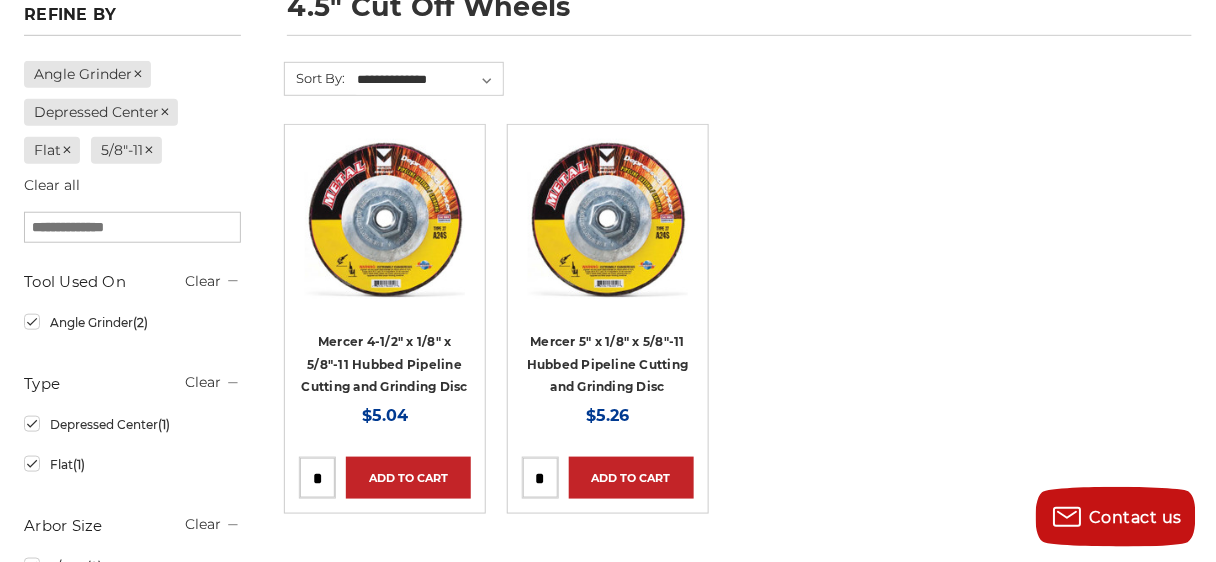click at bounding box center (317, 478) 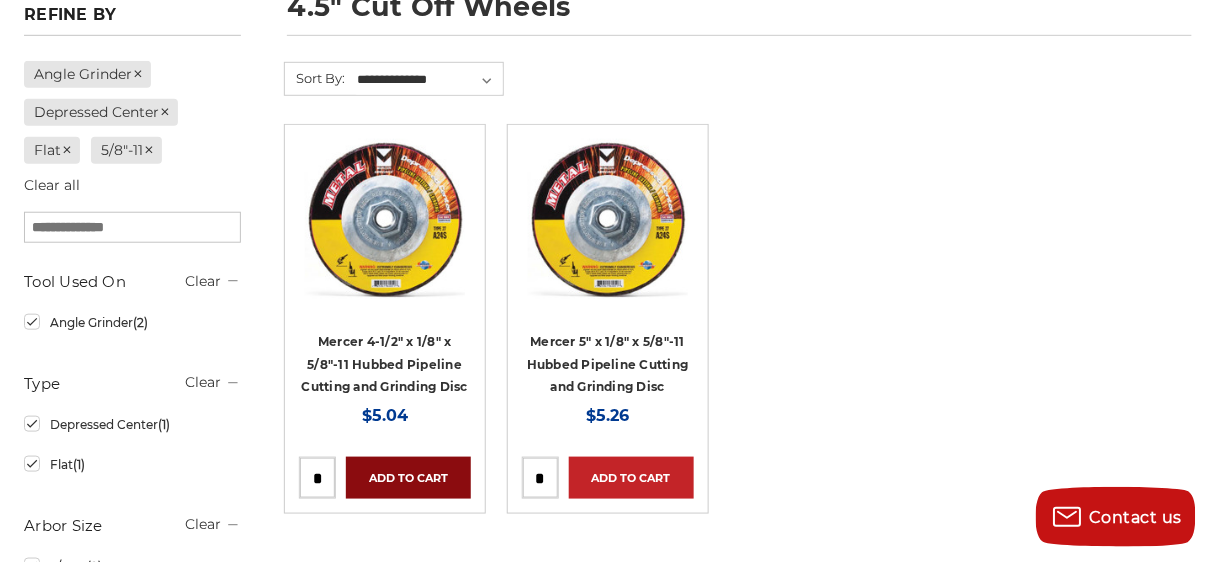 click on "Add to Cart" at bounding box center (408, 478) 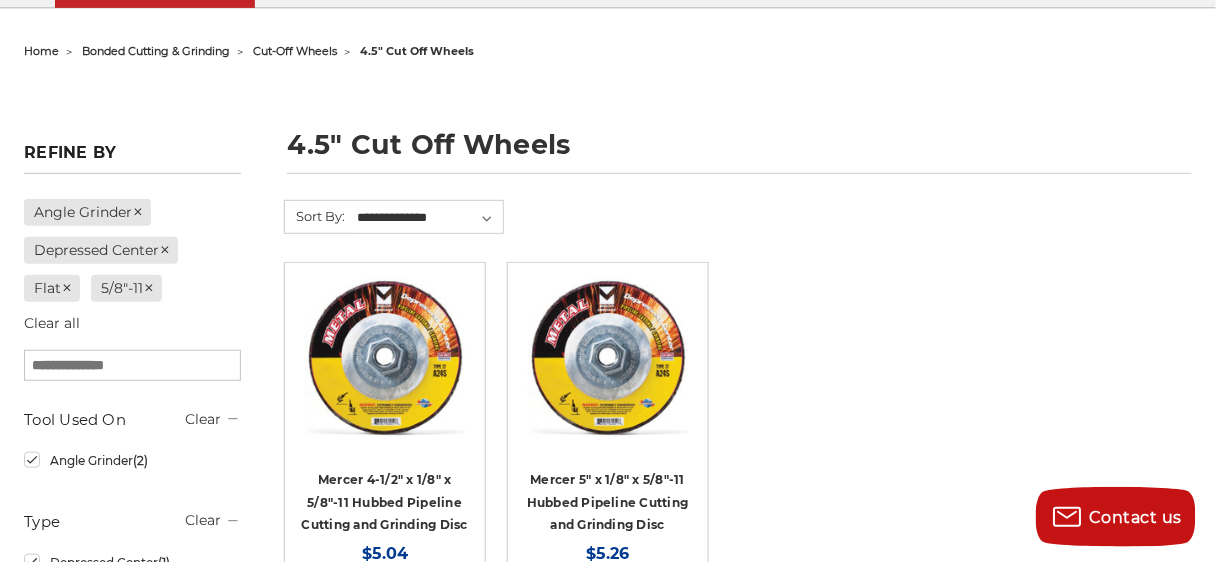 scroll, scrollTop: 0, scrollLeft: 0, axis: both 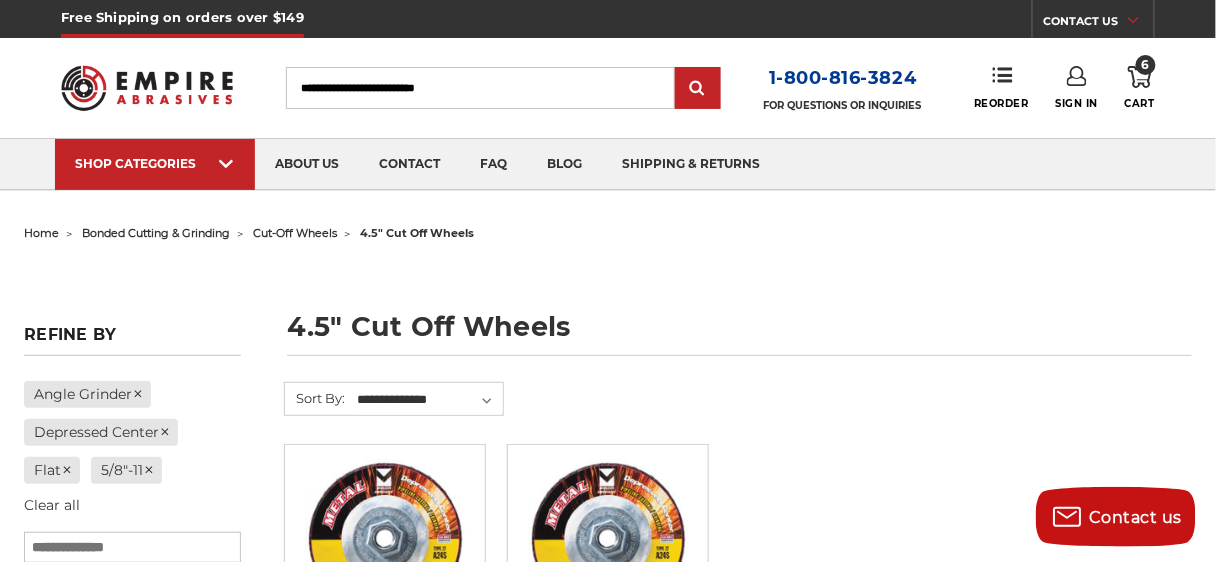 click on "6" at bounding box center [1146, 65] 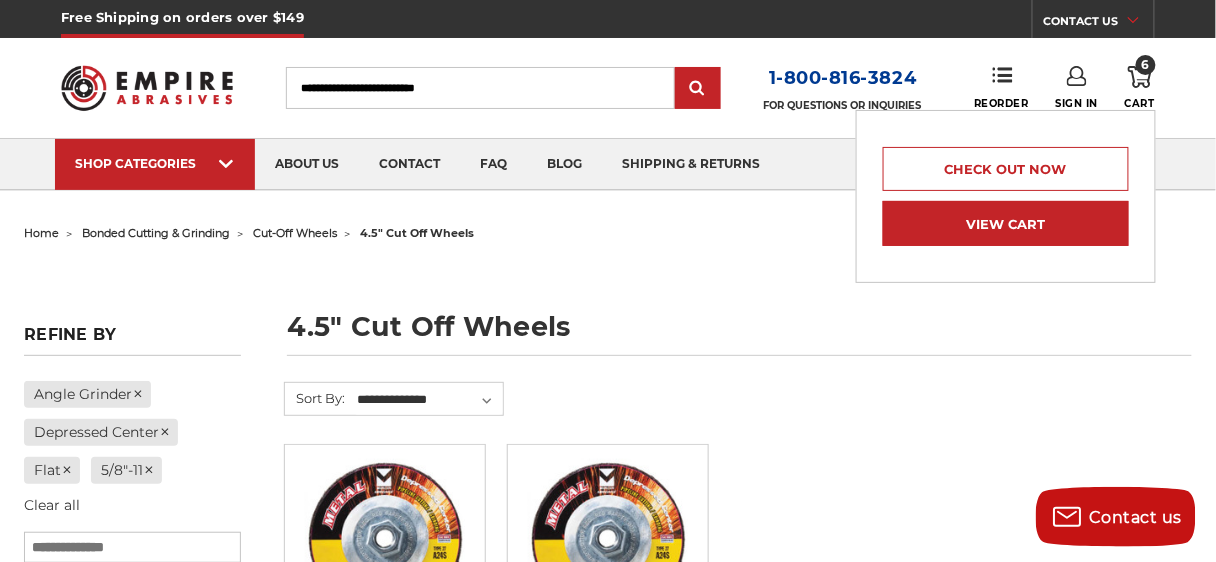 click on "View Cart" at bounding box center (1006, 223) 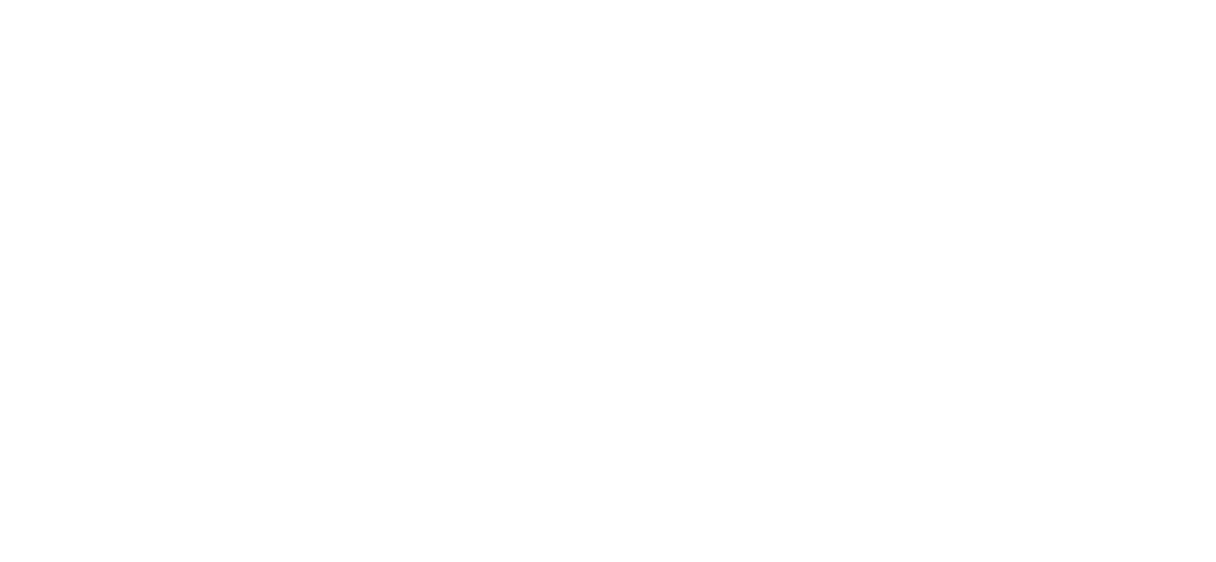scroll, scrollTop: 400, scrollLeft: 0, axis: vertical 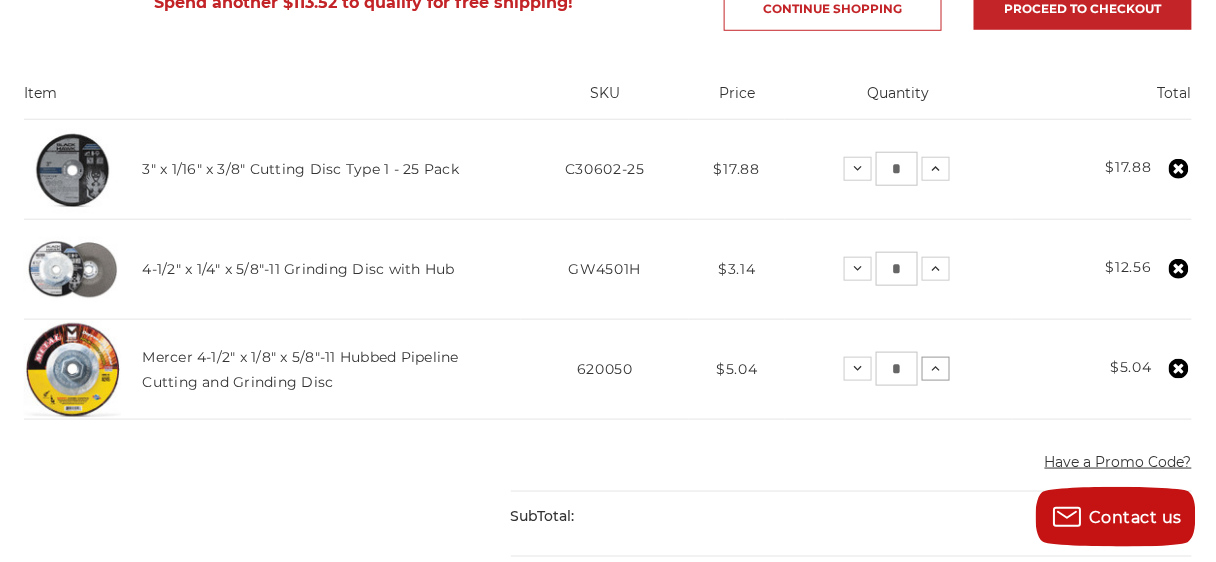 click 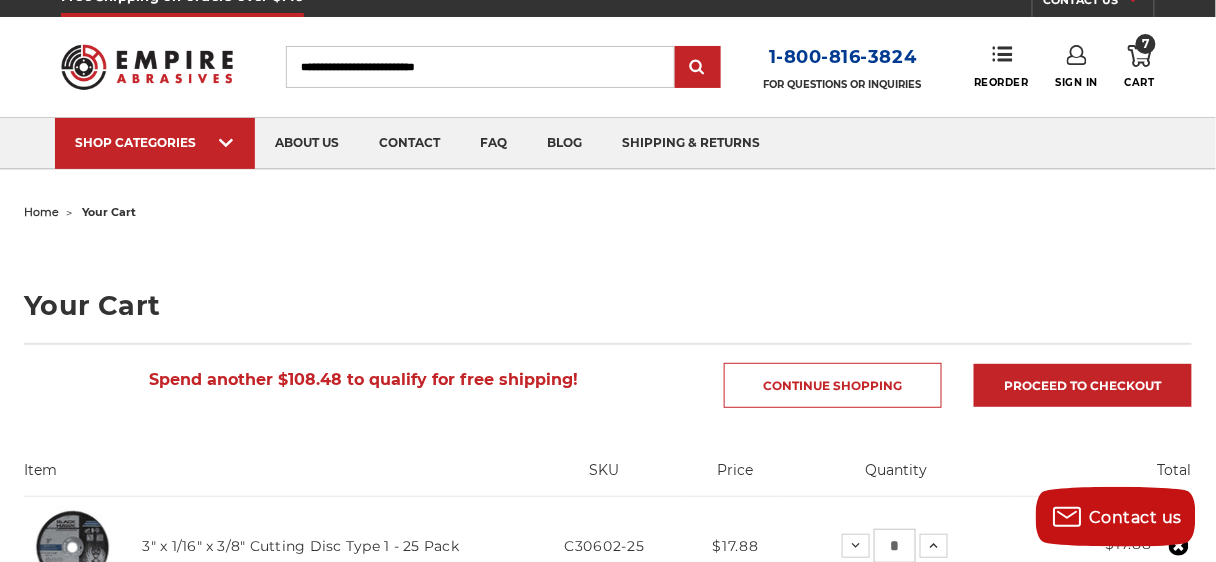 scroll, scrollTop: 0, scrollLeft: 0, axis: both 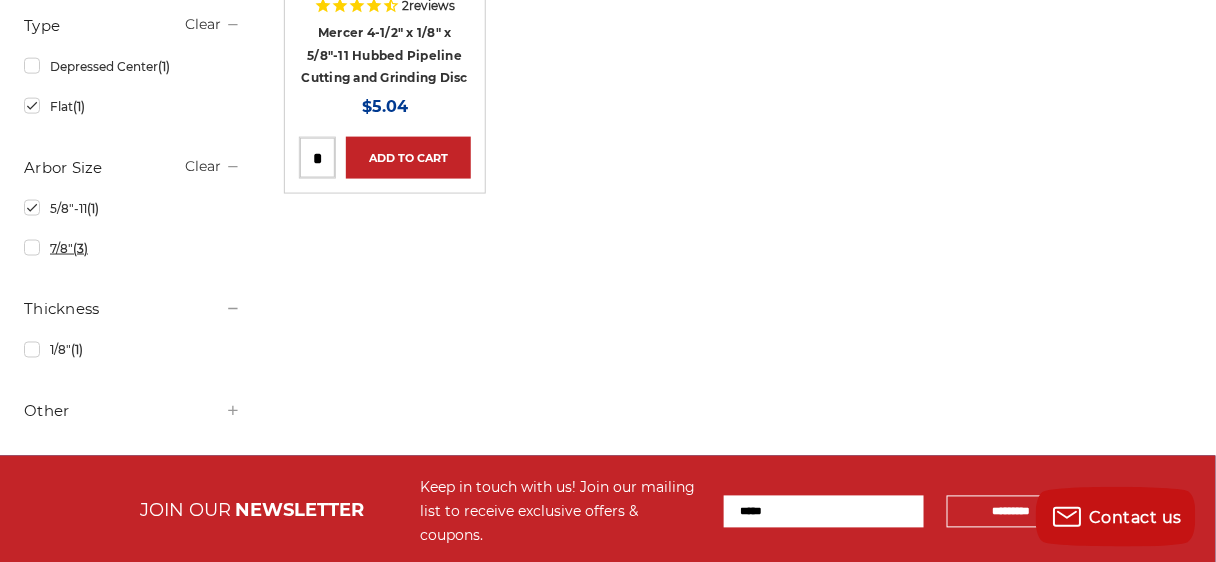 click on "7/8"
(3)" at bounding box center (132, 248) 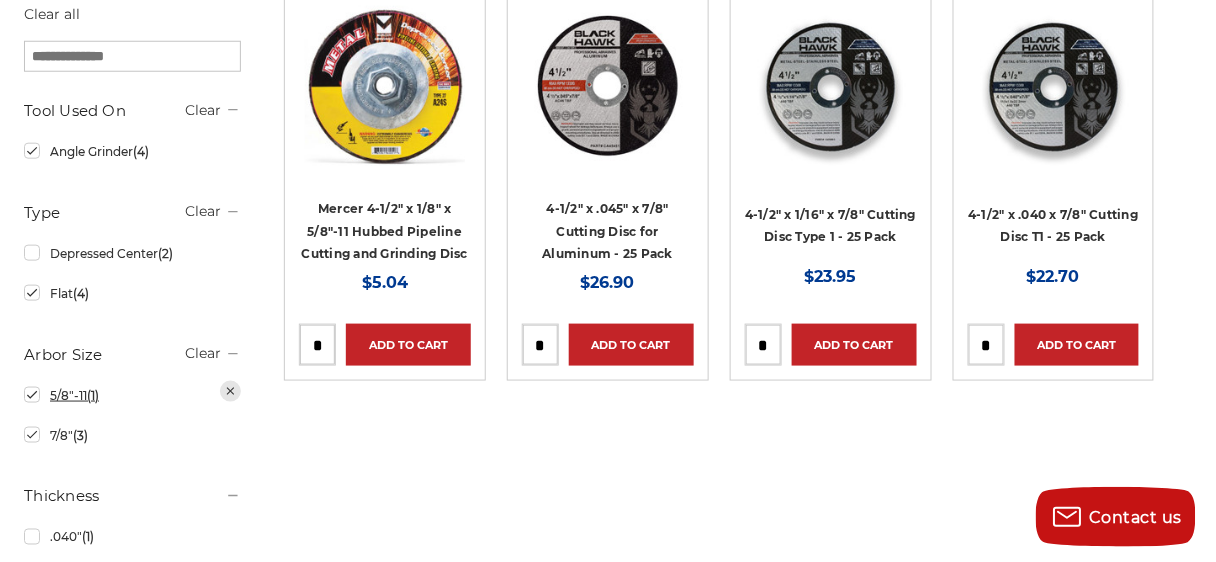 scroll, scrollTop: 480, scrollLeft: 0, axis: vertical 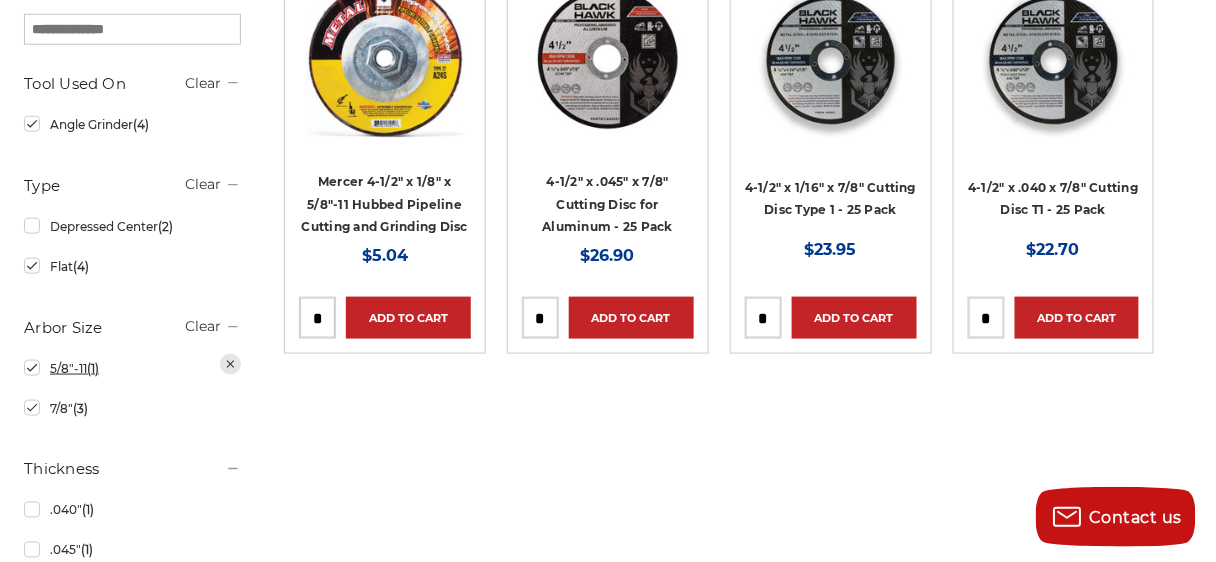 click on "5/8"-11
(1)" at bounding box center [132, 368] 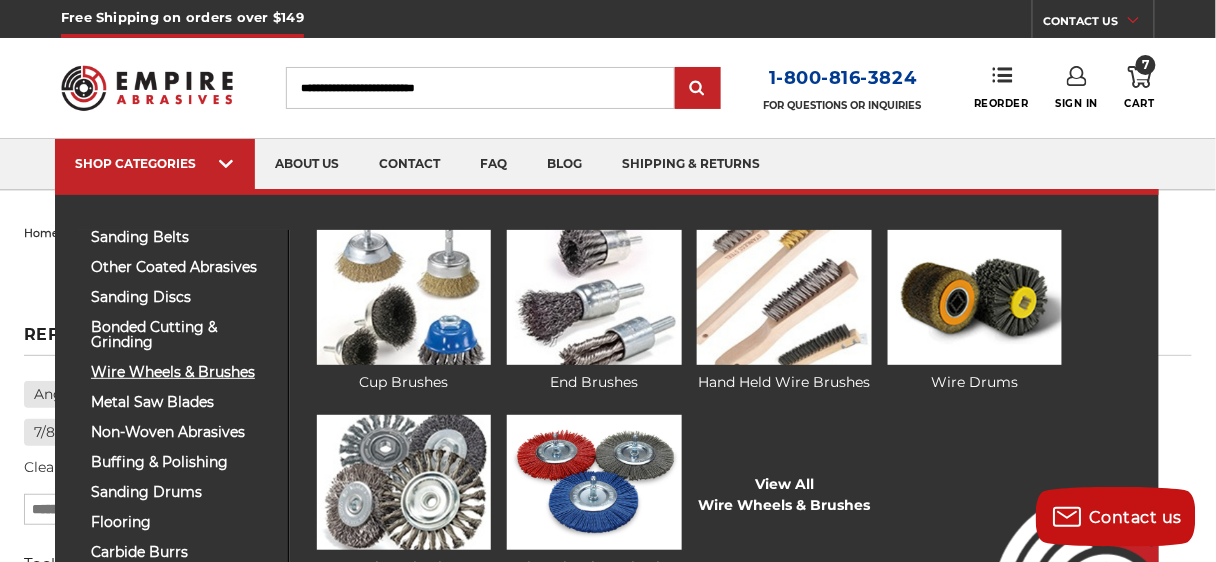 scroll, scrollTop: 80, scrollLeft: 0, axis: vertical 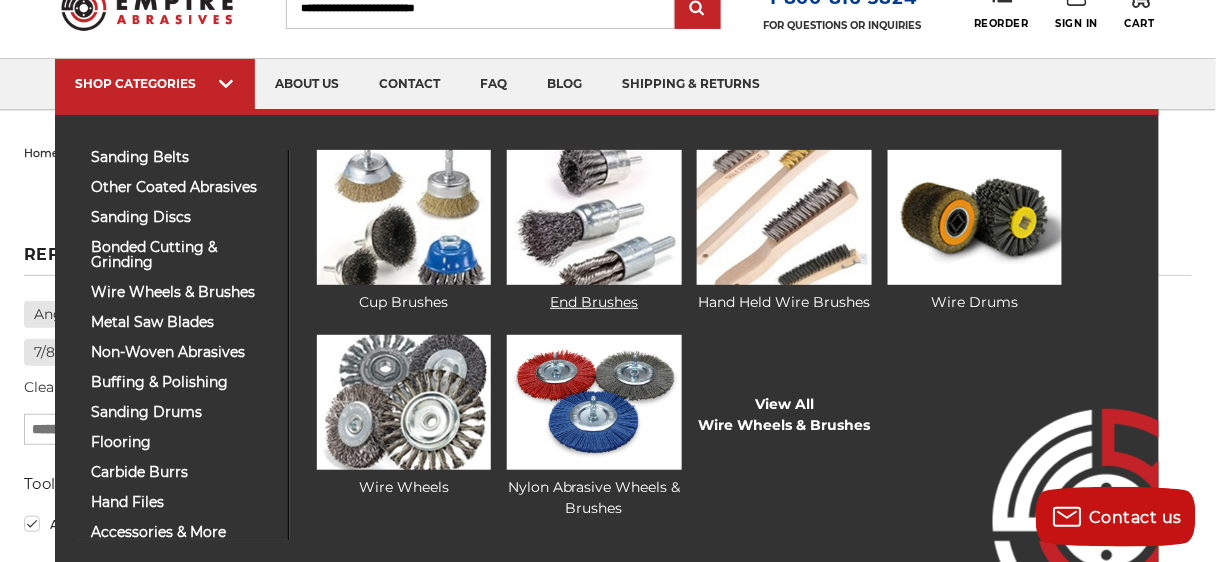 click on "End Brushes" at bounding box center (594, 231) 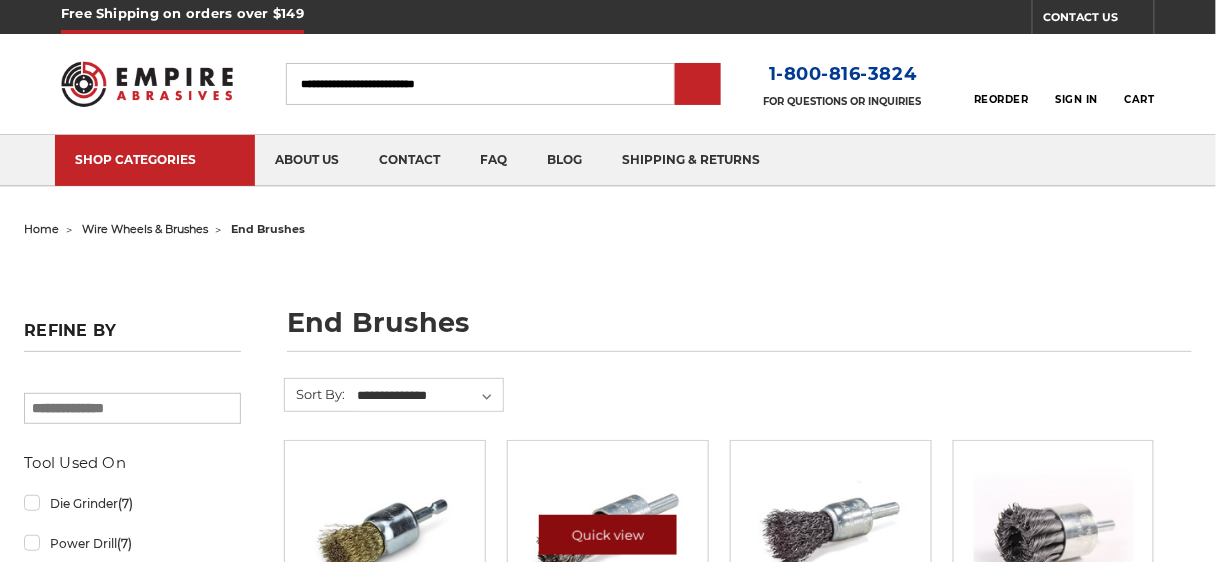 scroll, scrollTop: 240, scrollLeft: 0, axis: vertical 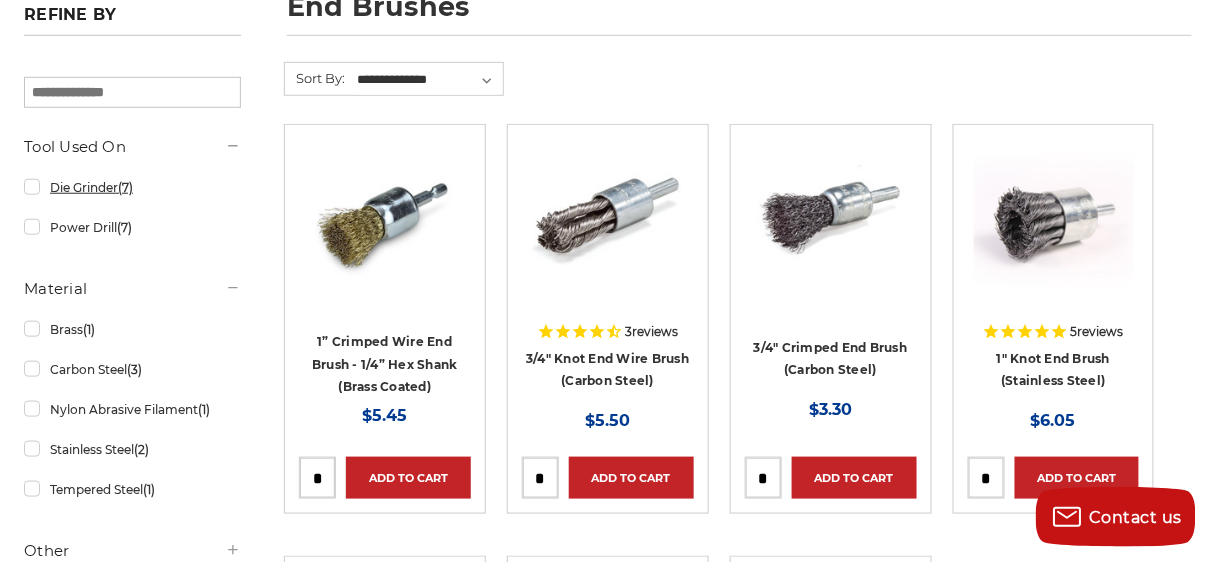 click on "Die Grinder
(7)" at bounding box center [132, 187] 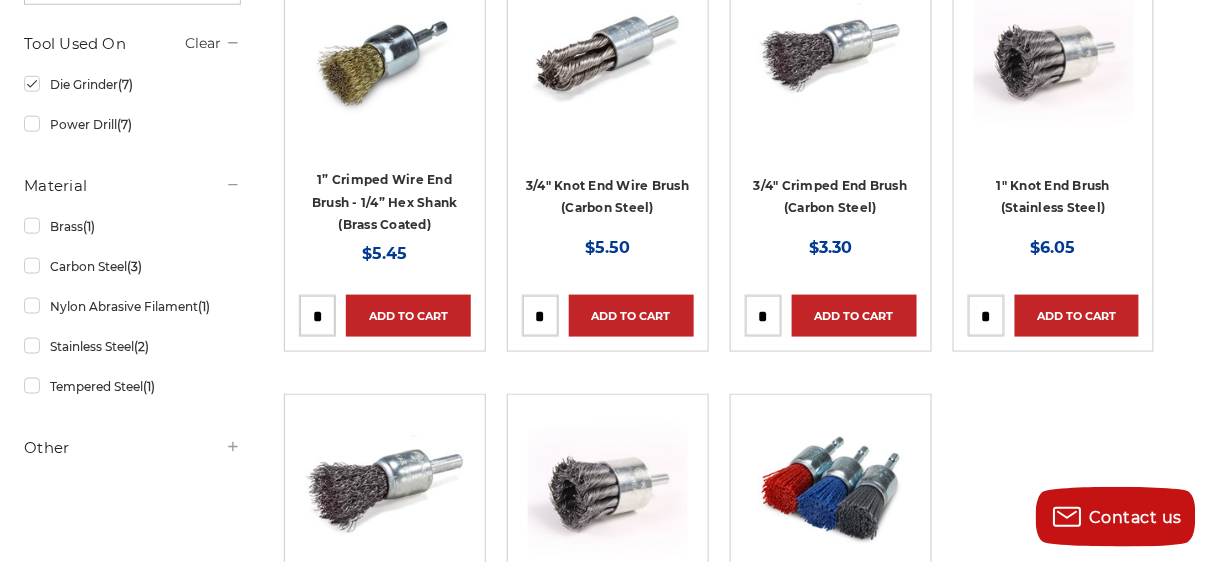 scroll, scrollTop: 480, scrollLeft: 0, axis: vertical 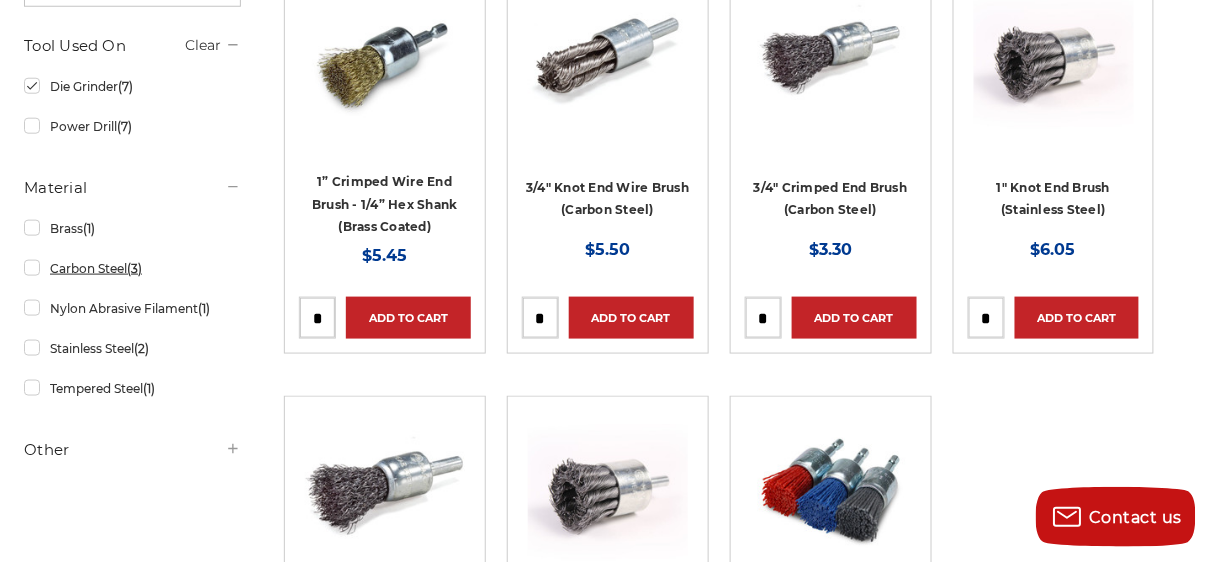 click on "Carbon Steel
(3)" at bounding box center [132, 268] 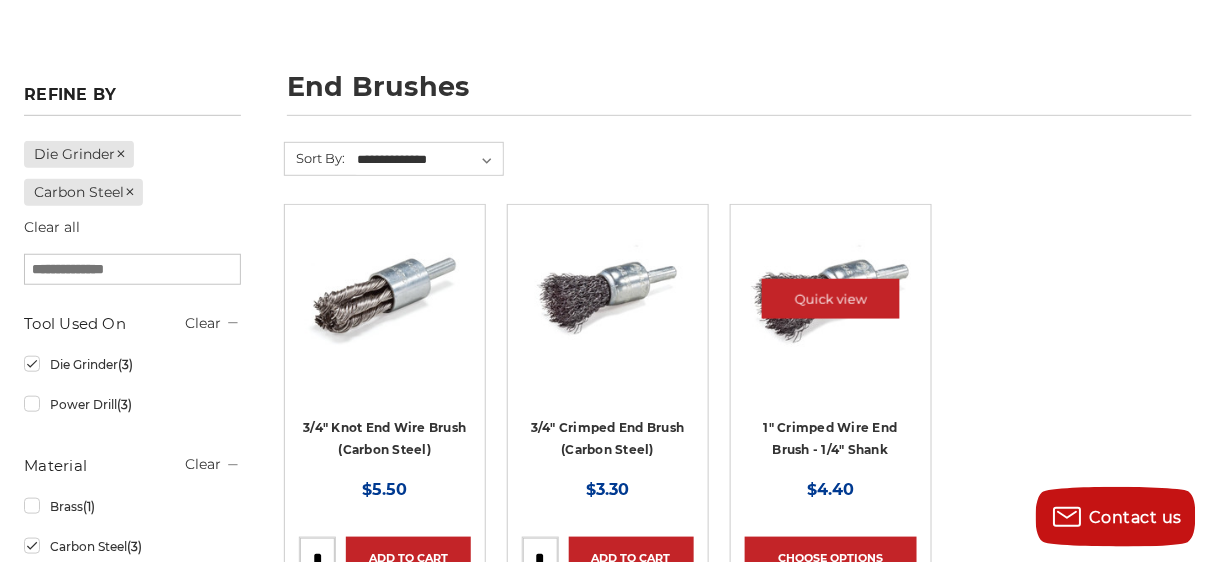 scroll, scrollTop: 480, scrollLeft: 0, axis: vertical 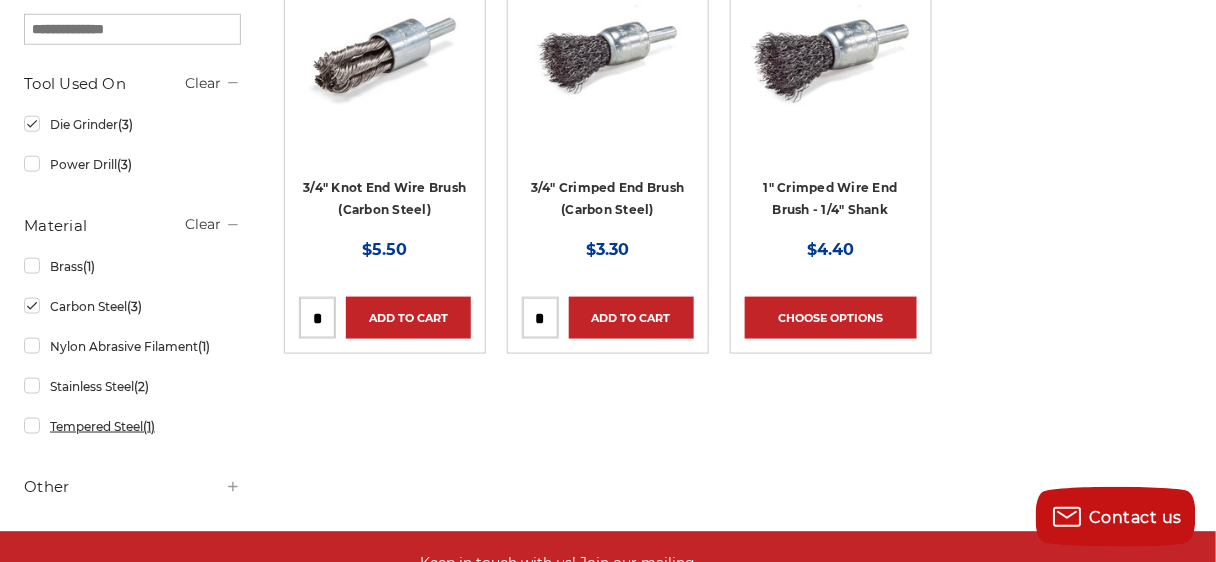 click on "Tempered Steel
(1)" at bounding box center (132, 426) 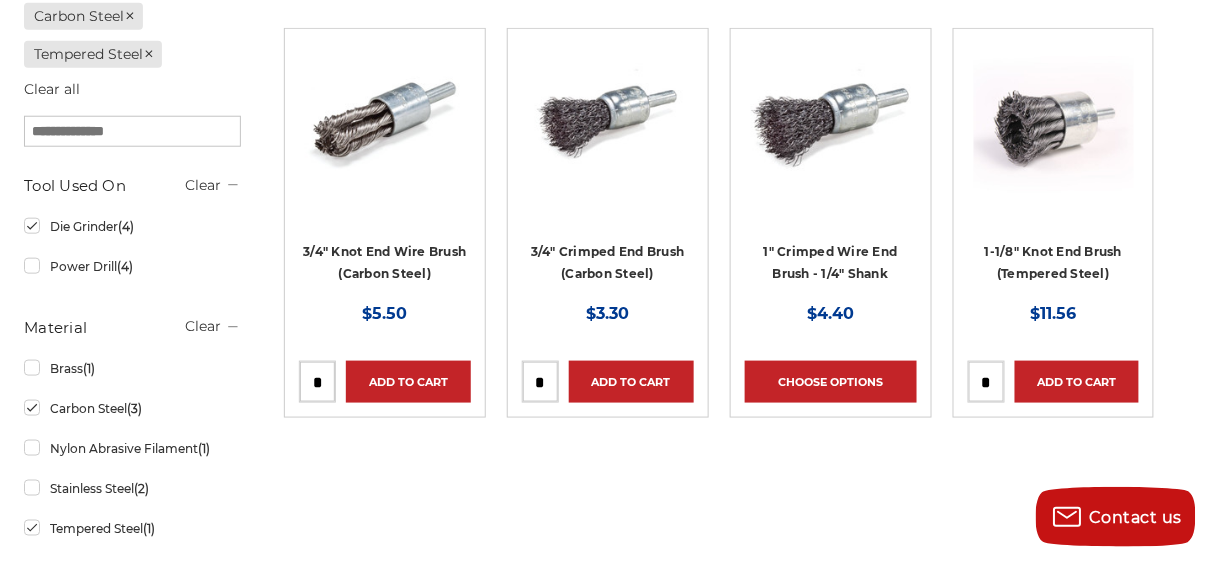 scroll, scrollTop: 400, scrollLeft: 0, axis: vertical 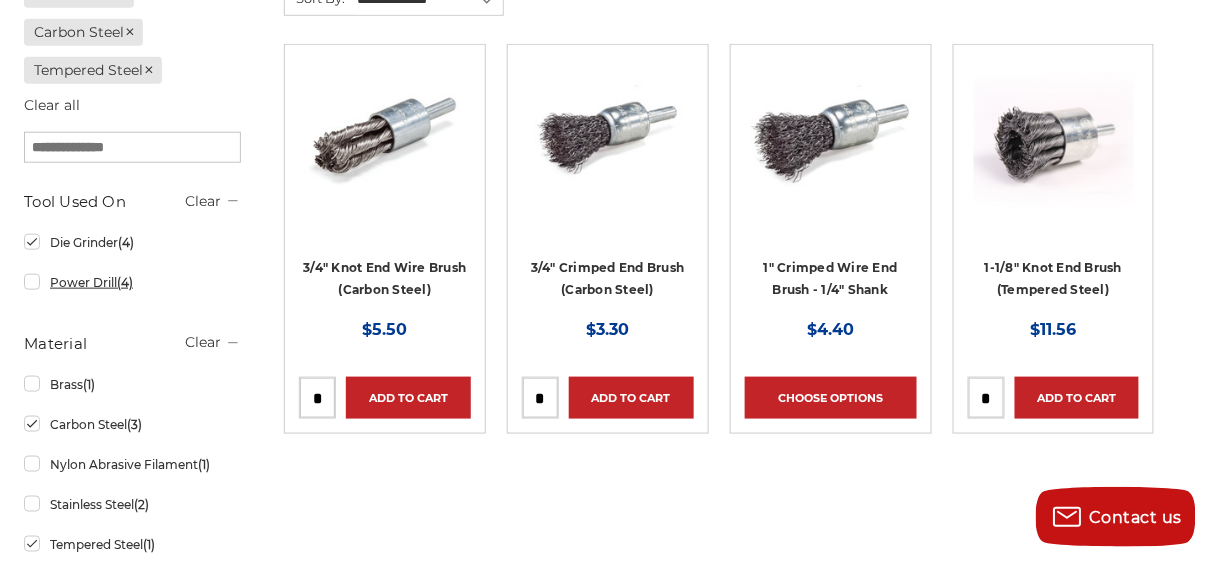 click on "Power Drill
(4)" at bounding box center (132, 282) 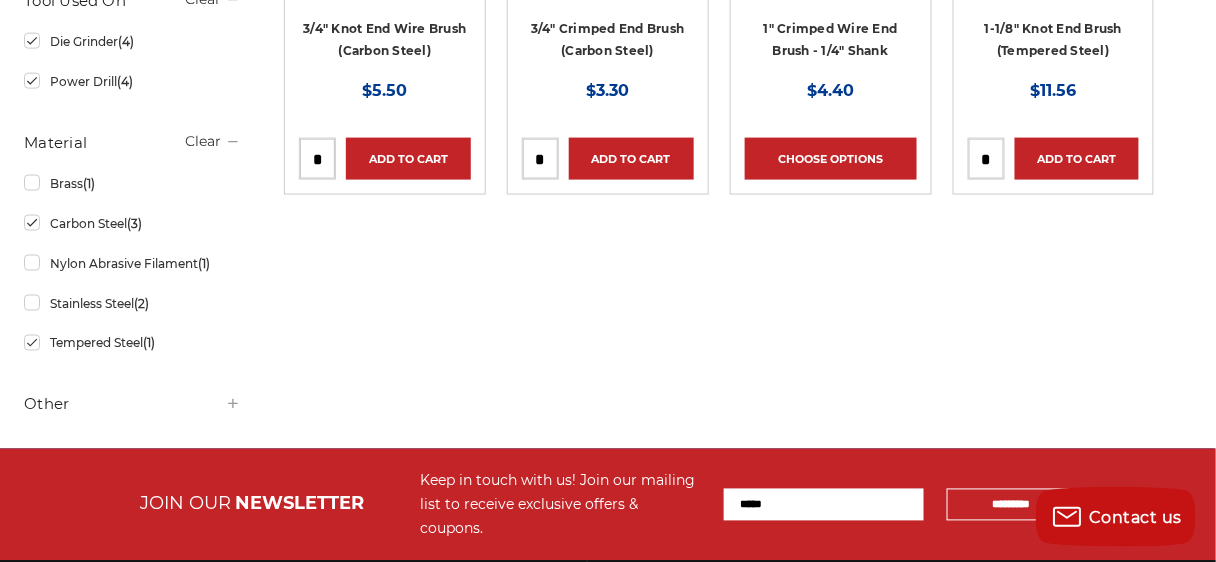 scroll, scrollTop: 640, scrollLeft: 0, axis: vertical 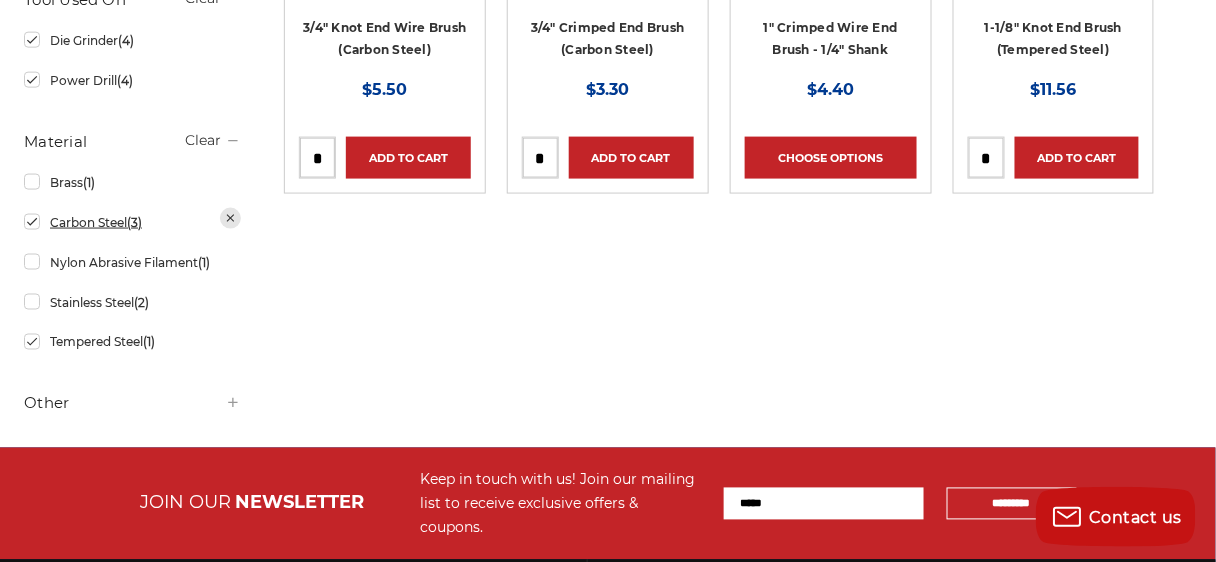 click on "Carbon Steel
(3)" at bounding box center [132, 222] 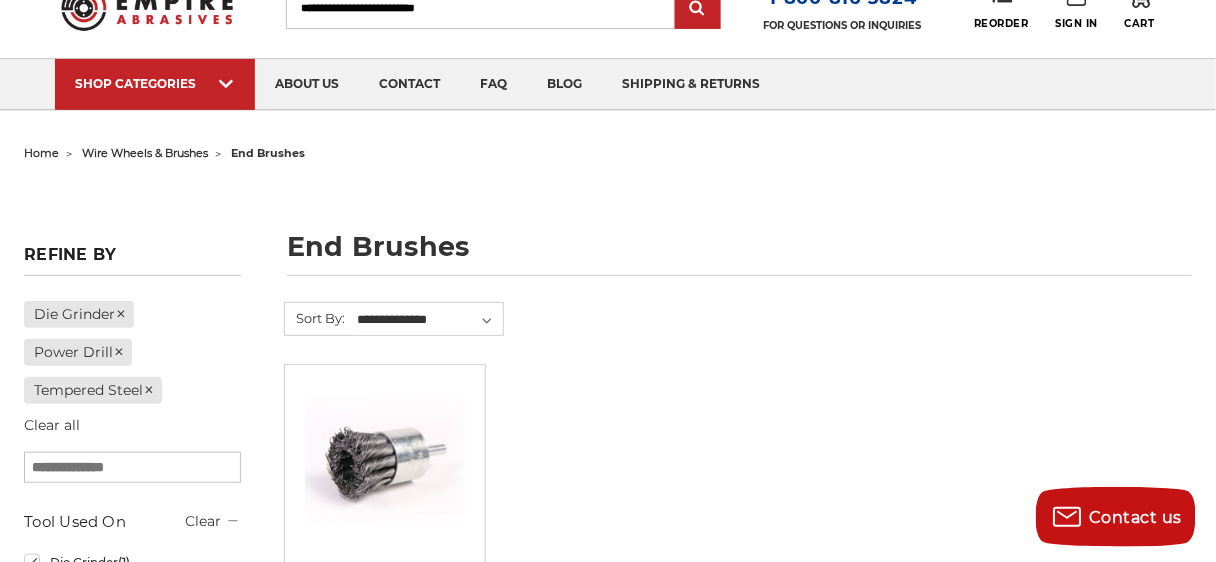 scroll, scrollTop: 0, scrollLeft: 0, axis: both 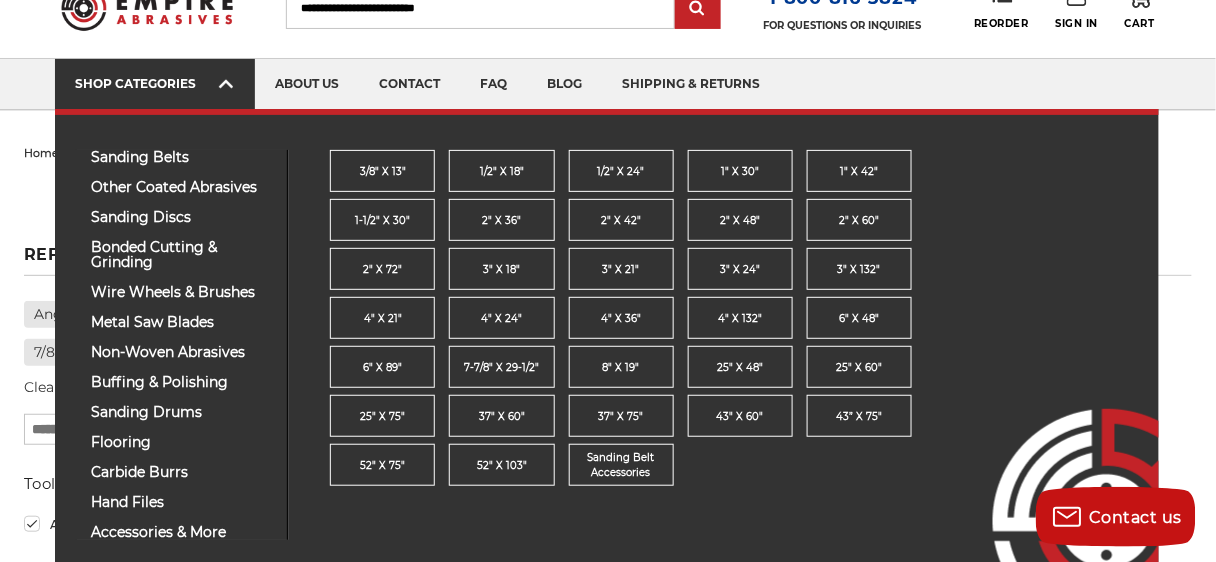 click on "SHOP CATEGORIES" at bounding box center (155, 84) 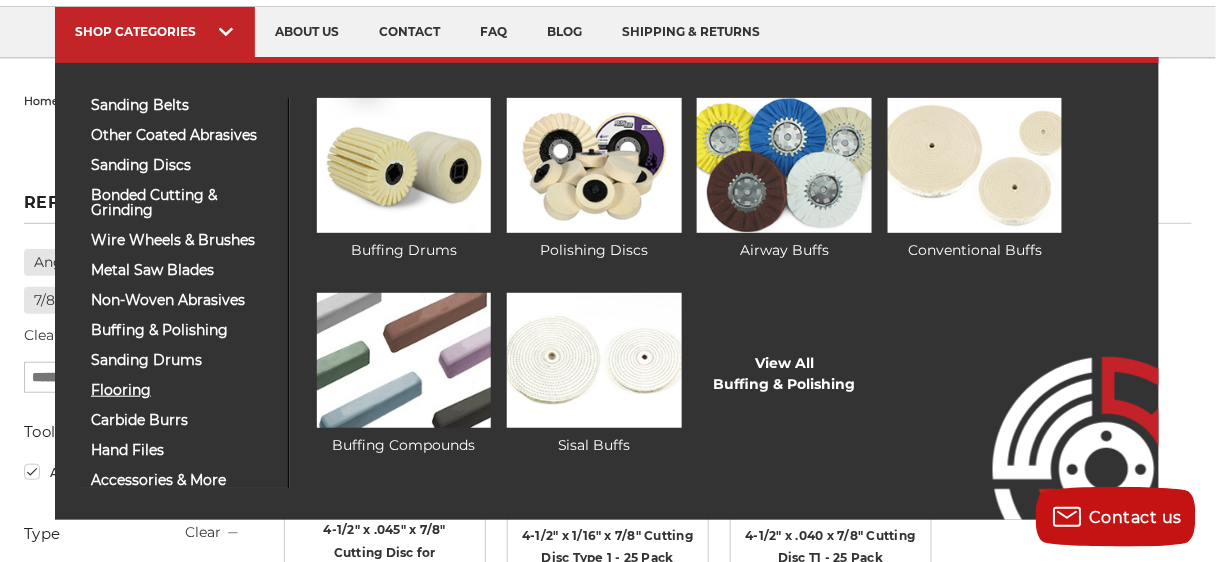 scroll, scrollTop: 160, scrollLeft: 0, axis: vertical 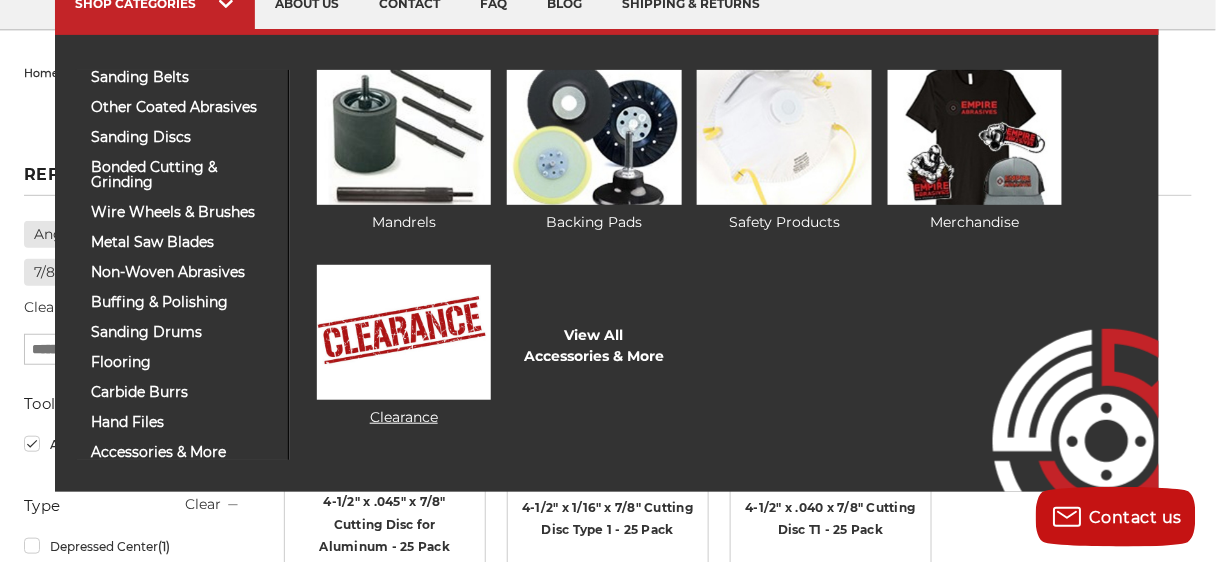 click at bounding box center (404, 332) 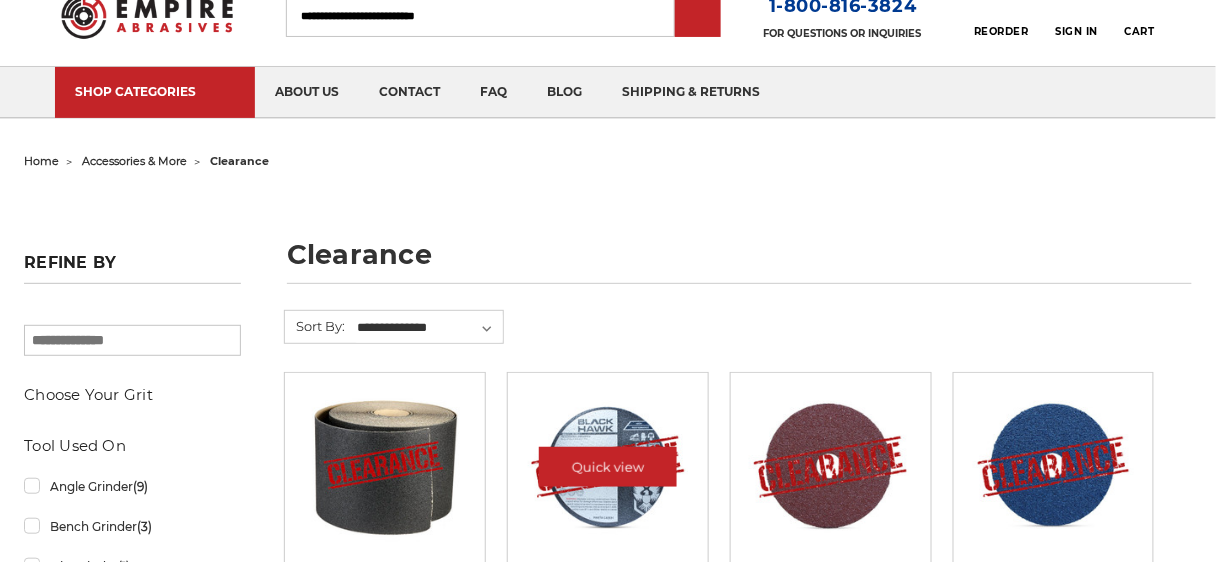 scroll, scrollTop: 320, scrollLeft: 0, axis: vertical 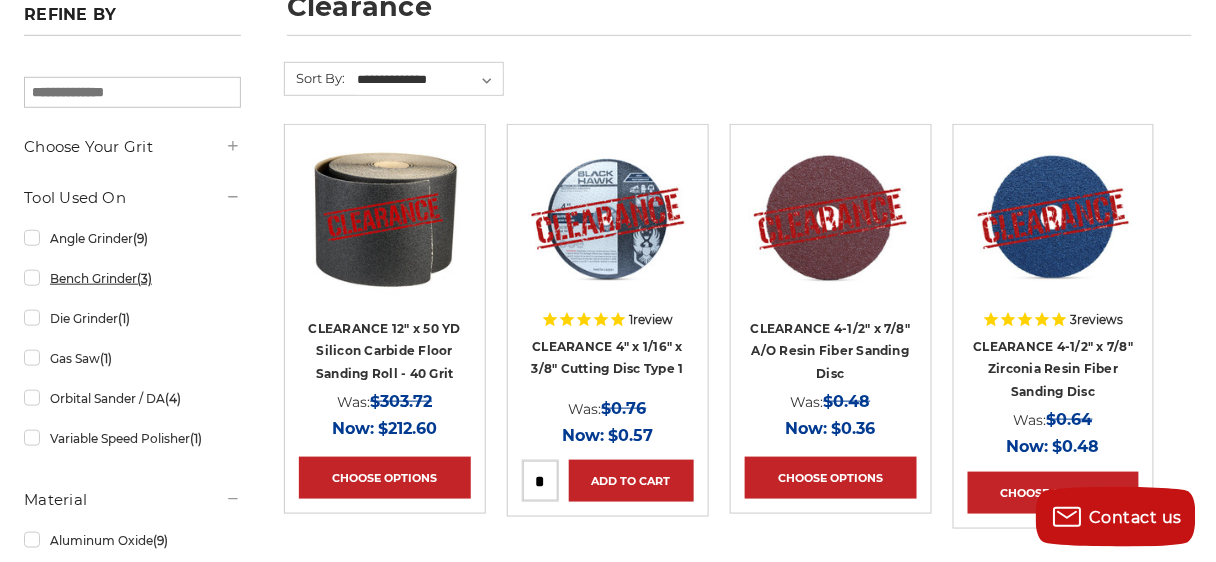 click on "Bench Grinder
(3)" at bounding box center (132, 278) 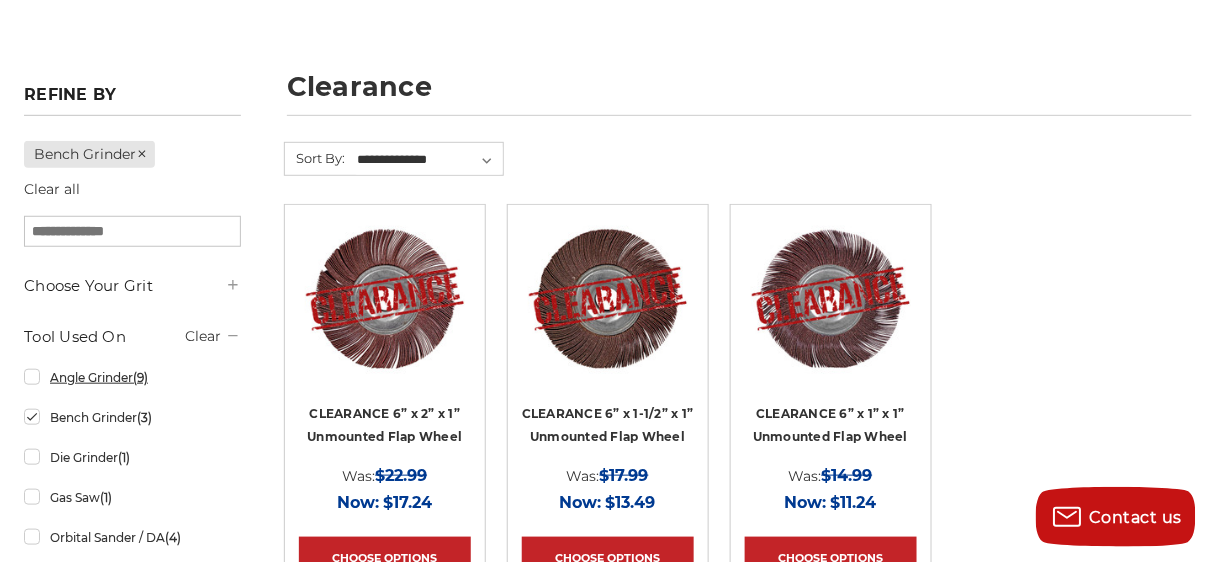 scroll, scrollTop: 400, scrollLeft: 0, axis: vertical 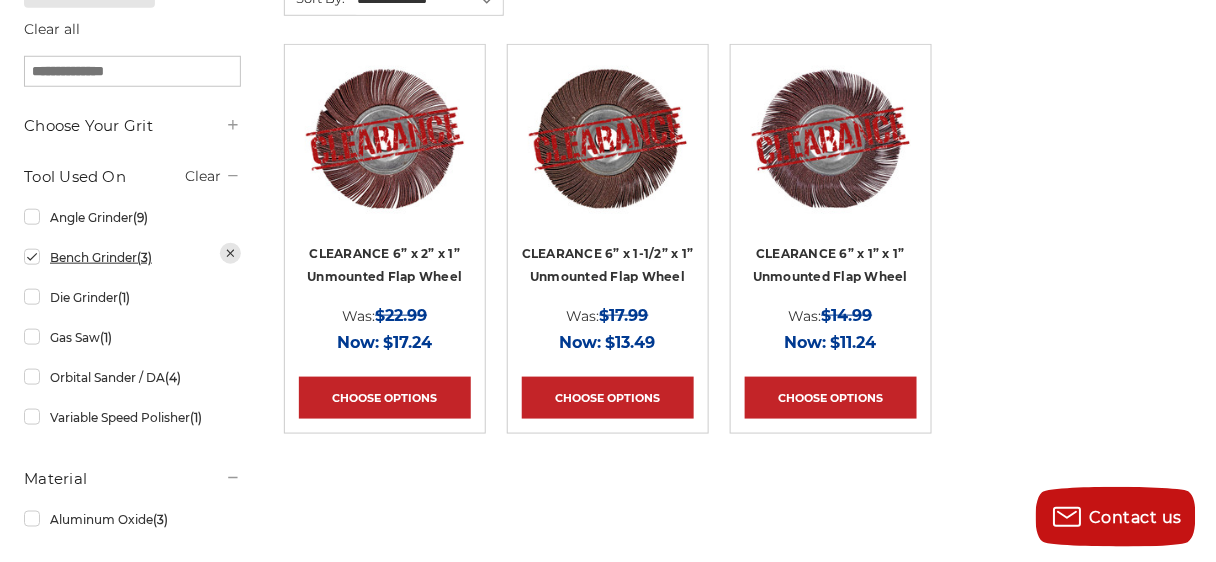 click on "Bench Grinder
(3)" at bounding box center (132, 257) 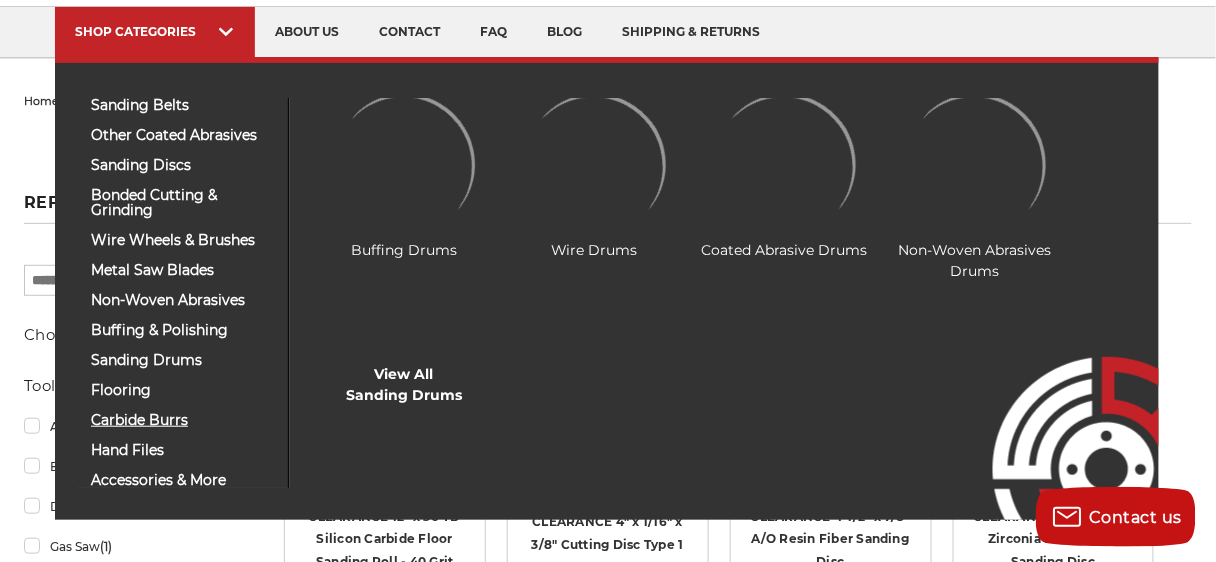 scroll, scrollTop: 160, scrollLeft: 0, axis: vertical 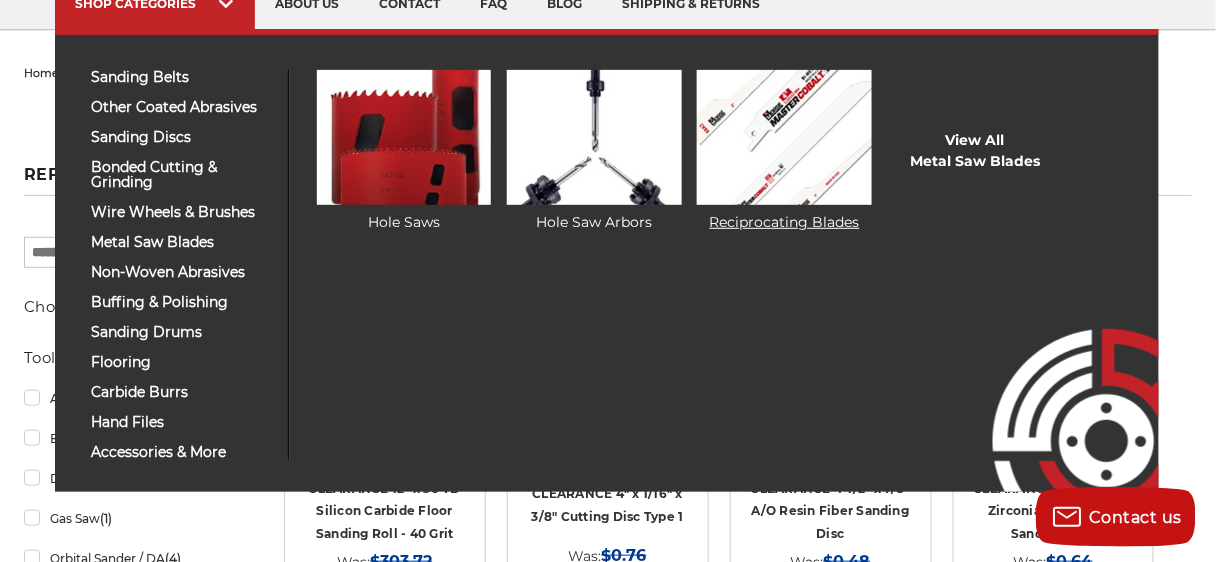 click on "Reciprocating Blades" at bounding box center (784, 151) 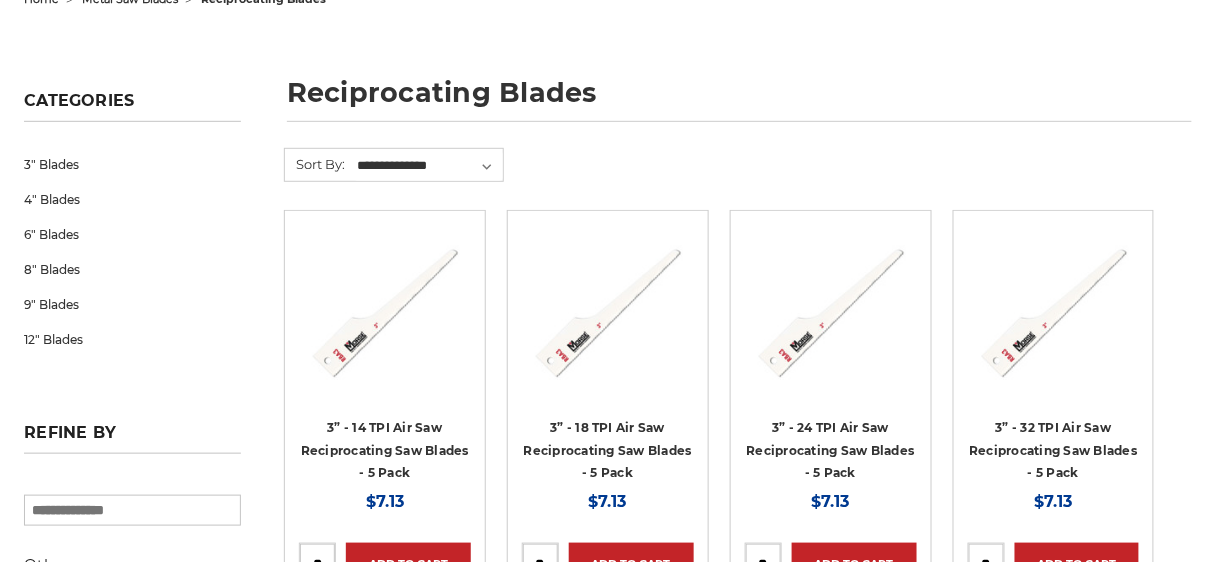 scroll, scrollTop: 240, scrollLeft: 0, axis: vertical 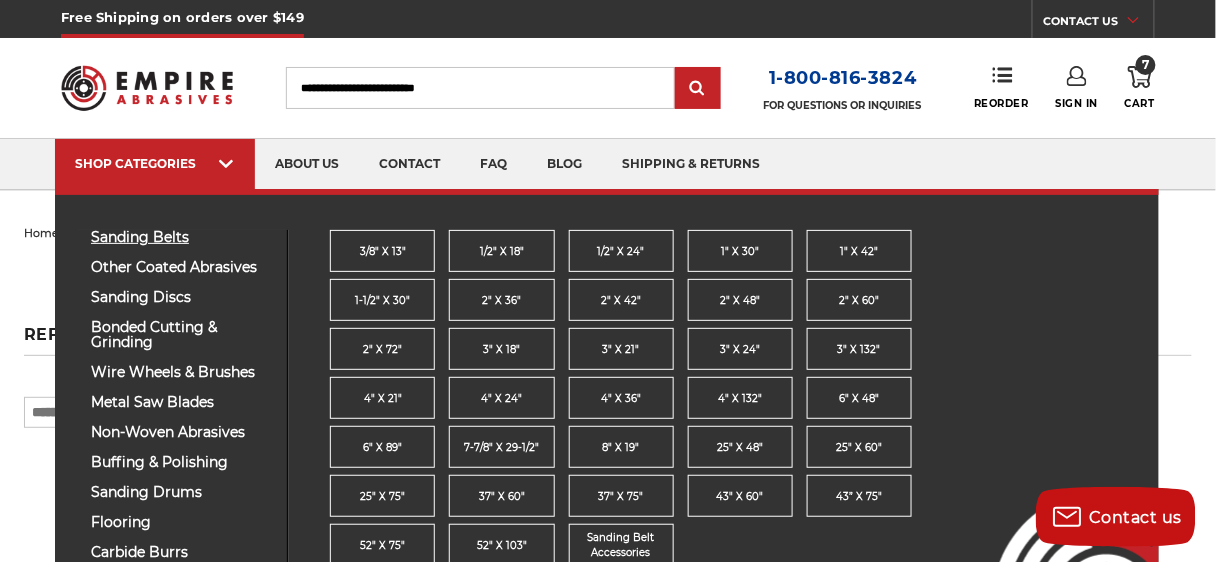 click on "sanding belts" at bounding box center (181, 237) 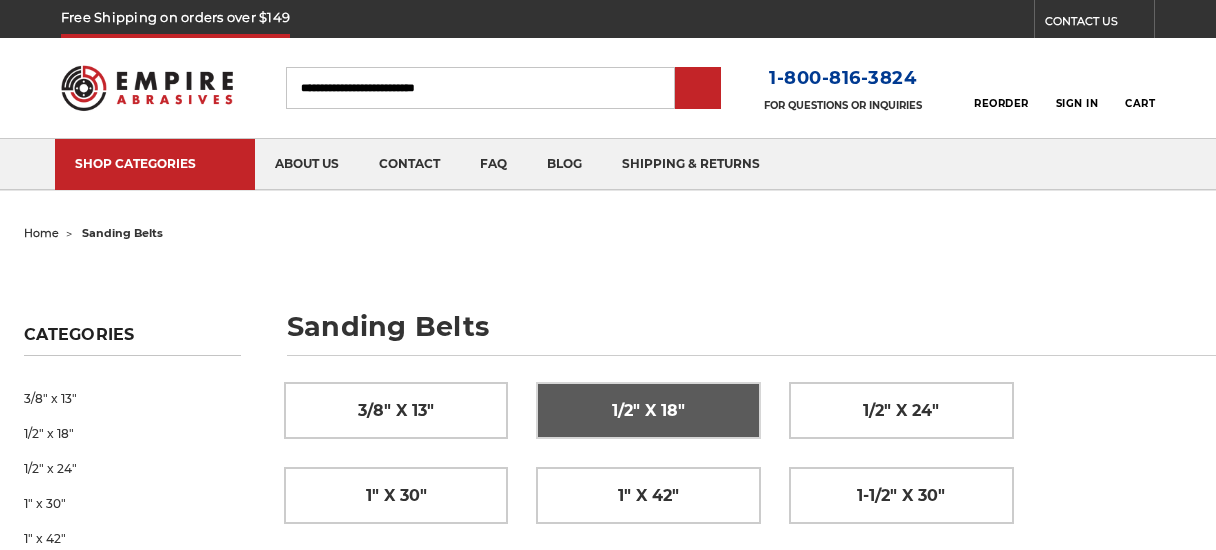 click on "1/2" x 18"" at bounding box center [648, 411] 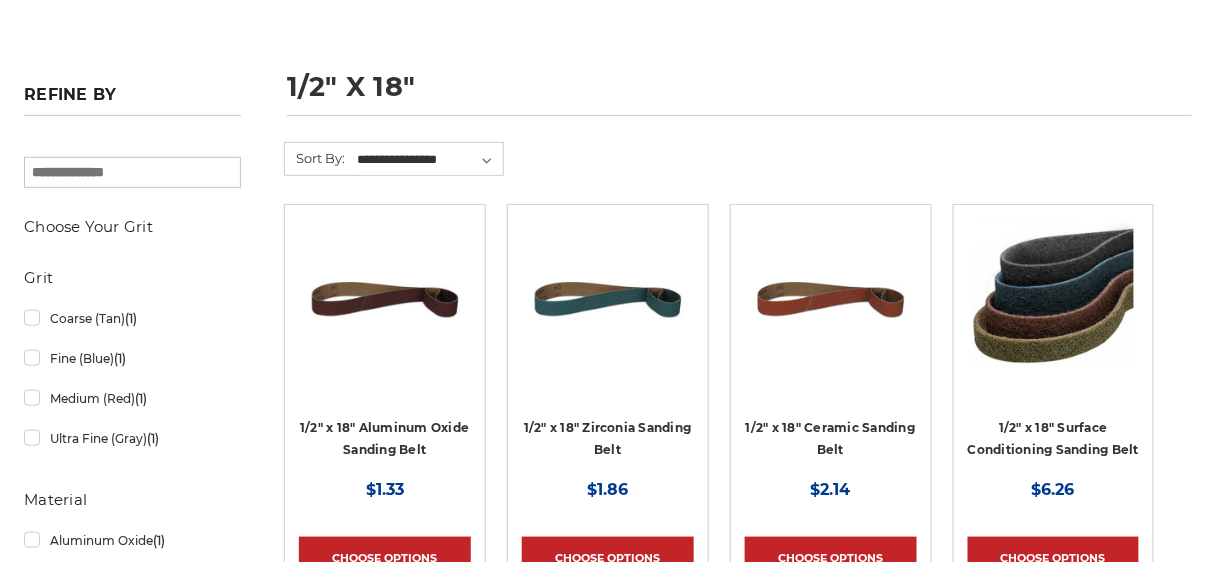 scroll, scrollTop: 400, scrollLeft: 0, axis: vertical 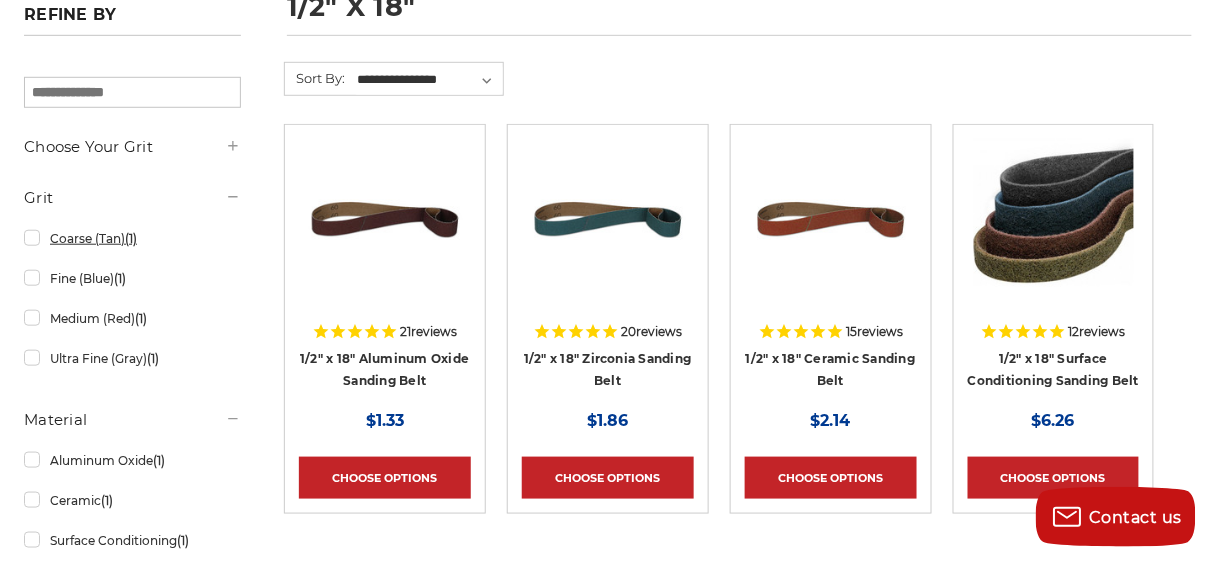 click on "Coarse (Tan)
(1)" at bounding box center [132, 238] 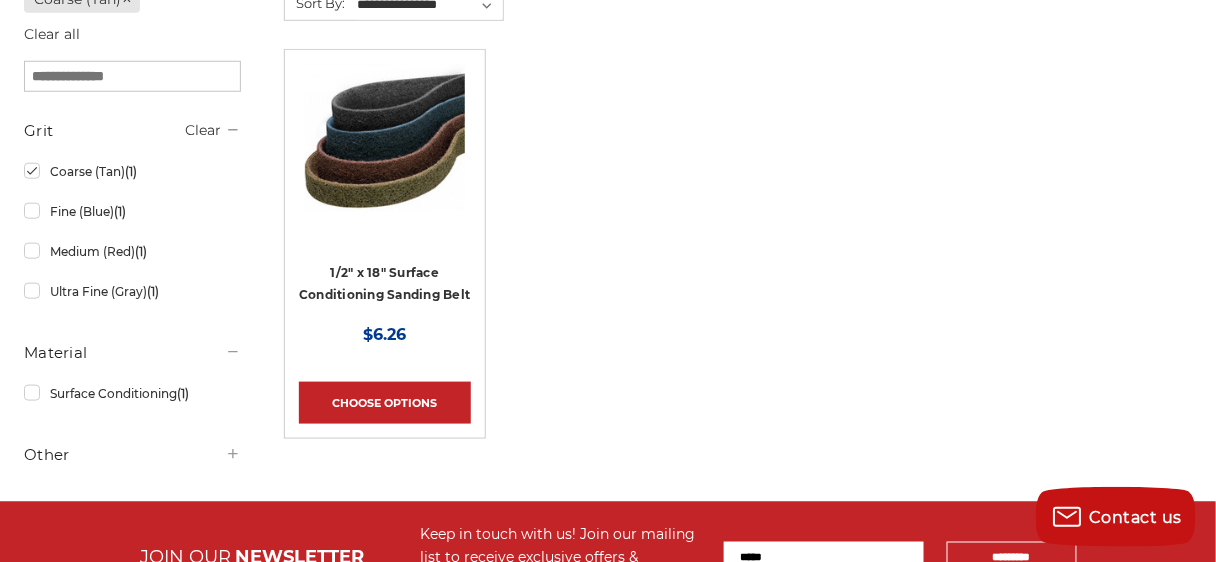 scroll, scrollTop: 400, scrollLeft: 0, axis: vertical 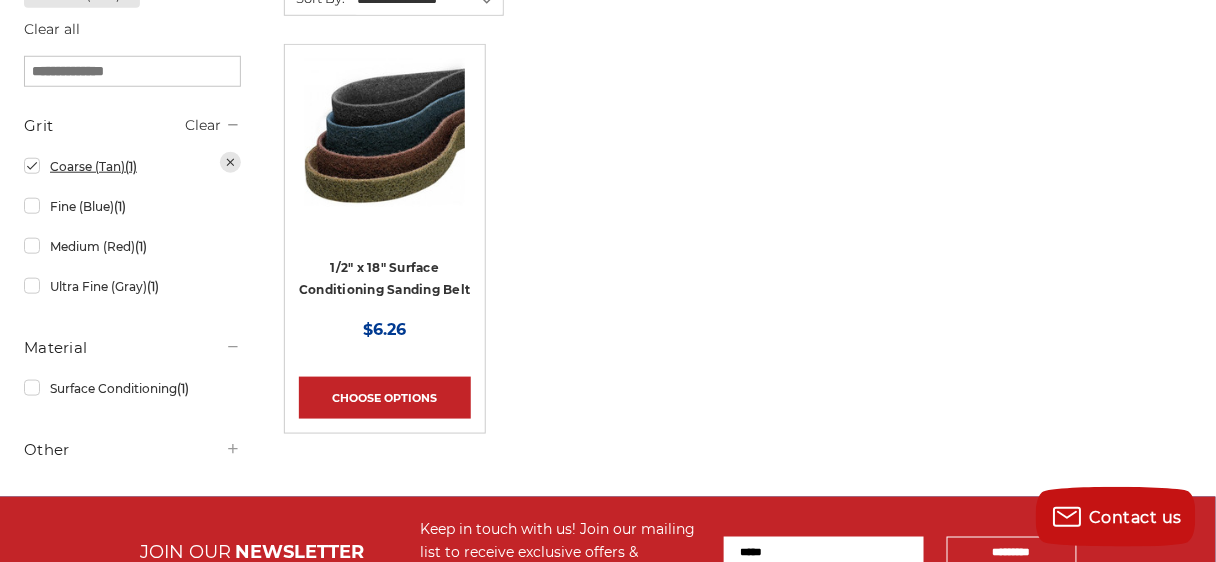 click on "Coarse (Tan)
(1)" at bounding box center [132, 166] 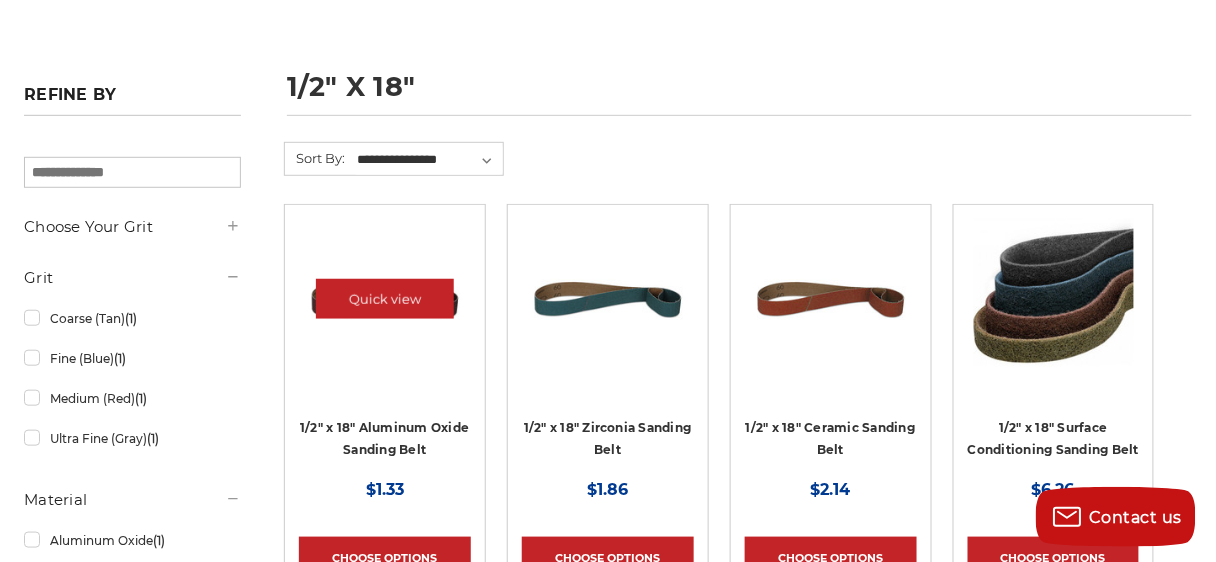 scroll, scrollTop: 400, scrollLeft: 0, axis: vertical 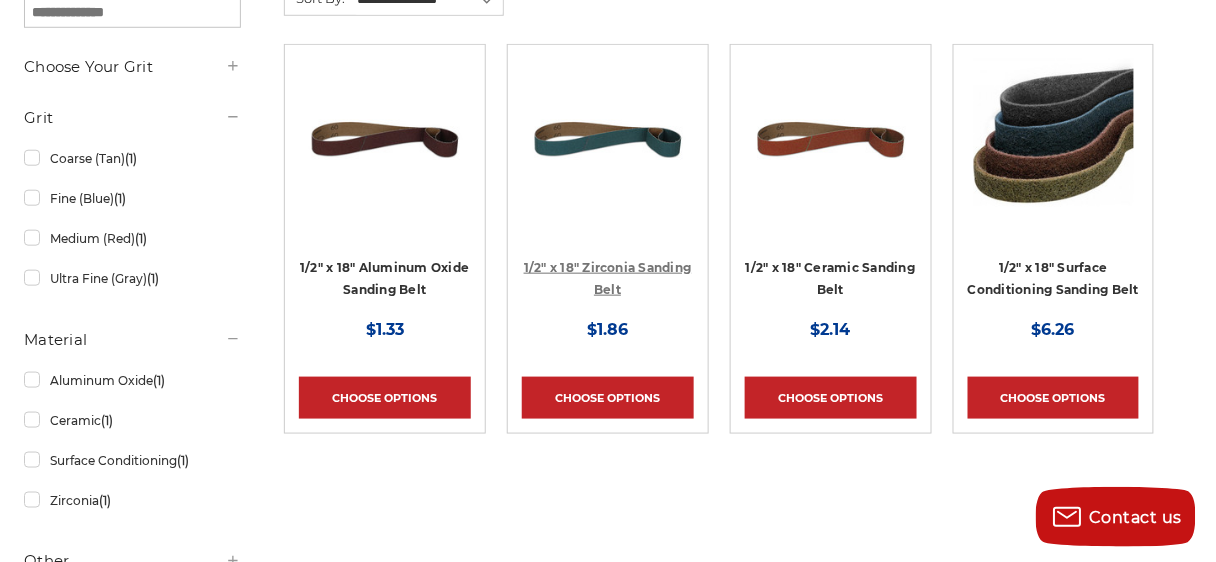 click on "1/2" x 18" Zirconia Sanding Belt" at bounding box center [608, 279] 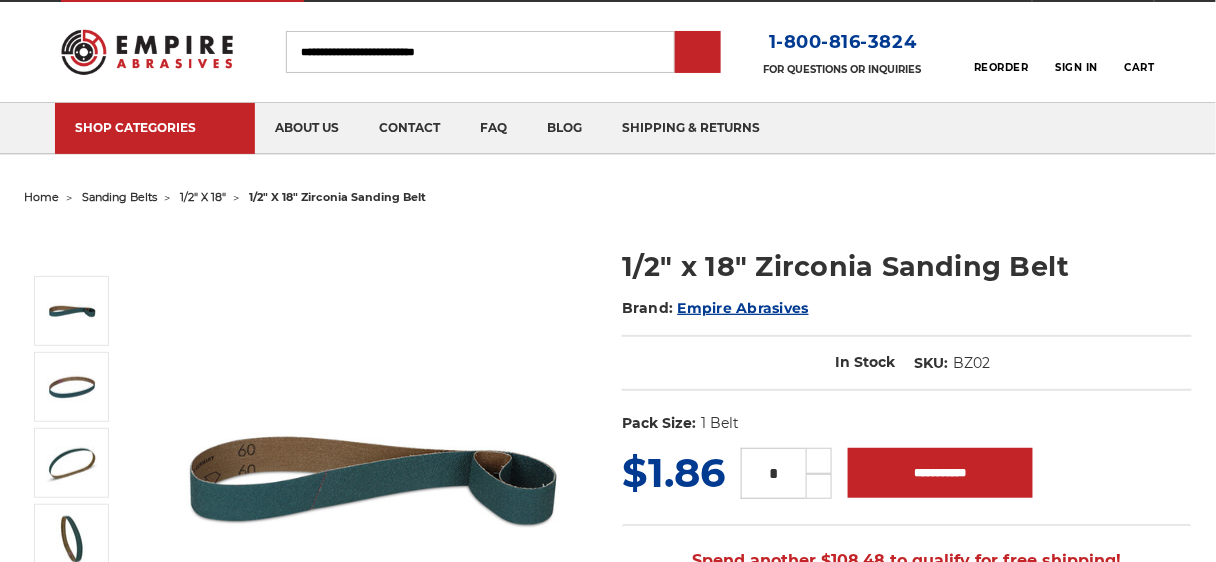 scroll, scrollTop: 240, scrollLeft: 0, axis: vertical 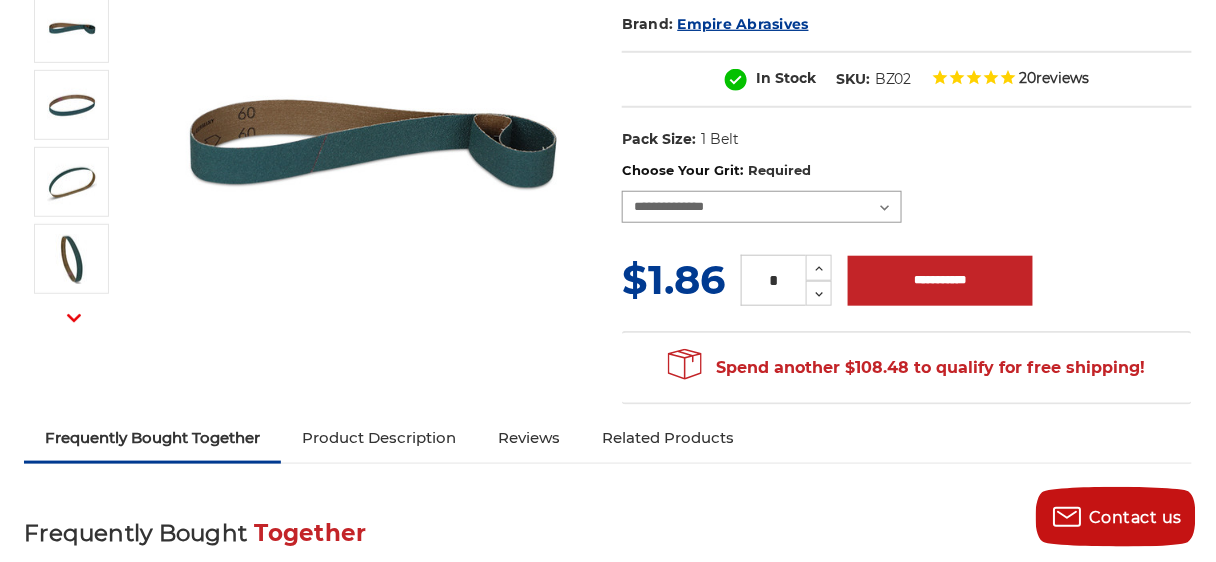 click on "**********" at bounding box center [762, 207] 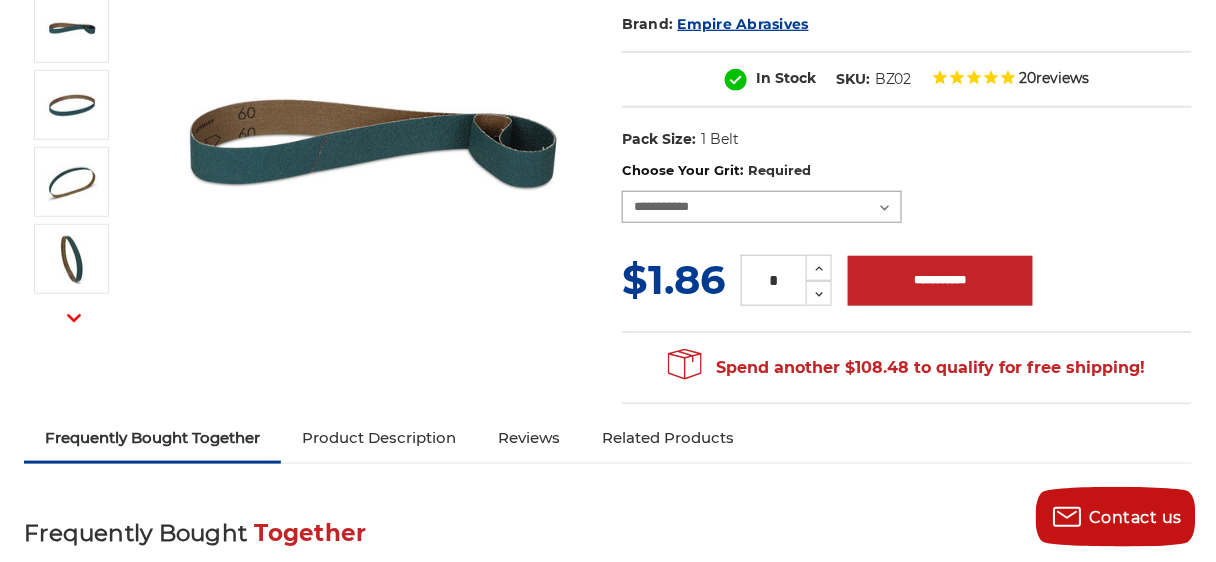 click on "**********" at bounding box center (762, 207) 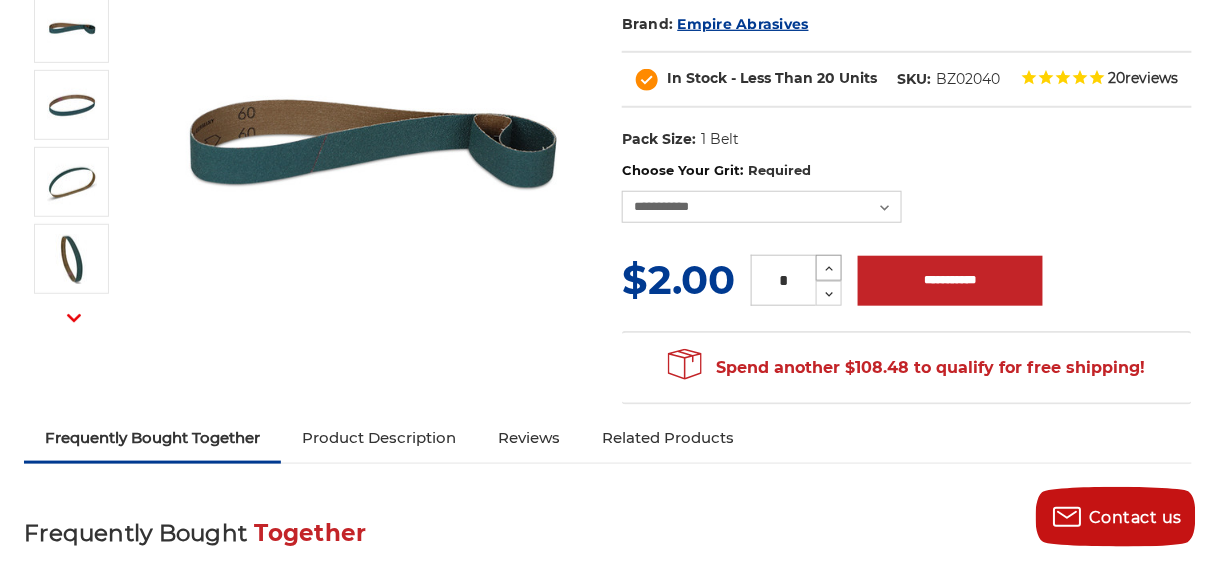 click 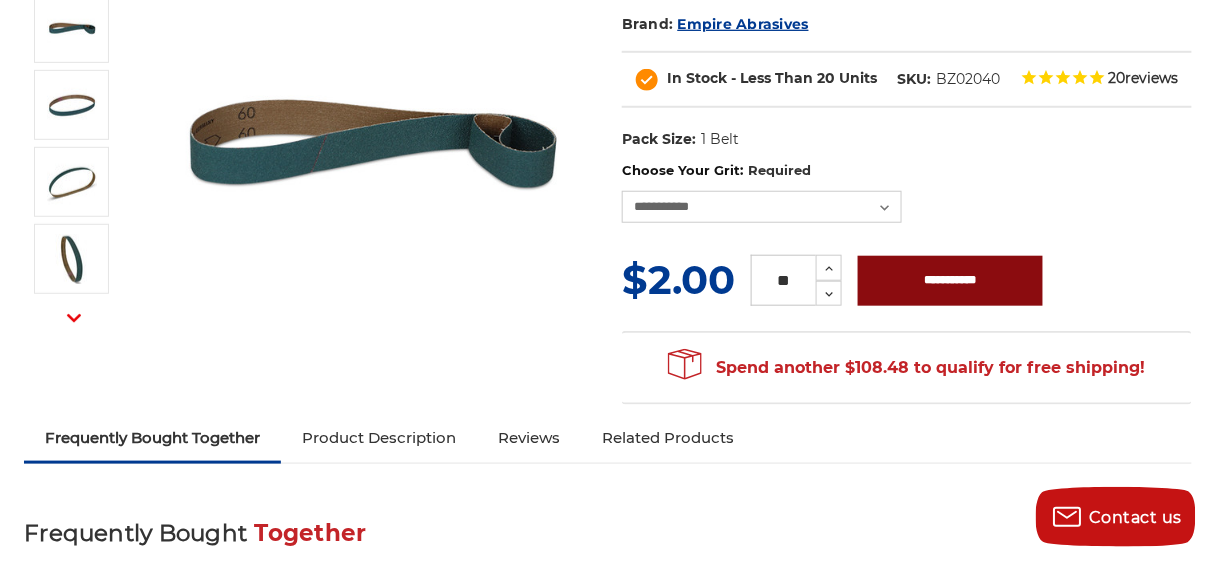 click on "**********" at bounding box center [950, 281] 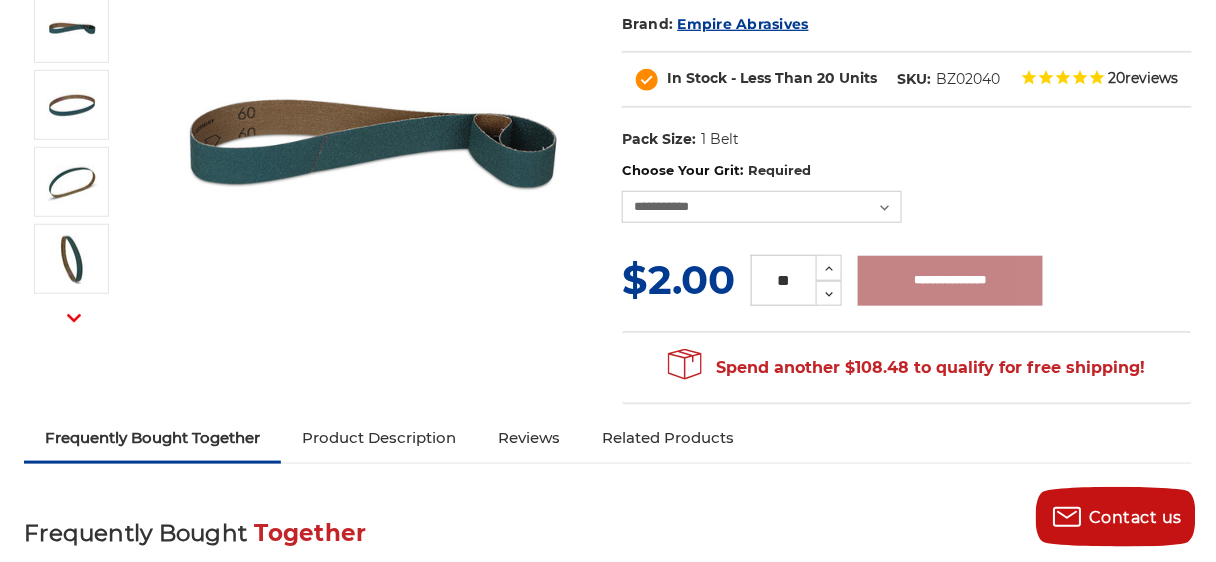 type on "**********" 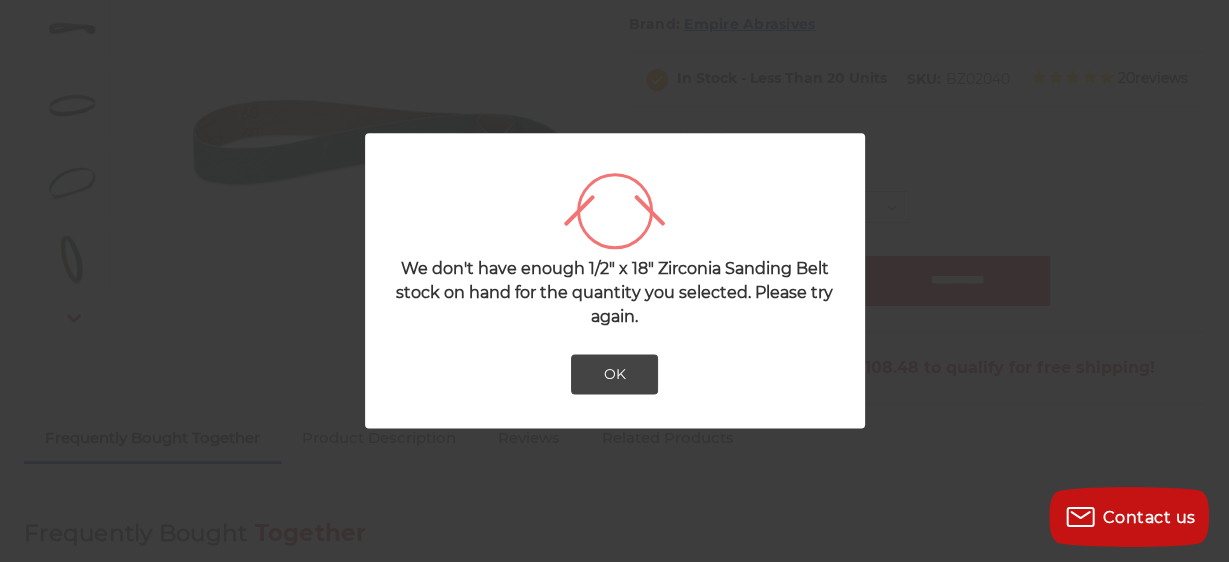click at bounding box center (614, 281) 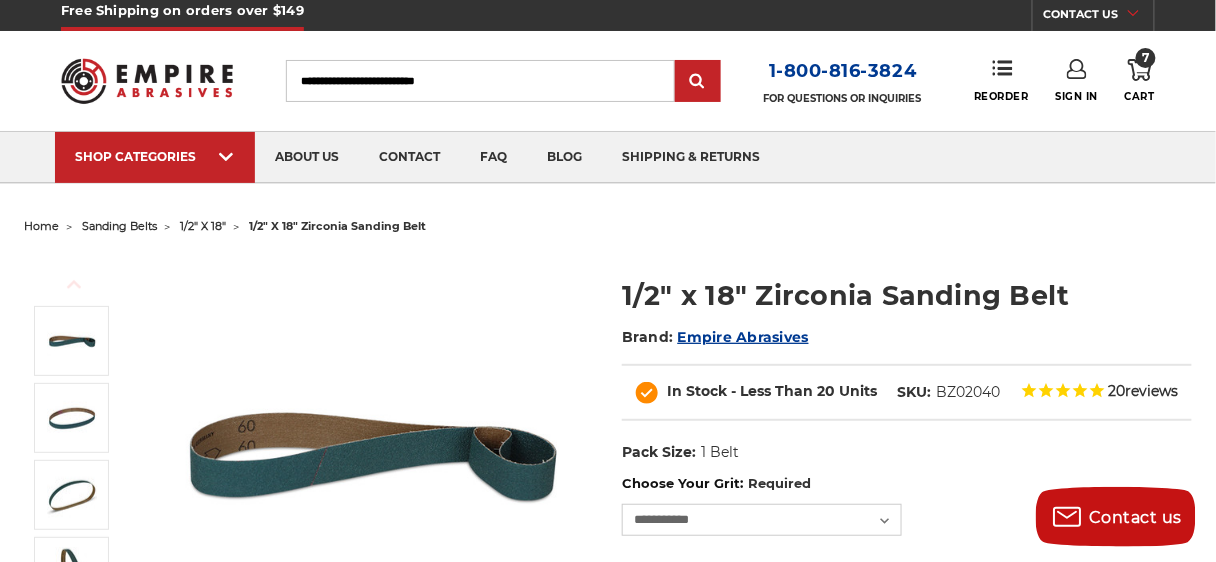 scroll, scrollTop: 0, scrollLeft: 0, axis: both 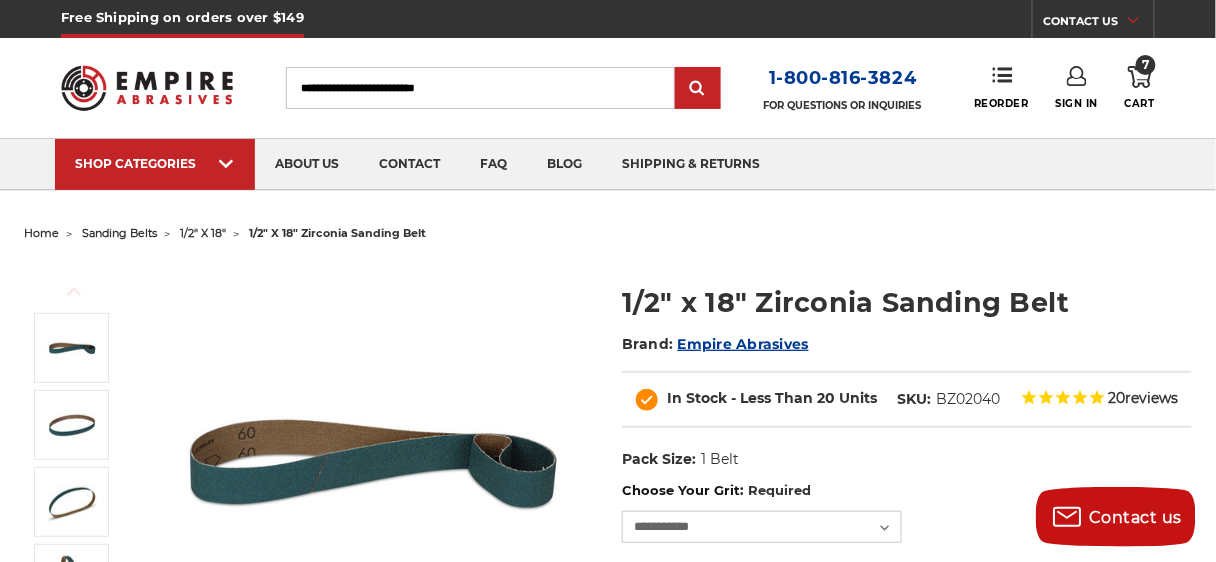 click 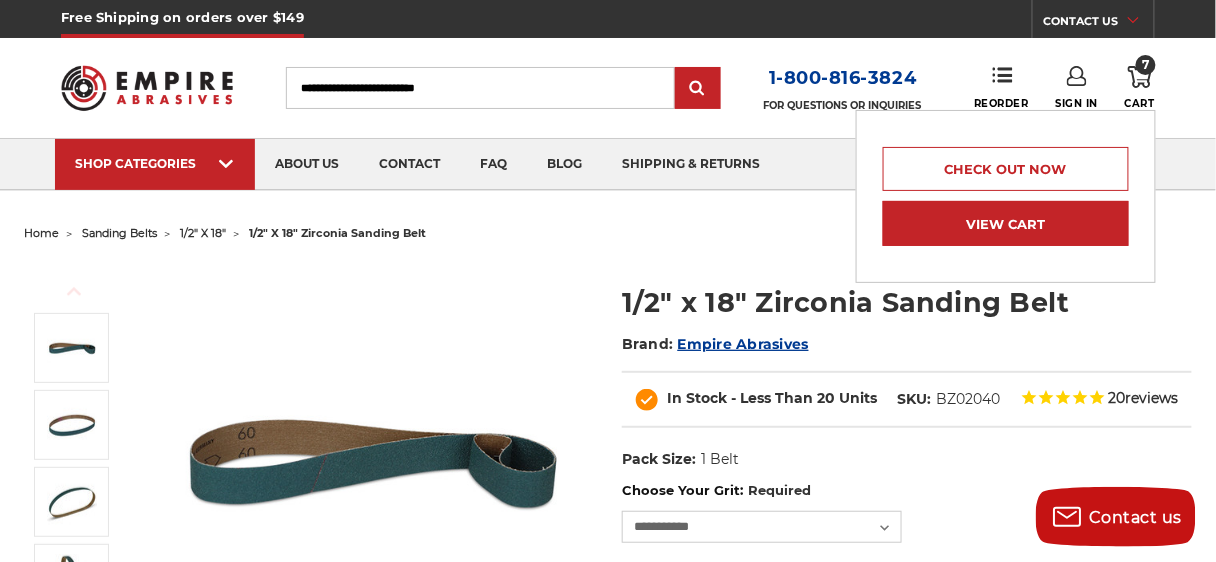 click on "View Cart" at bounding box center (1006, 223) 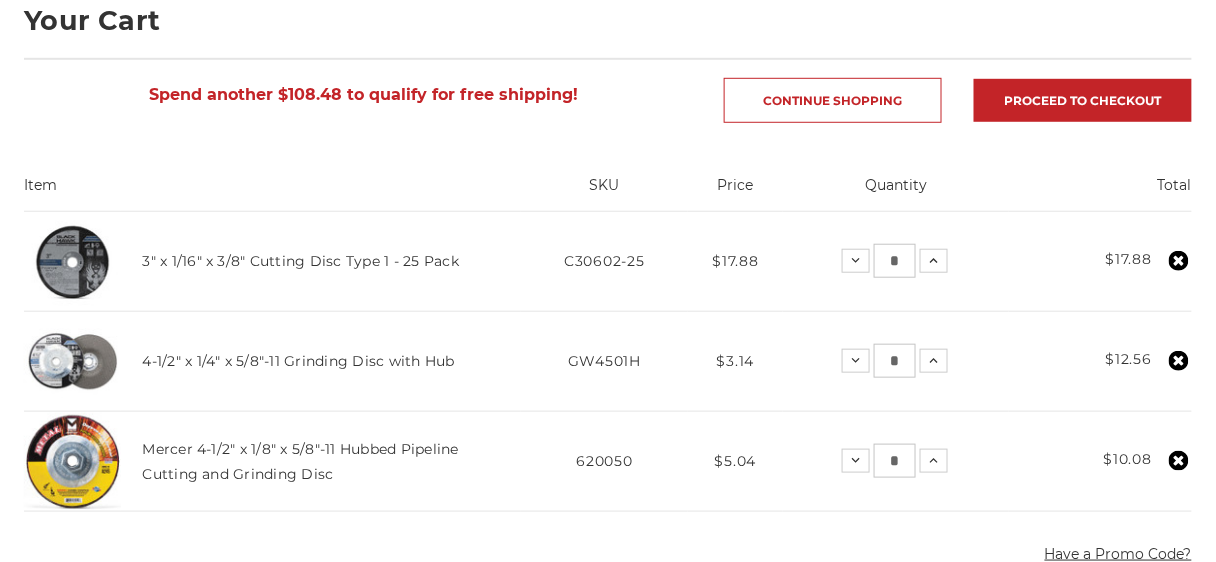 scroll, scrollTop: 400, scrollLeft: 0, axis: vertical 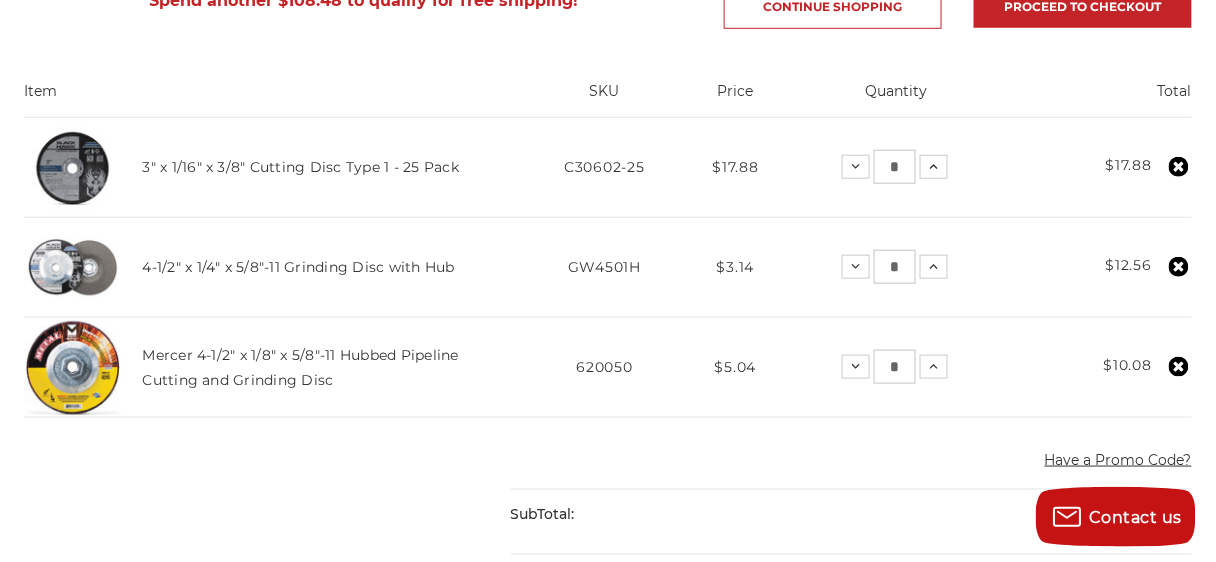 click 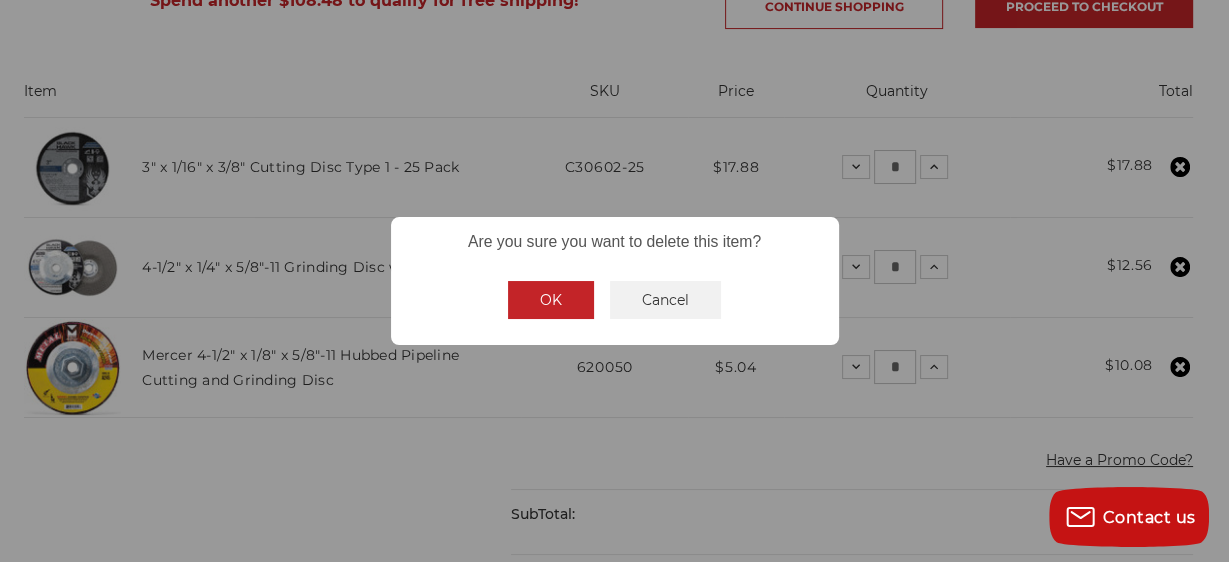 click on "OK" at bounding box center [551, 300] 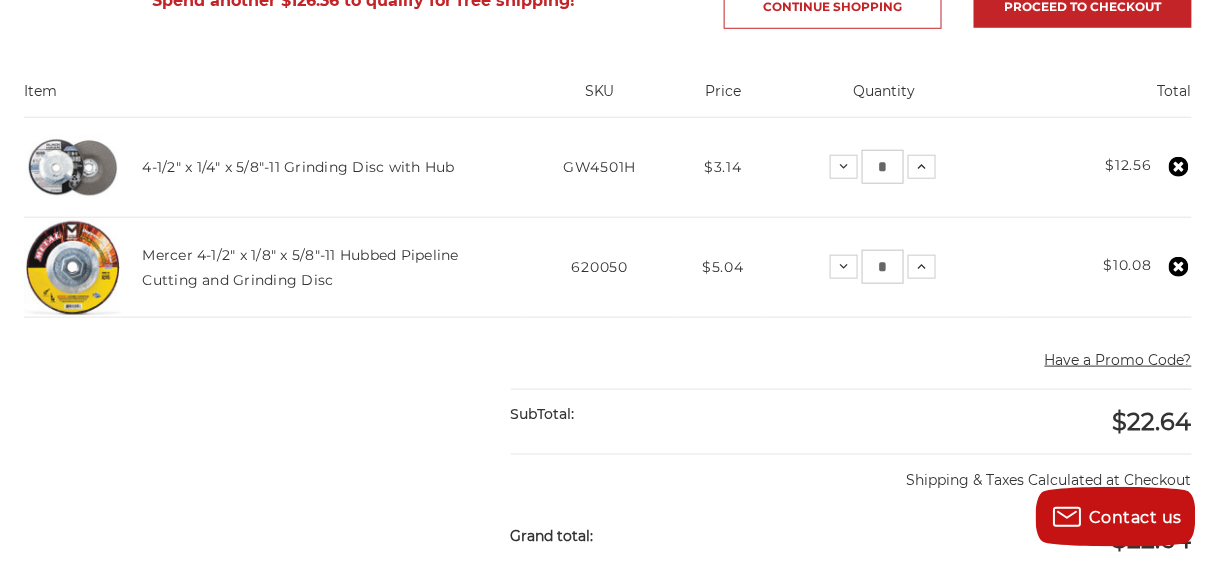 click 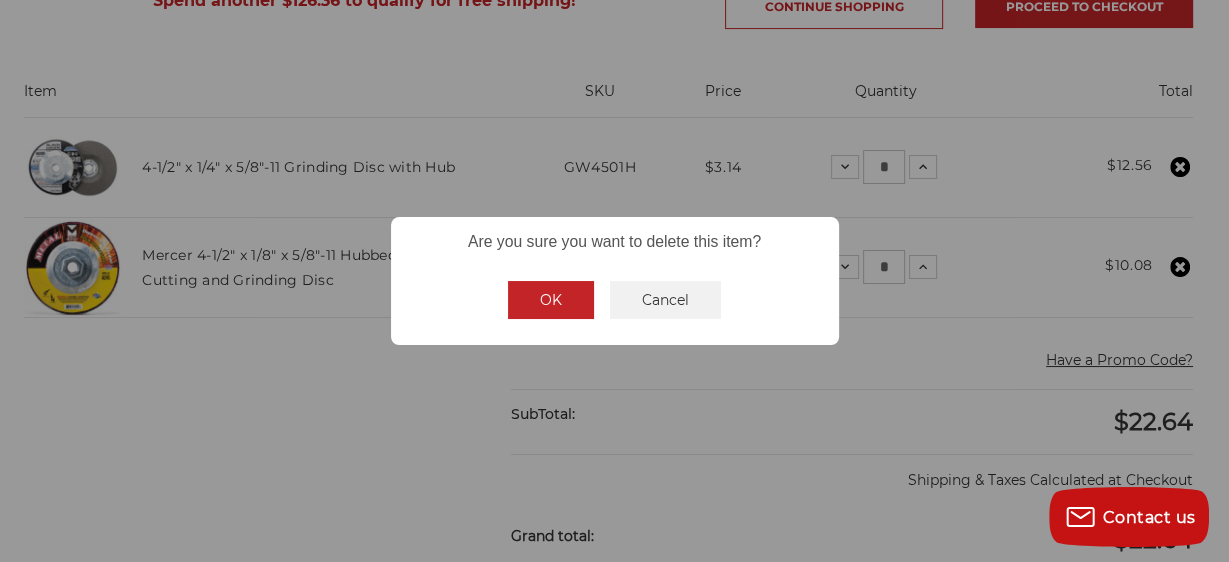click on "OK" at bounding box center (551, 300) 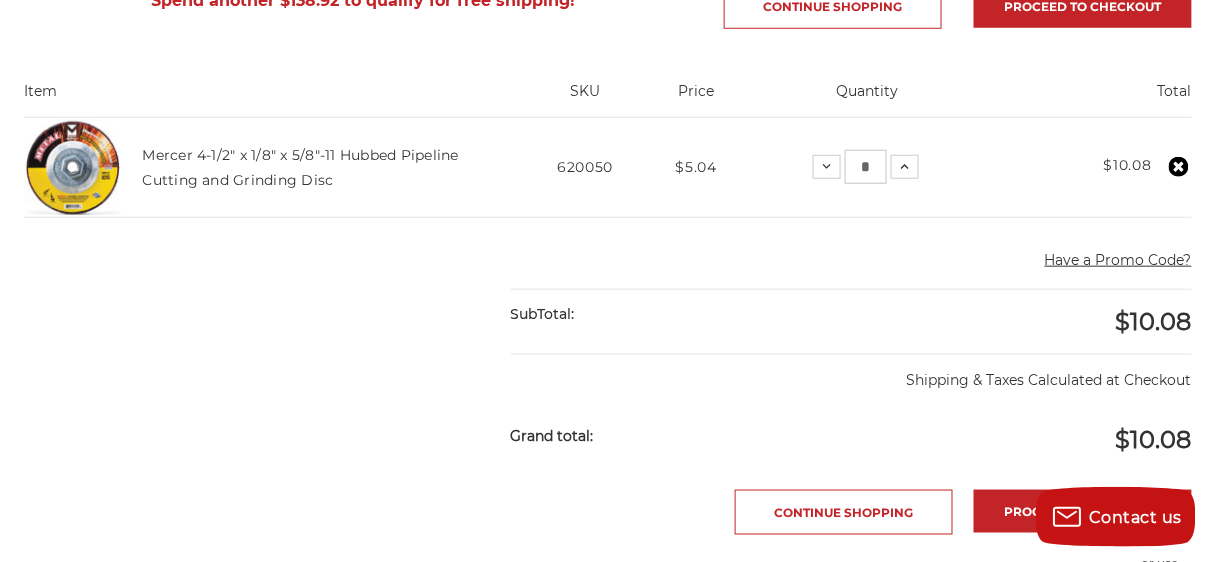 click 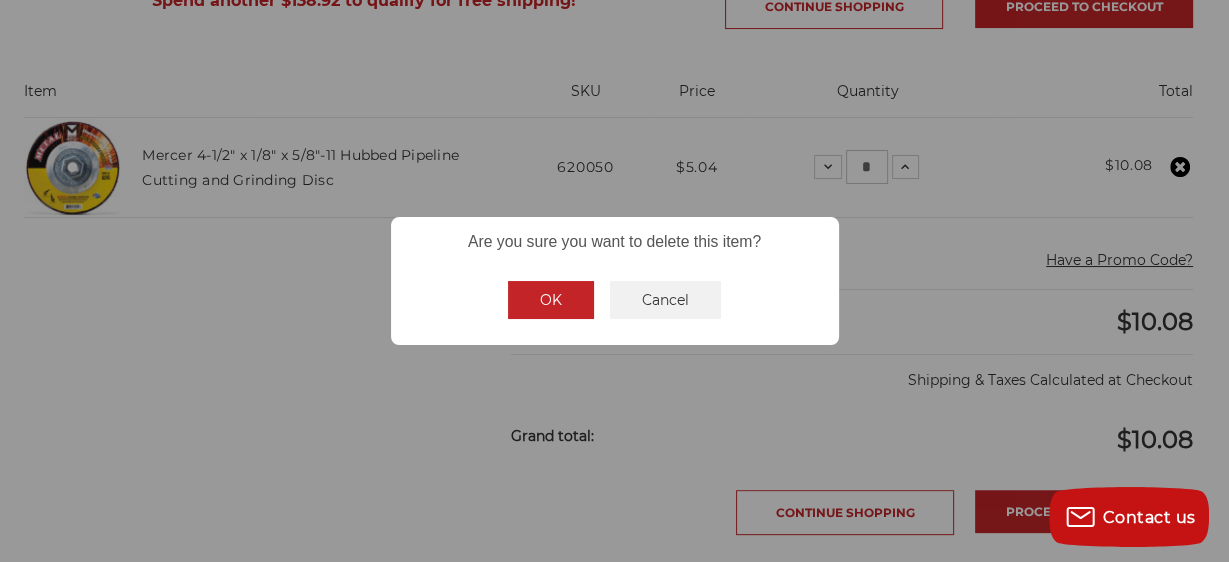 click on "OK" at bounding box center [551, 300] 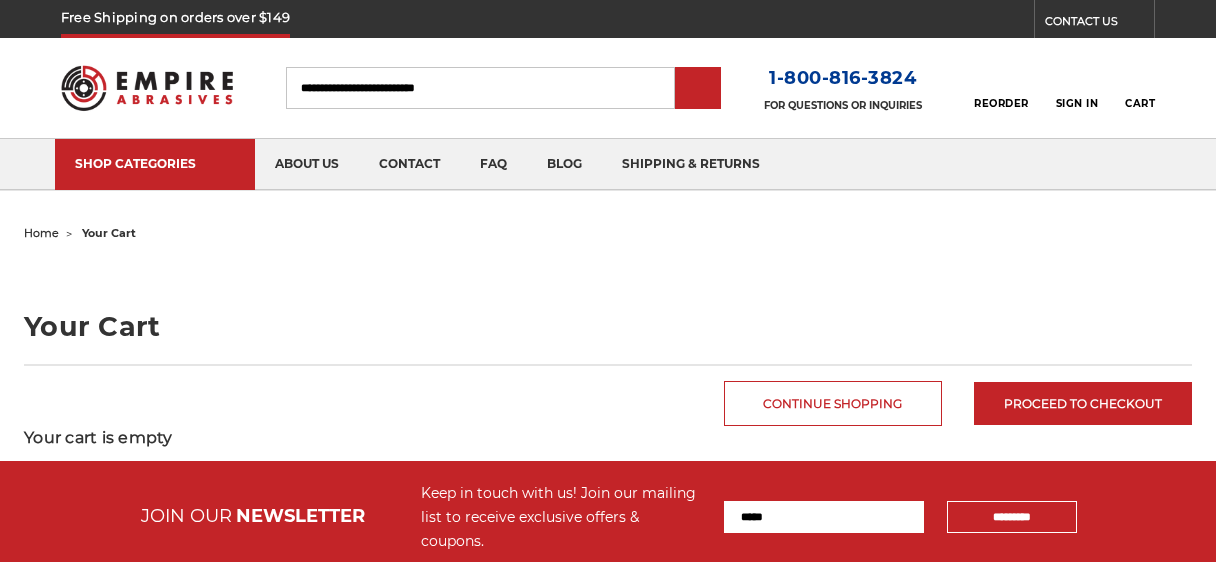 scroll, scrollTop: 0, scrollLeft: 0, axis: both 